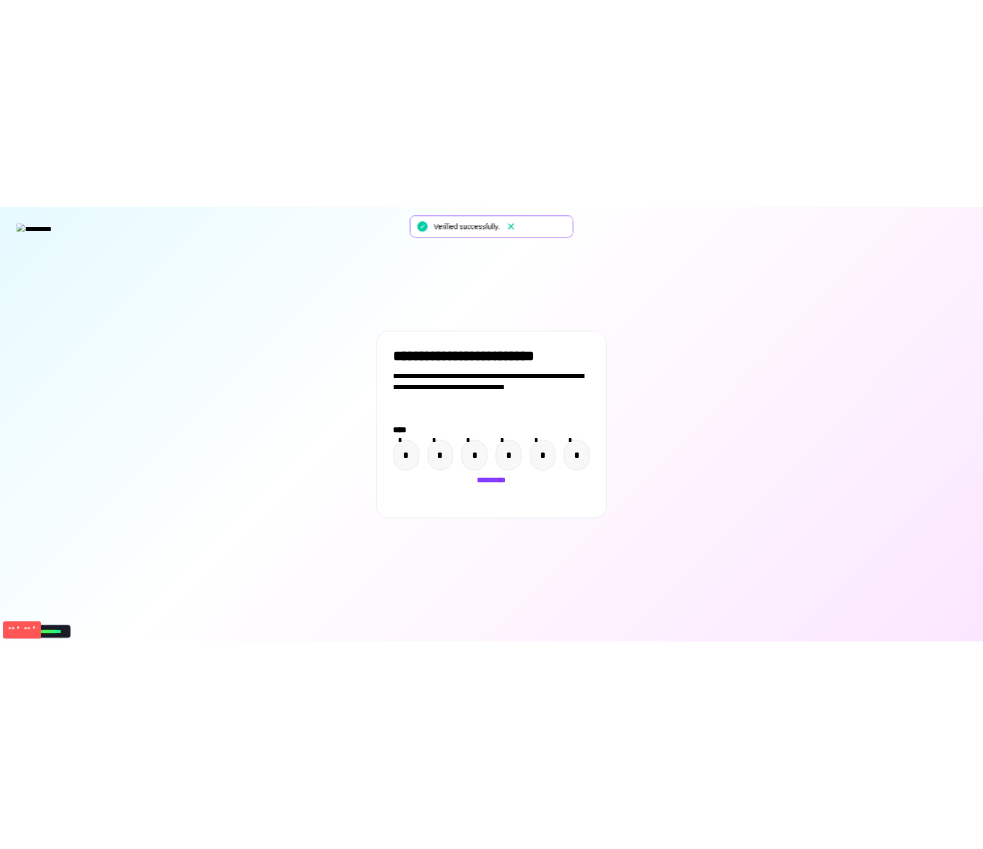 scroll, scrollTop: 0, scrollLeft: 0, axis: both 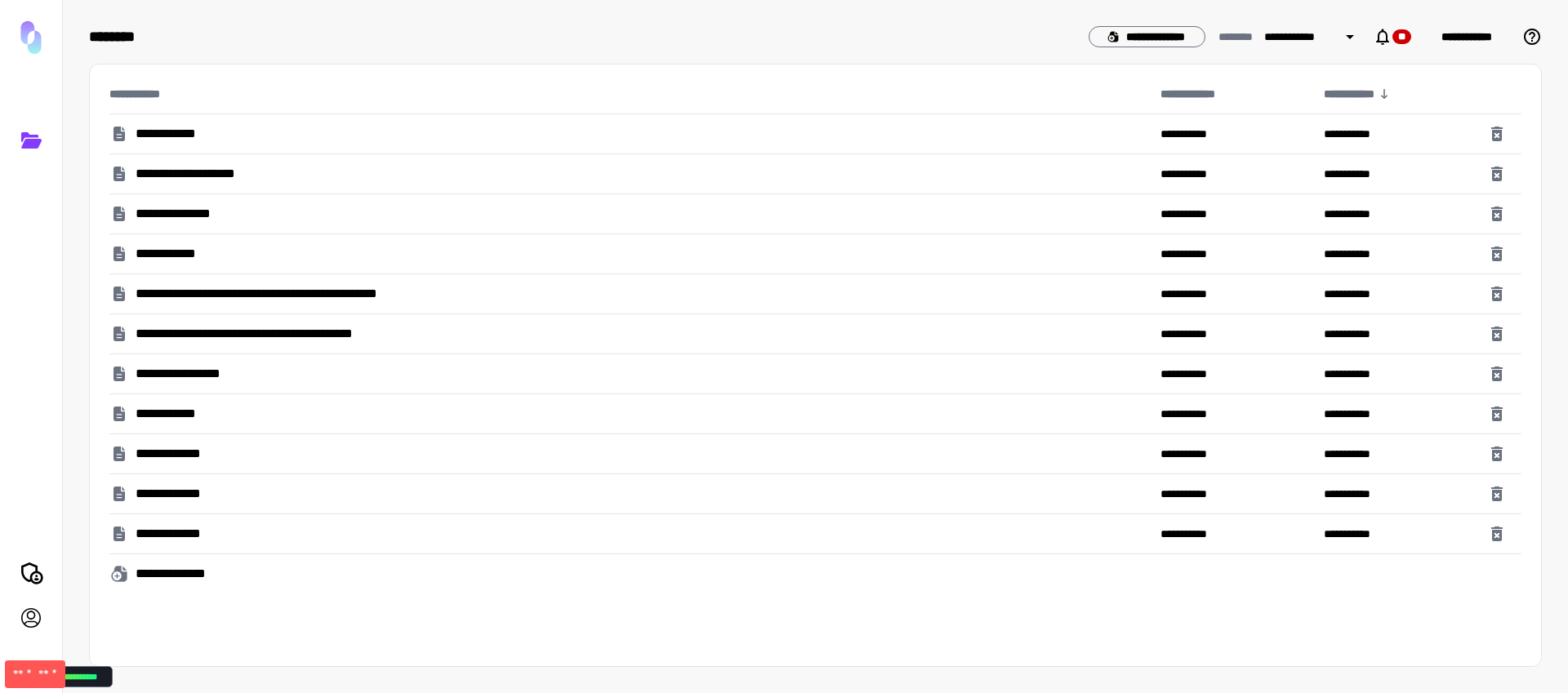 click on "**********" at bounding box center [1467, 37] 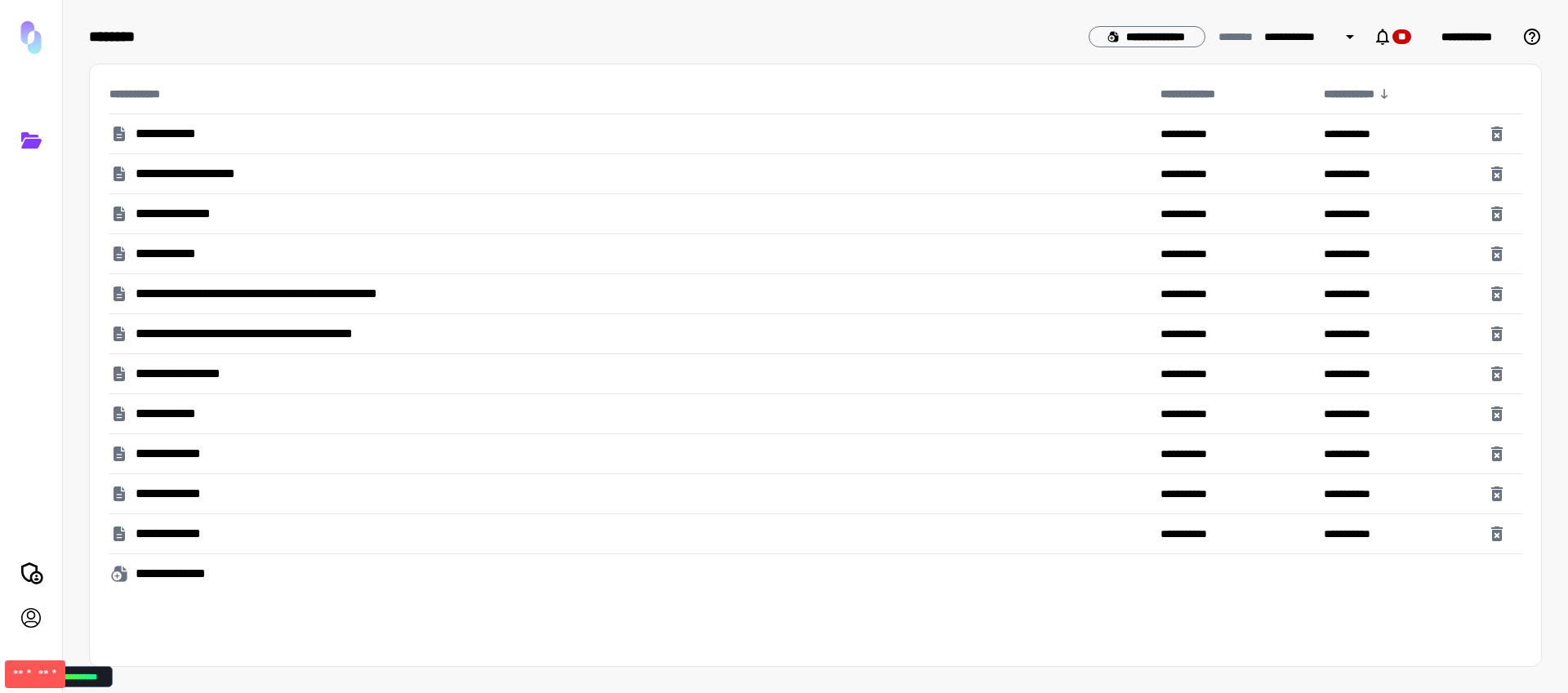 click on "**********" at bounding box center [1467, 37] 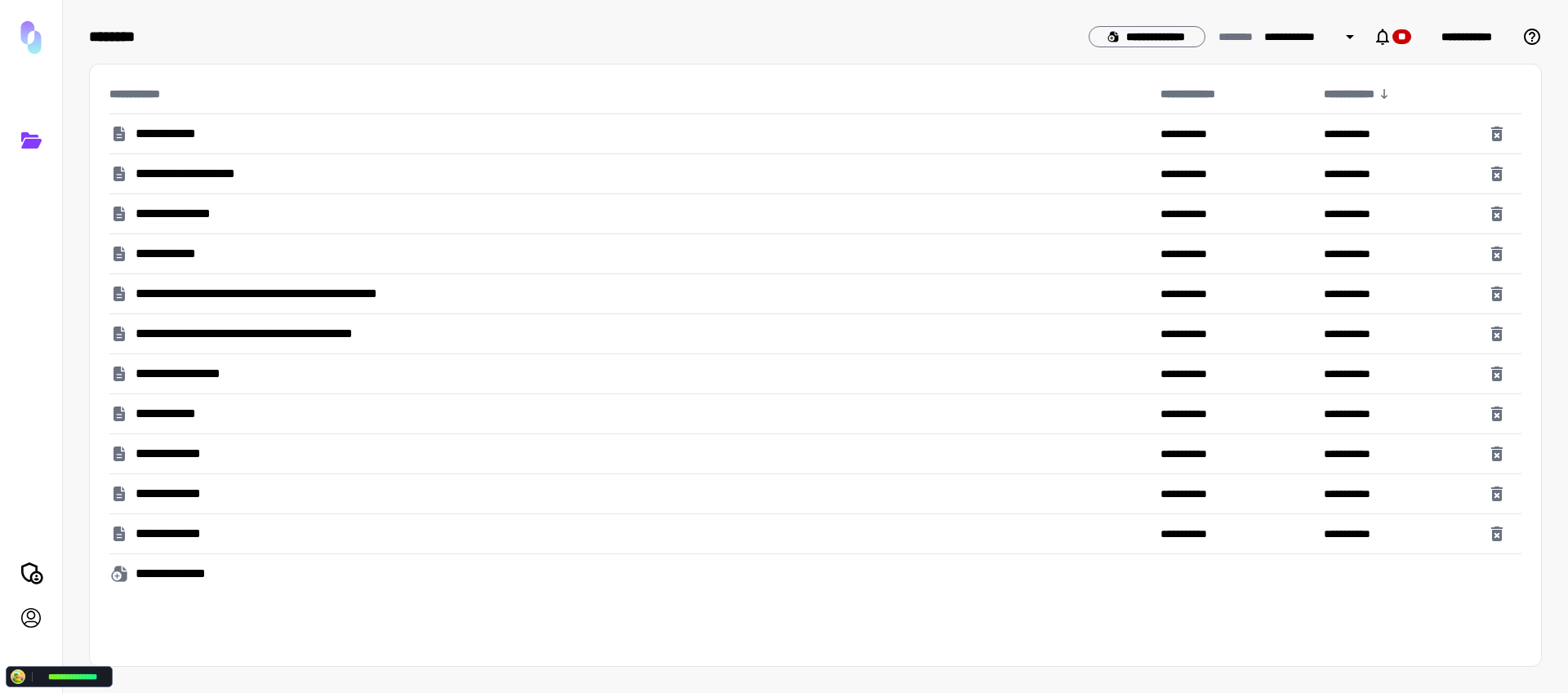 click on "**********" at bounding box center (1467, 37) 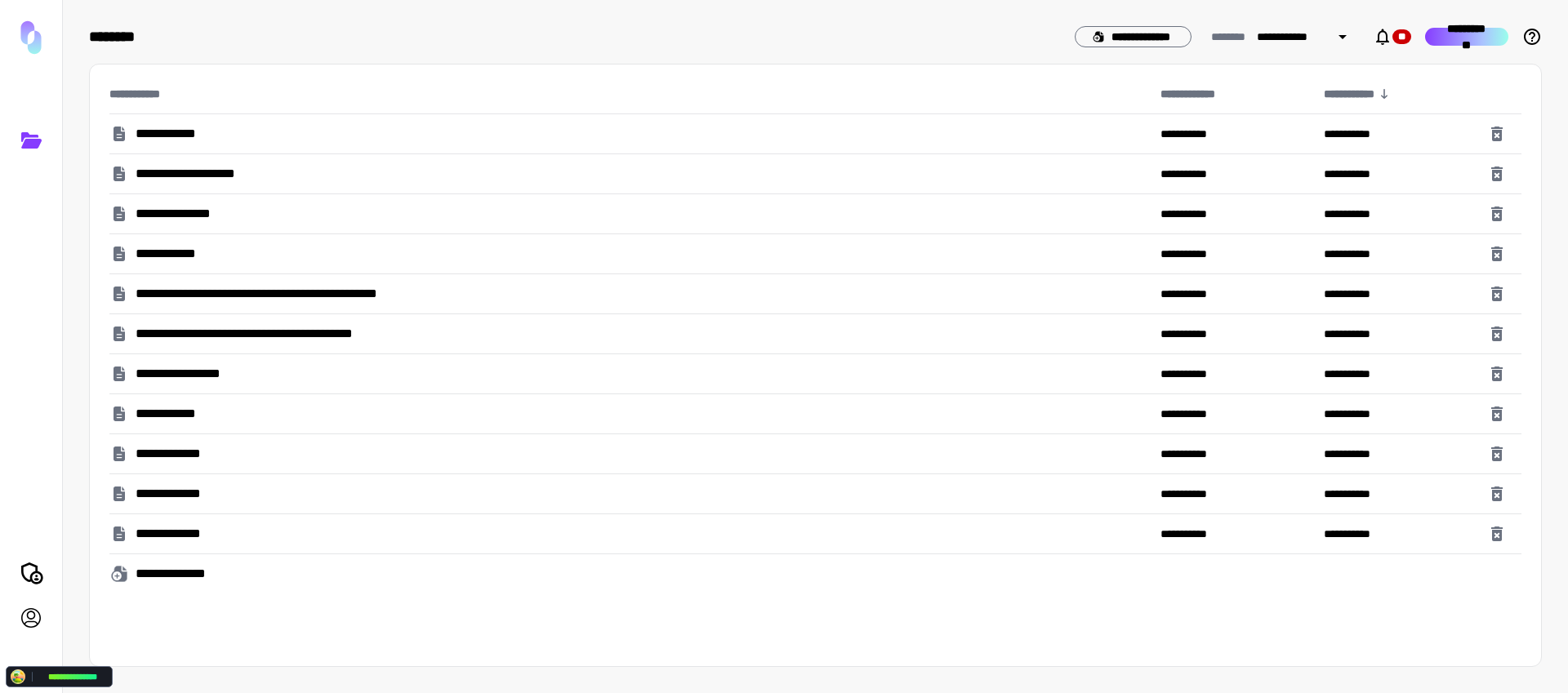 click on "**********" at bounding box center (1467, 37) 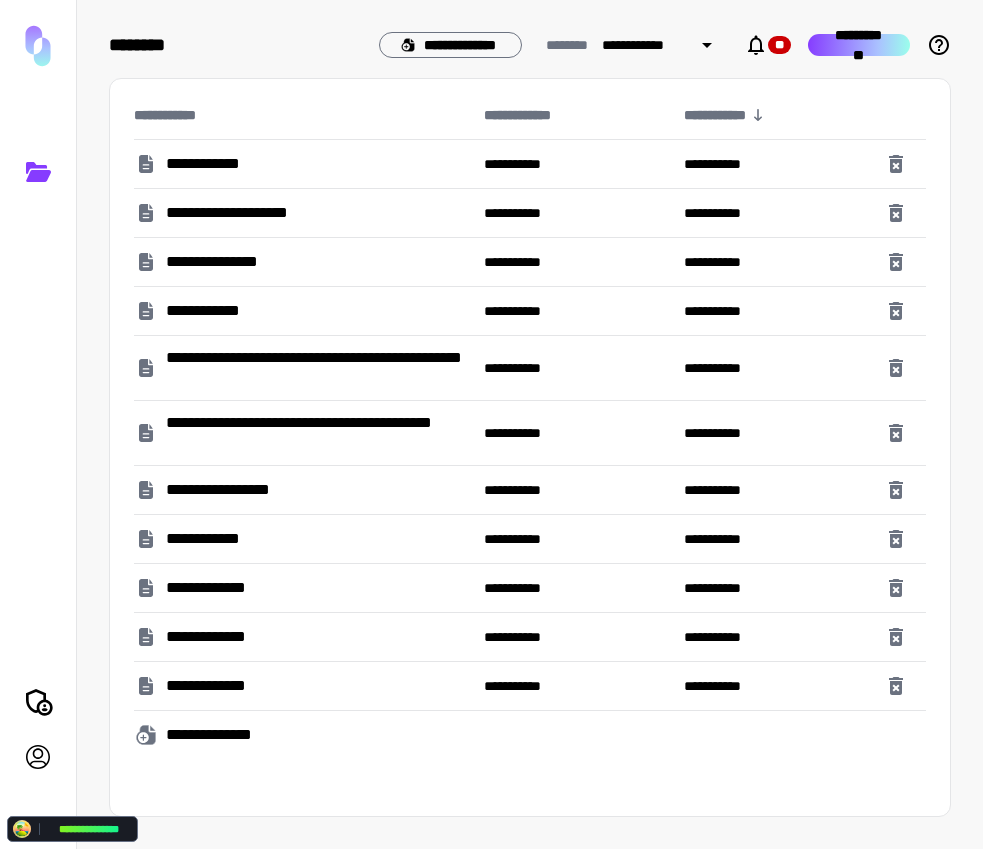 click on "**********" at bounding box center (859, 45) 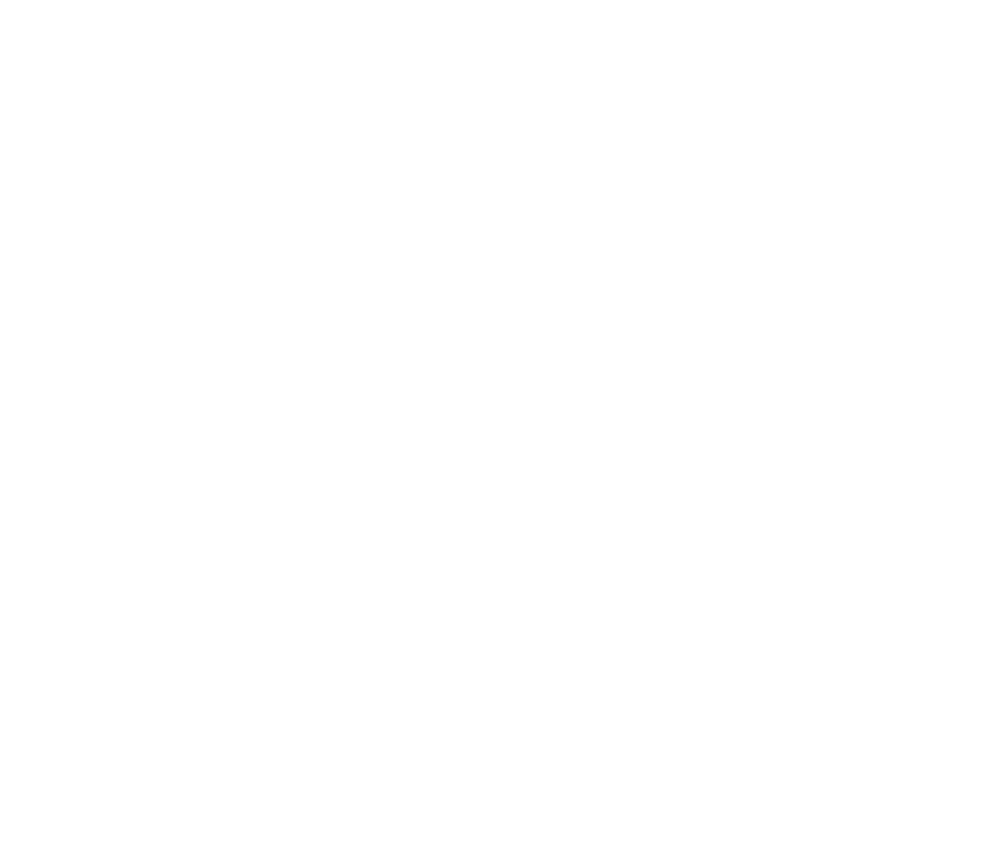 scroll, scrollTop: 0, scrollLeft: 0, axis: both 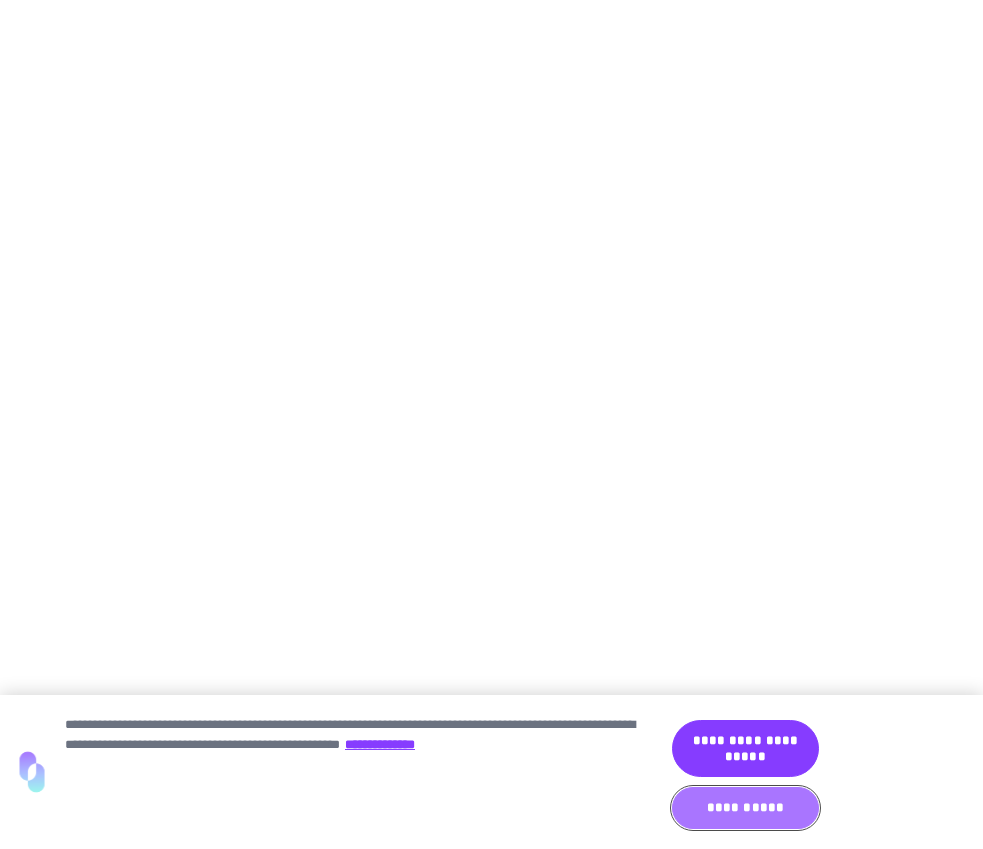 click on "**********" at bounding box center (745, 808) 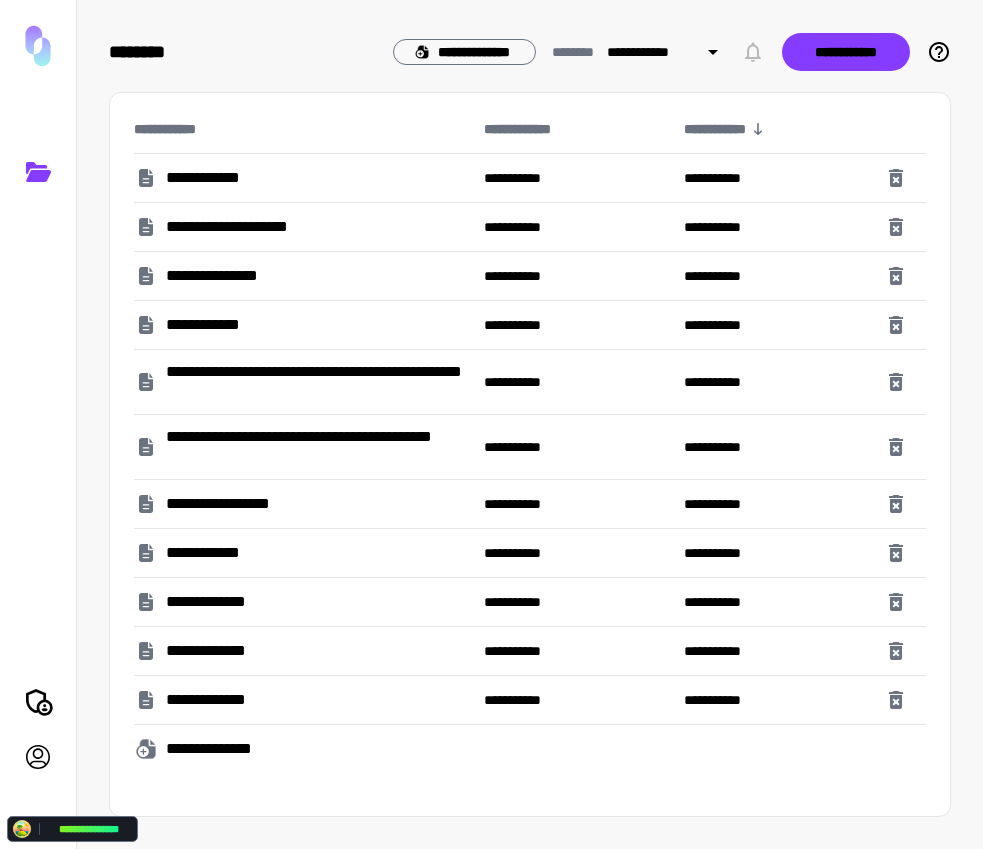 click on "**********" at bounding box center [491, 424] 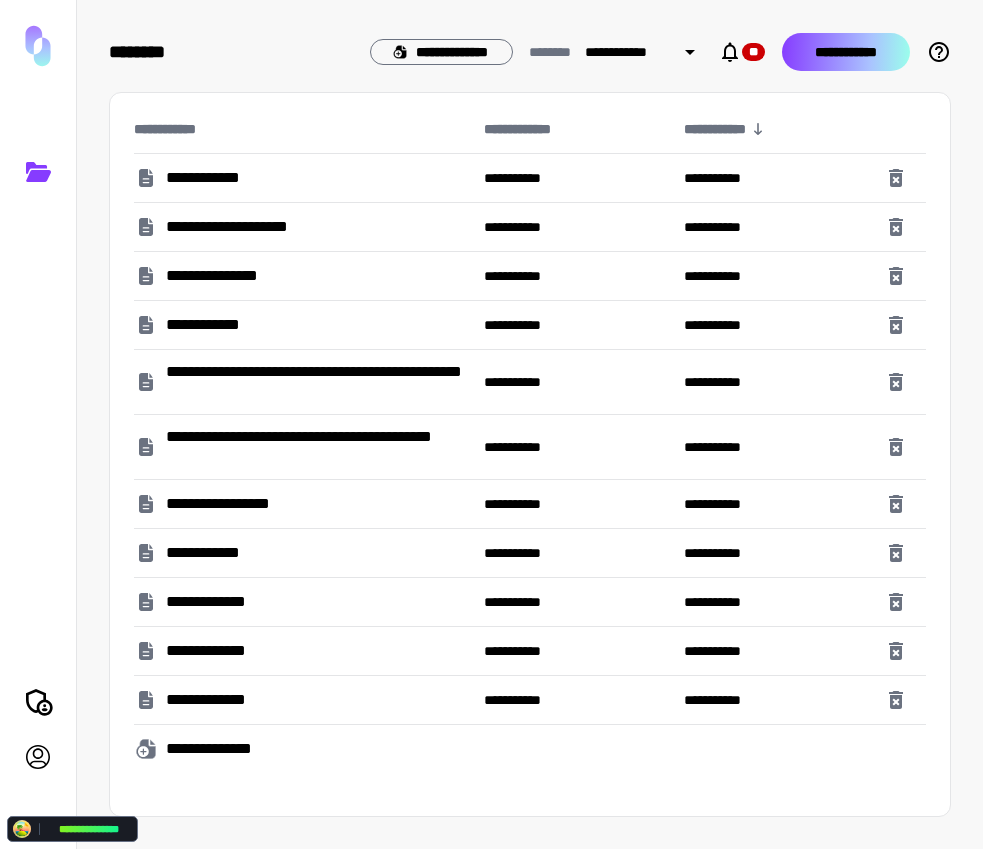 click on "**********" at bounding box center [846, 52] 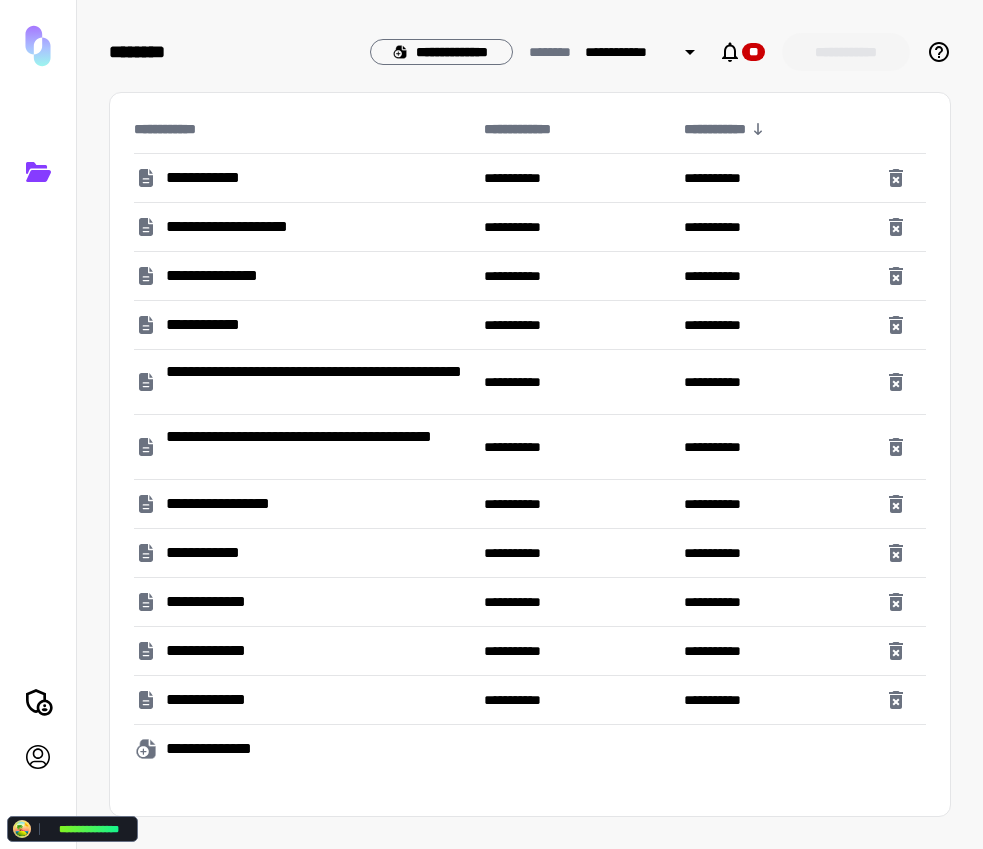 click on "**********" at bounding box center [834, 52] 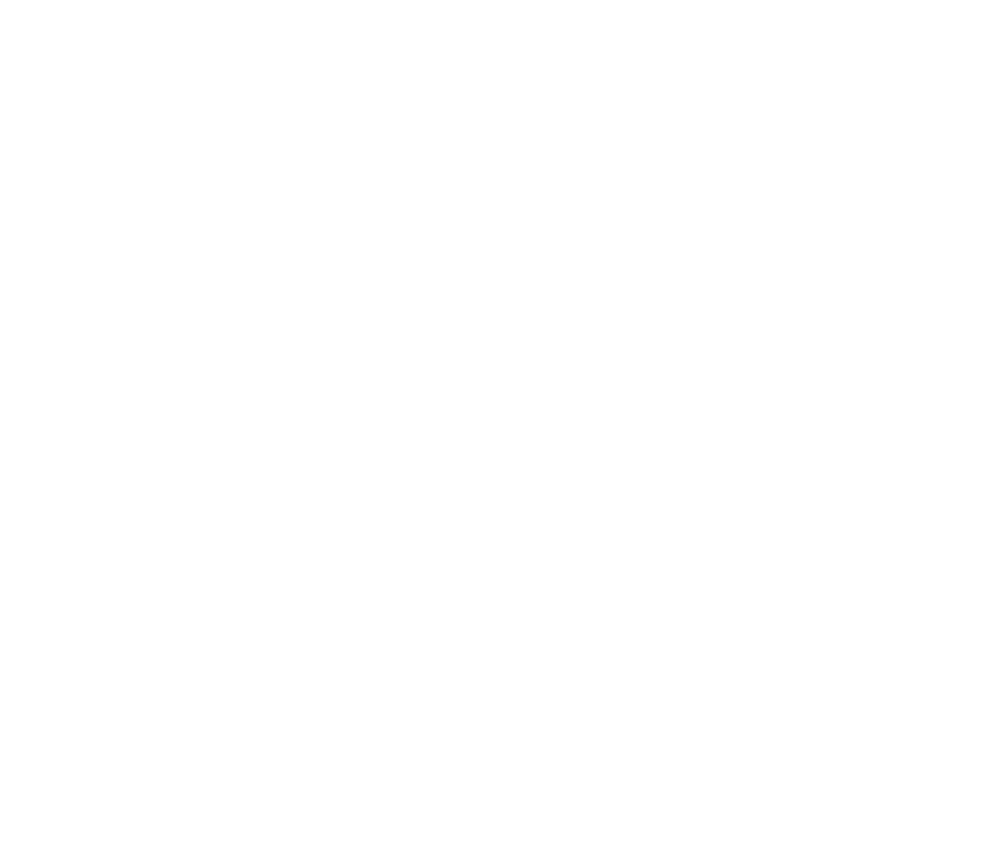 scroll, scrollTop: 0, scrollLeft: 0, axis: both 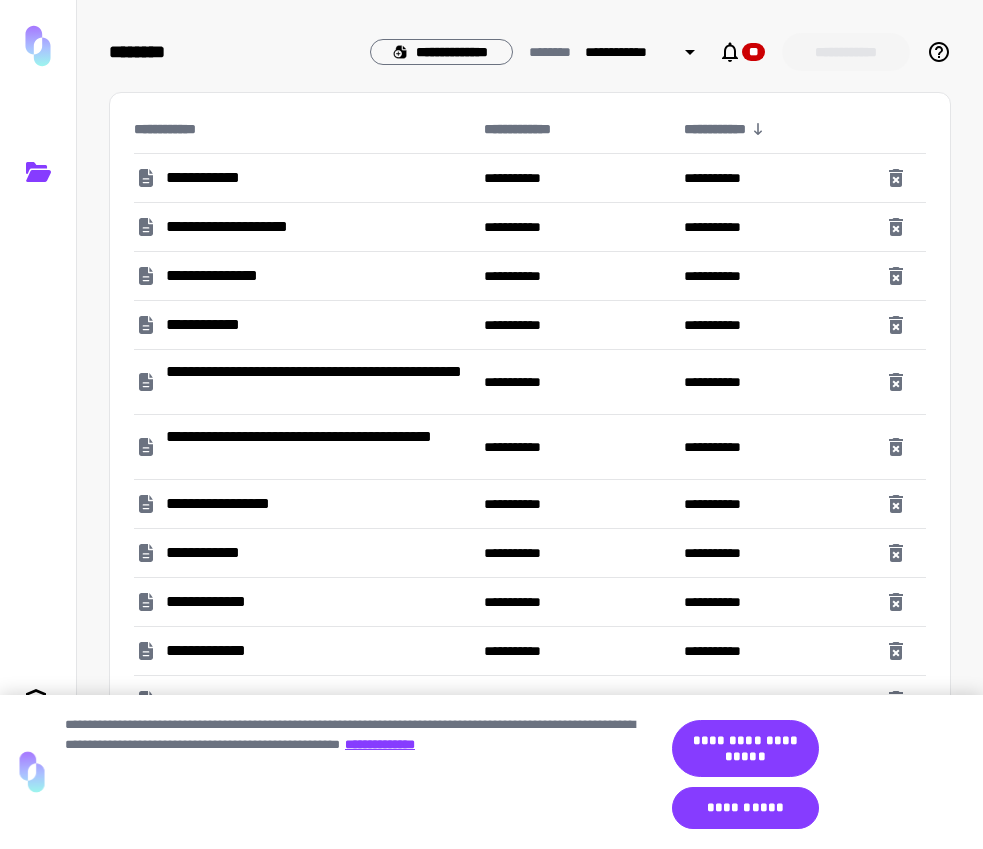click on "**********" at bounding box center [530, 424] 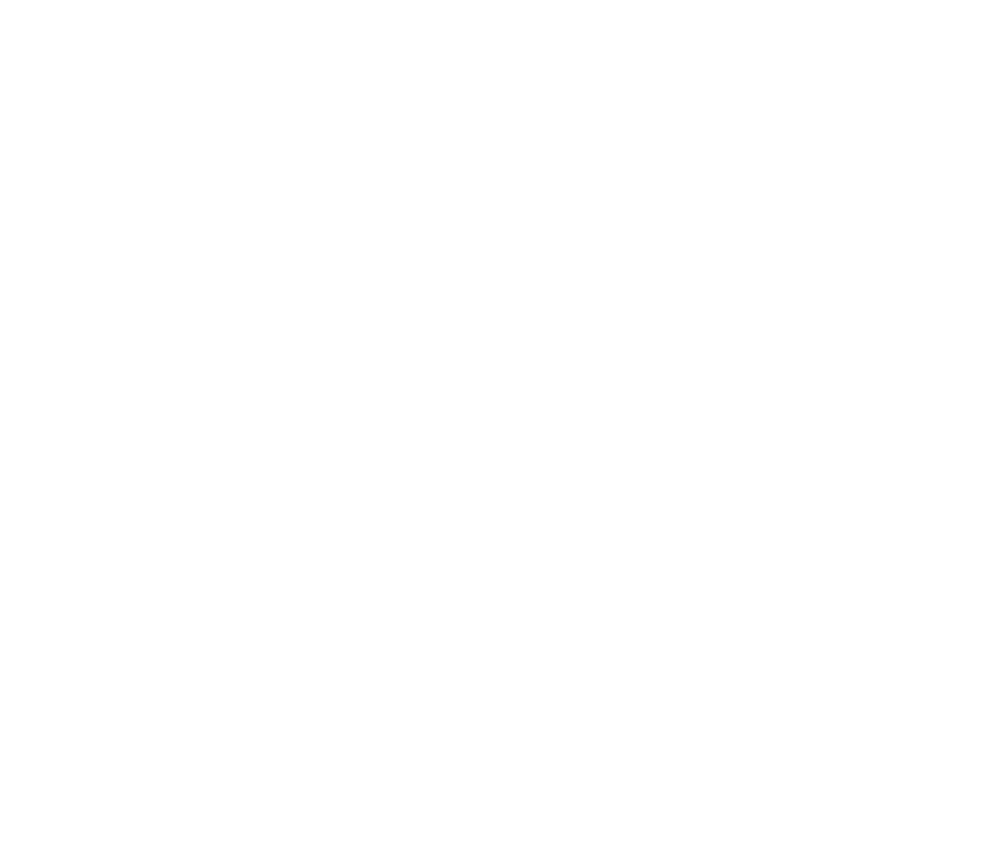 scroll, scrollTop: 0, scrollLeft: 0, axis: both 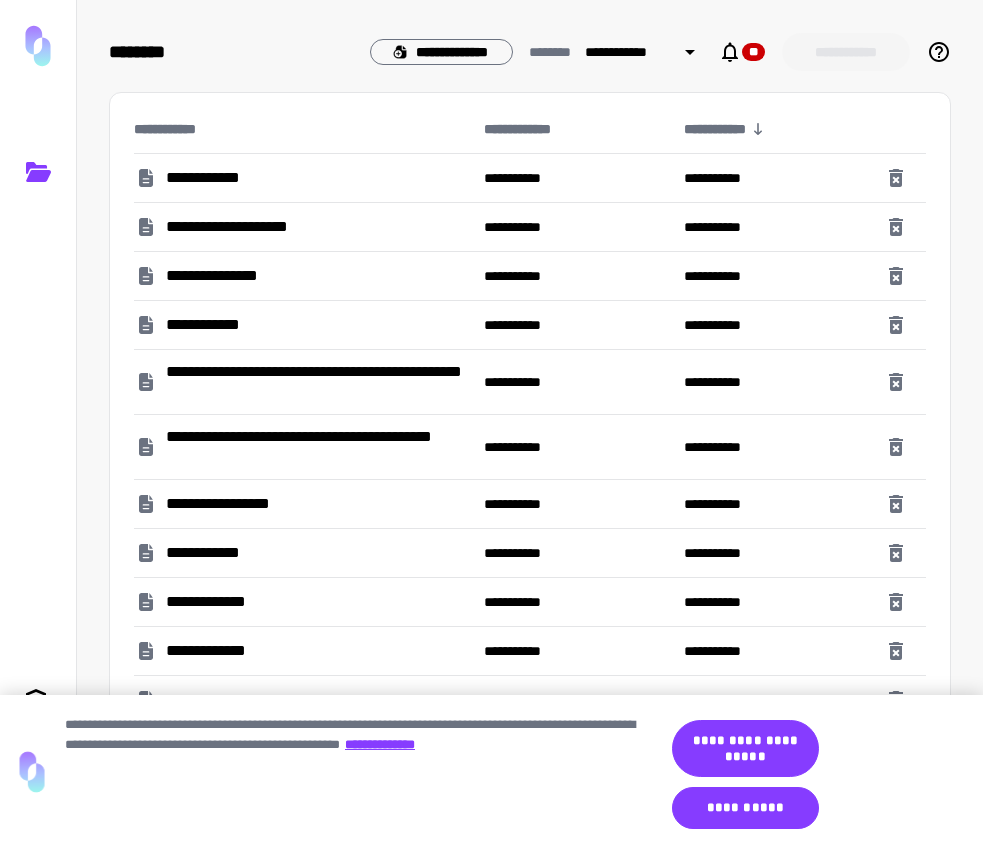 click on "**********" at bounding box center [530, 454] 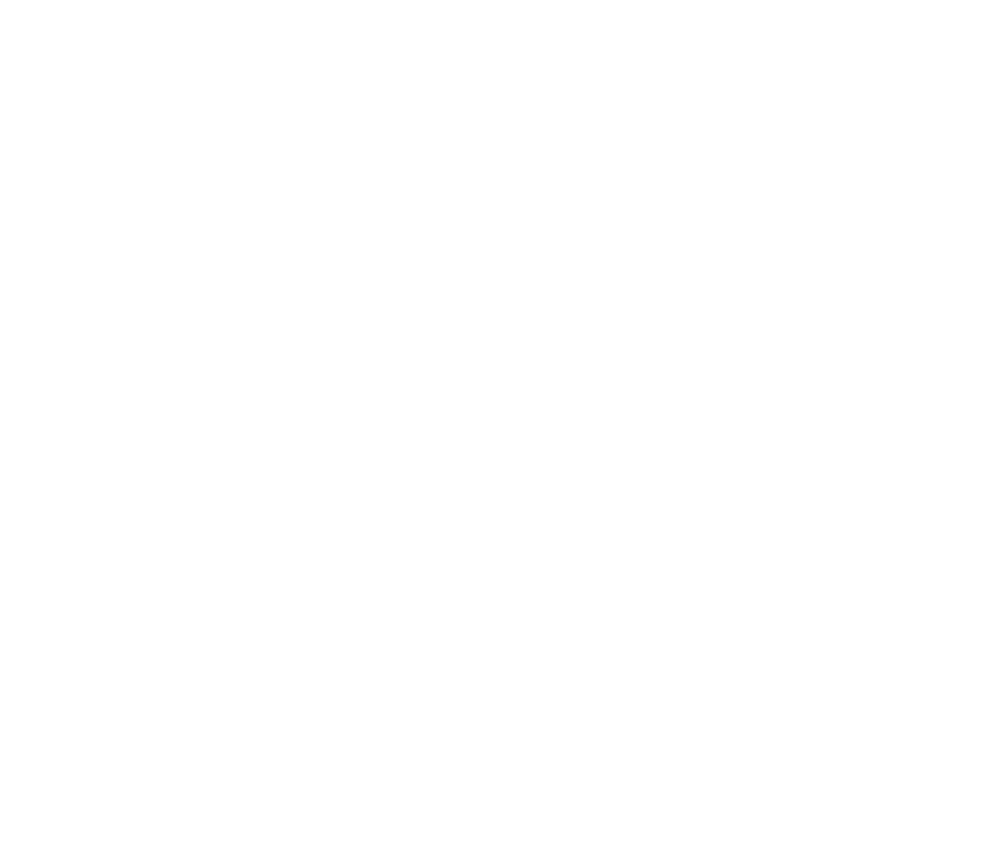 scroll, scrollTop: 0, scrollLeft: 0, axis: both 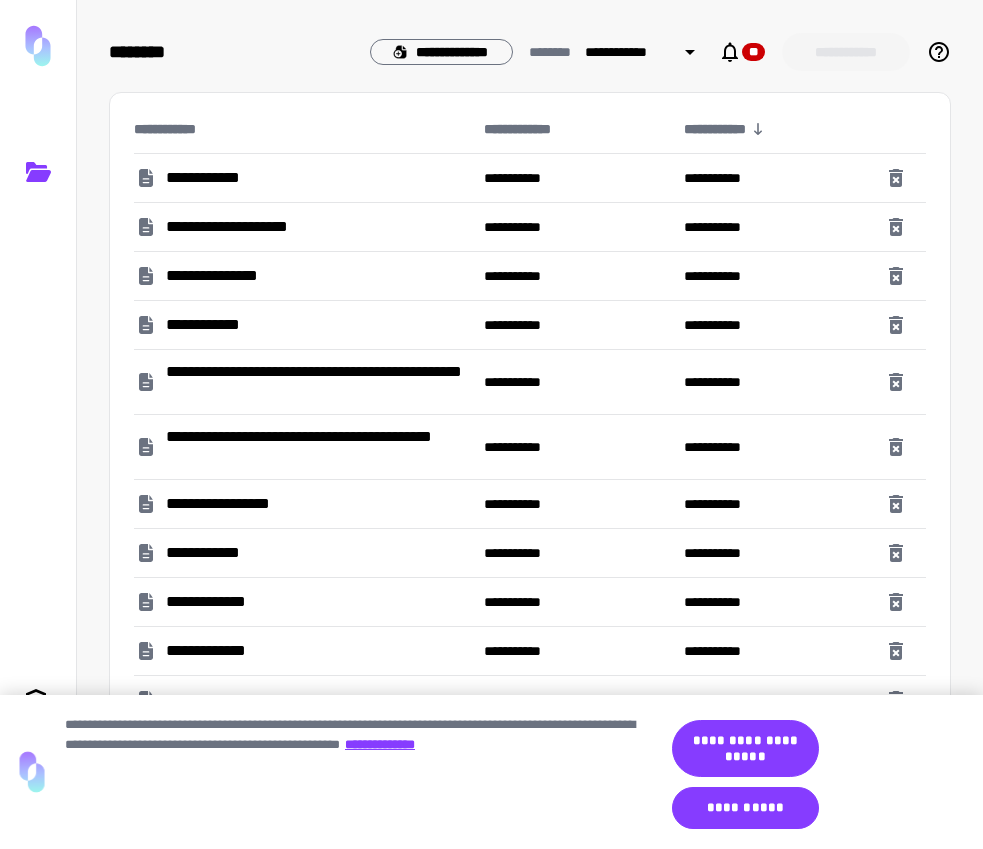click on "**********" at bounding box center [834, 52] 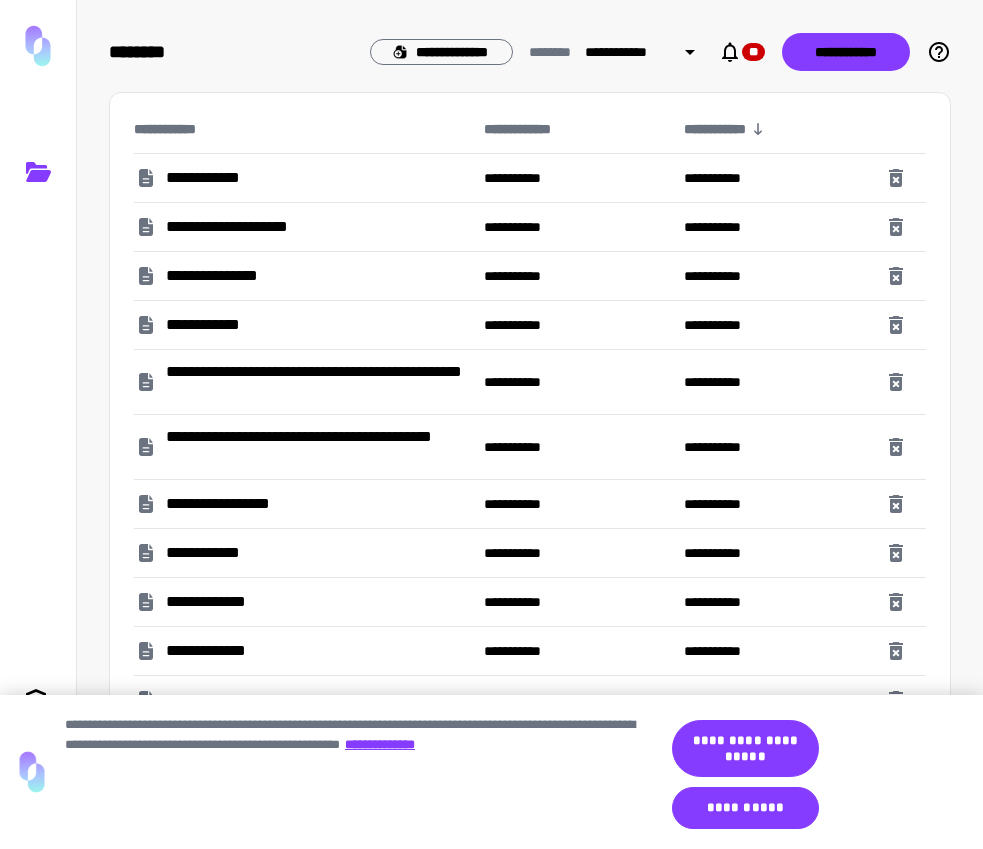 scroll, scrollTop: 0, scrollLeft: 0, axis: both 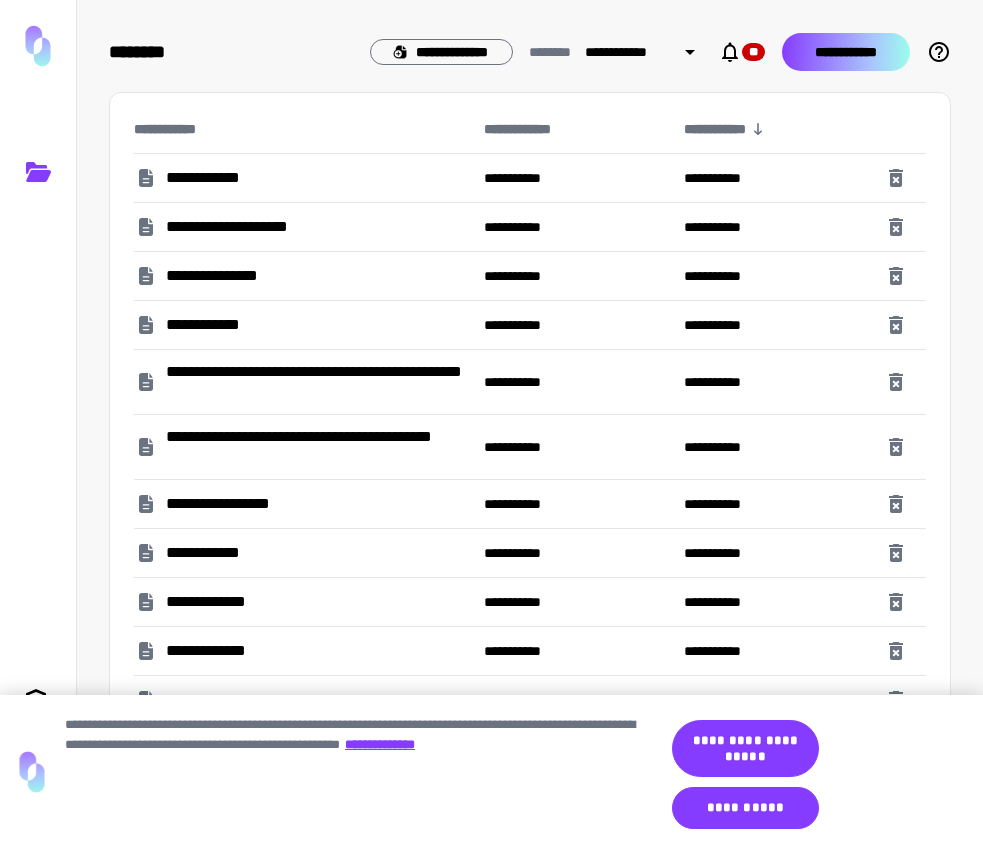 click on "**********" at bounding box center [846, 52] 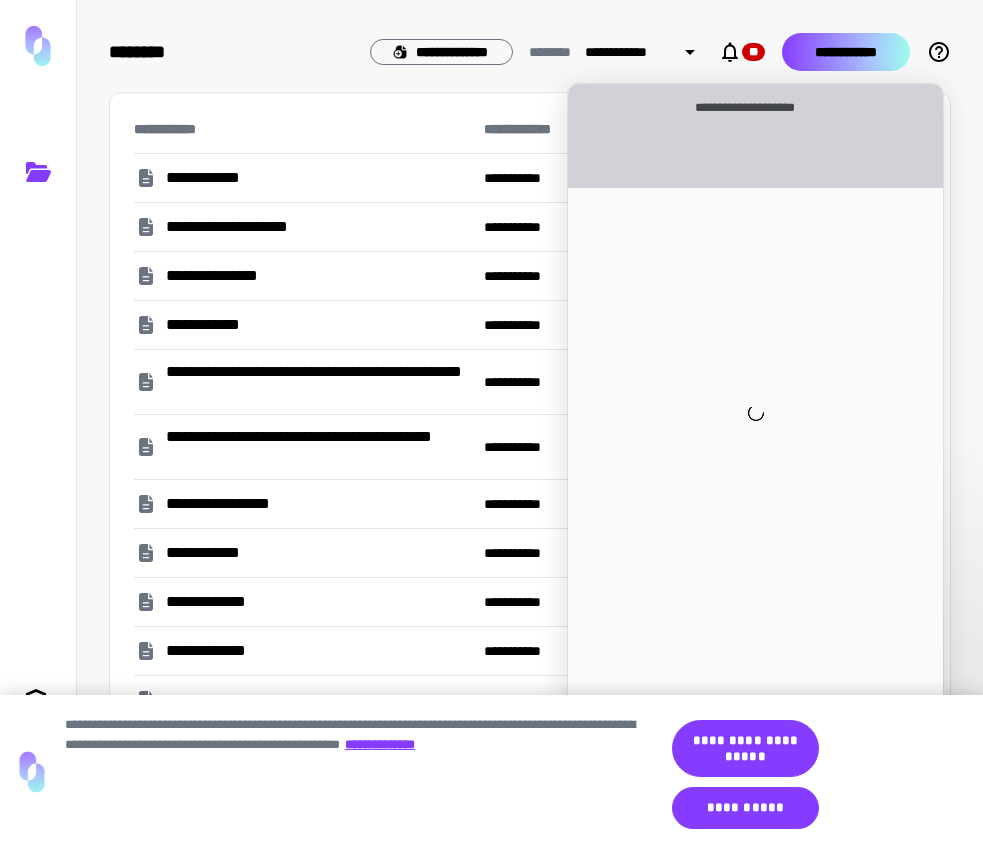 scroll, scrollTop: 0, scrollLeft: 0, axis: both 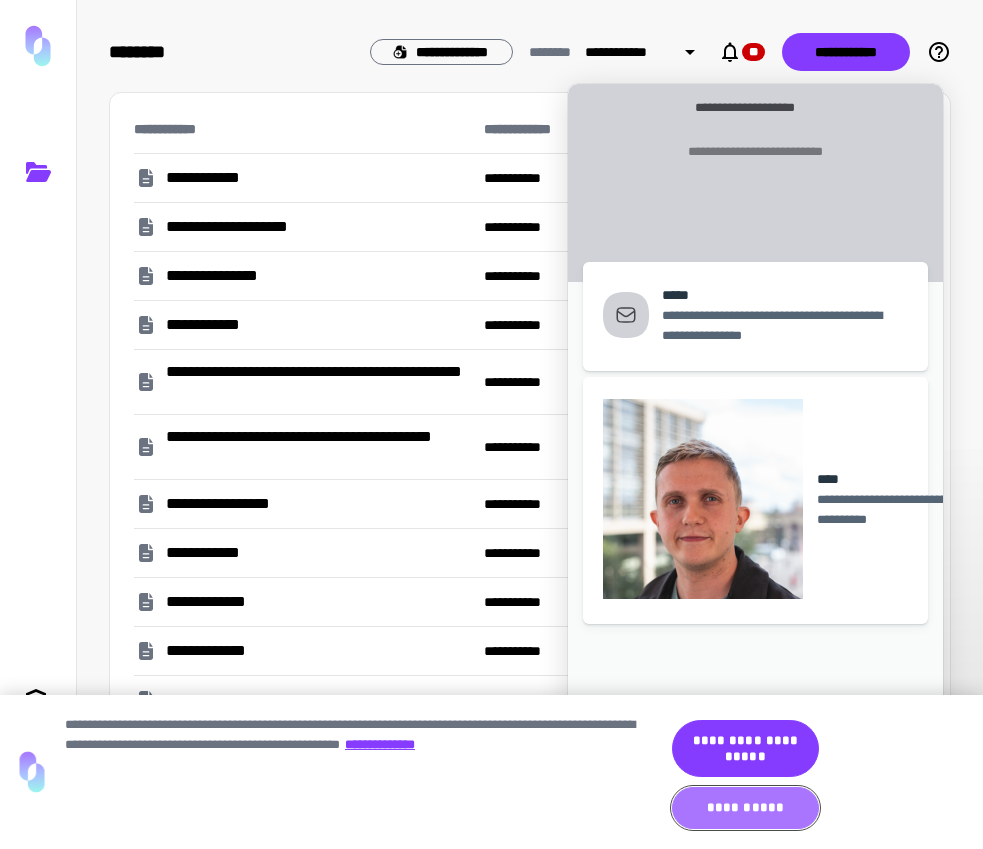 click on "**********" at bounding box center [745, 808] 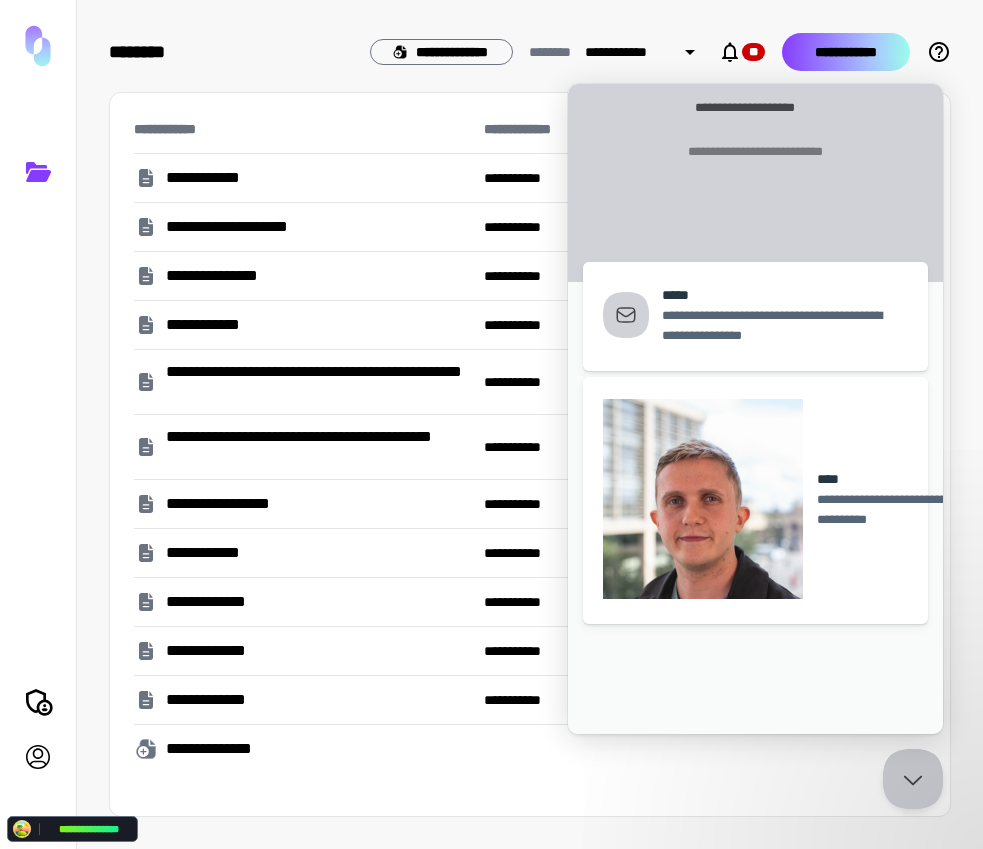 click on "**********" at bounding box center [846, 52] 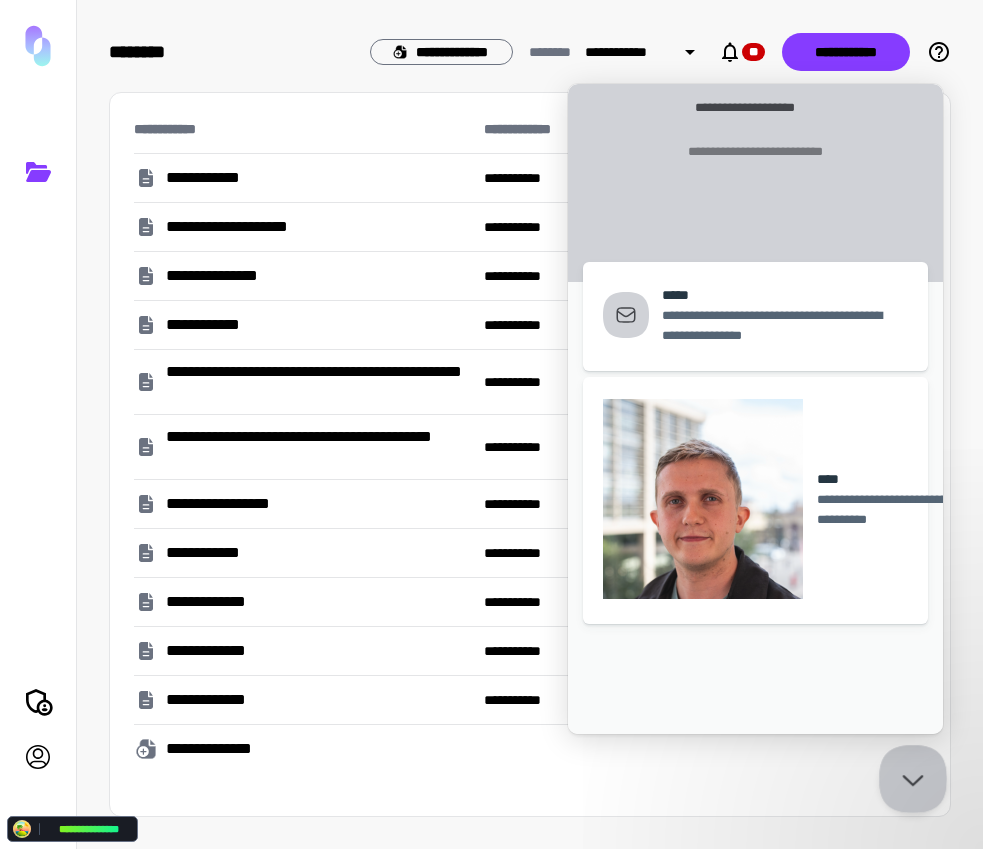 click at bounding box center [909, 775] 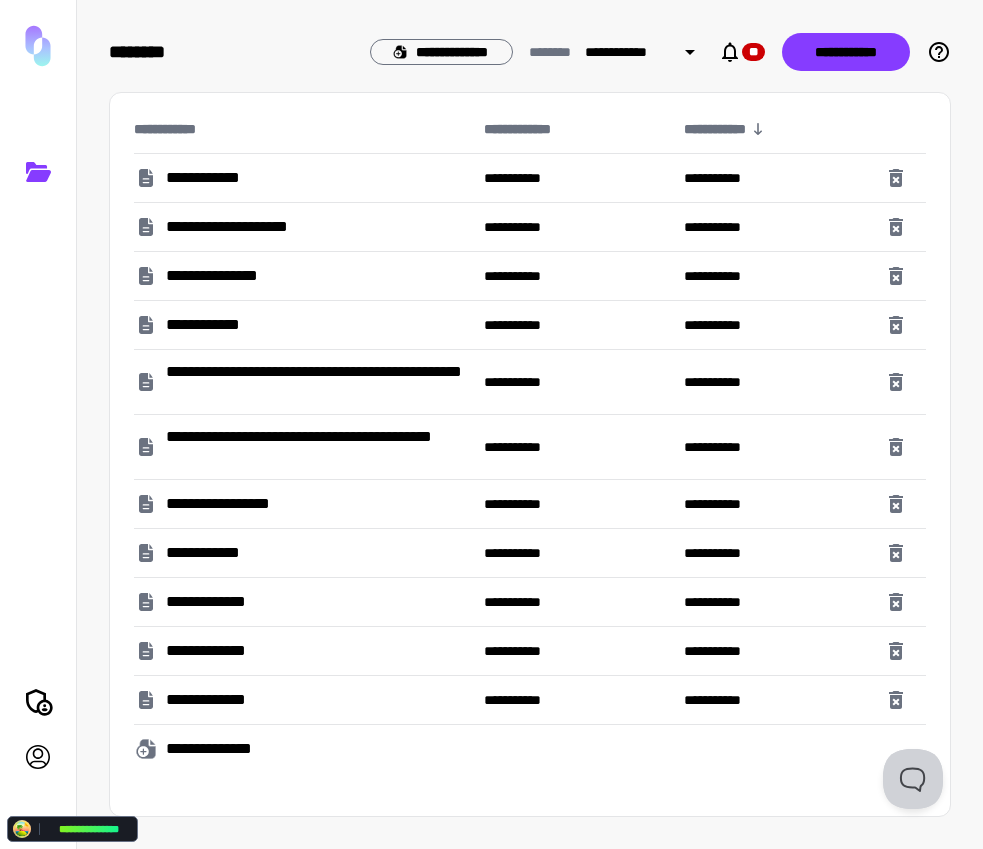 click on "**********" at bounding box center [530, 454] 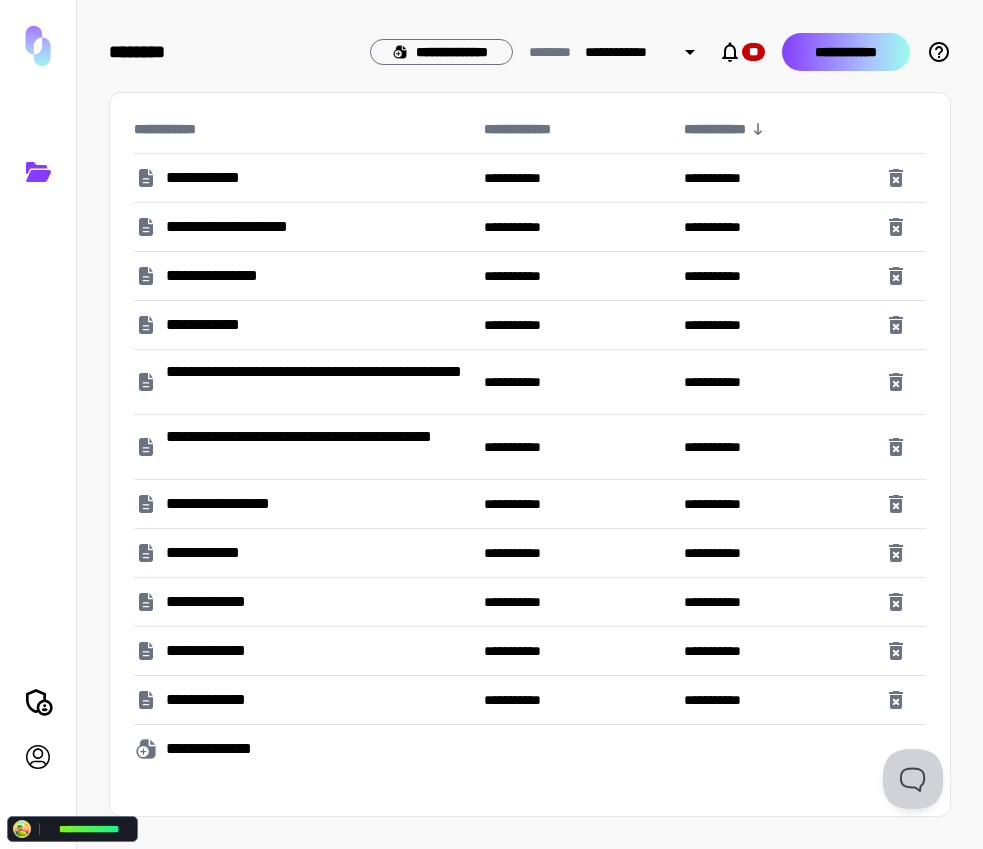 click on "**********" at bounding box center [846, 52] 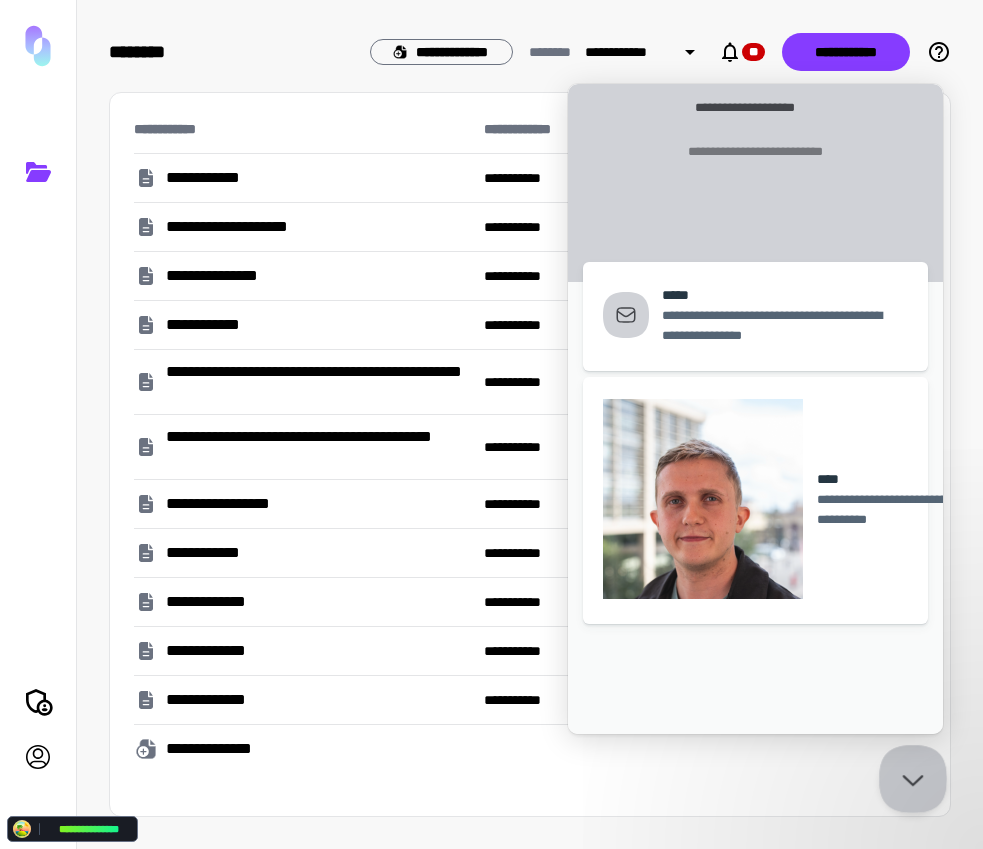click at bounding box center (909, 775) 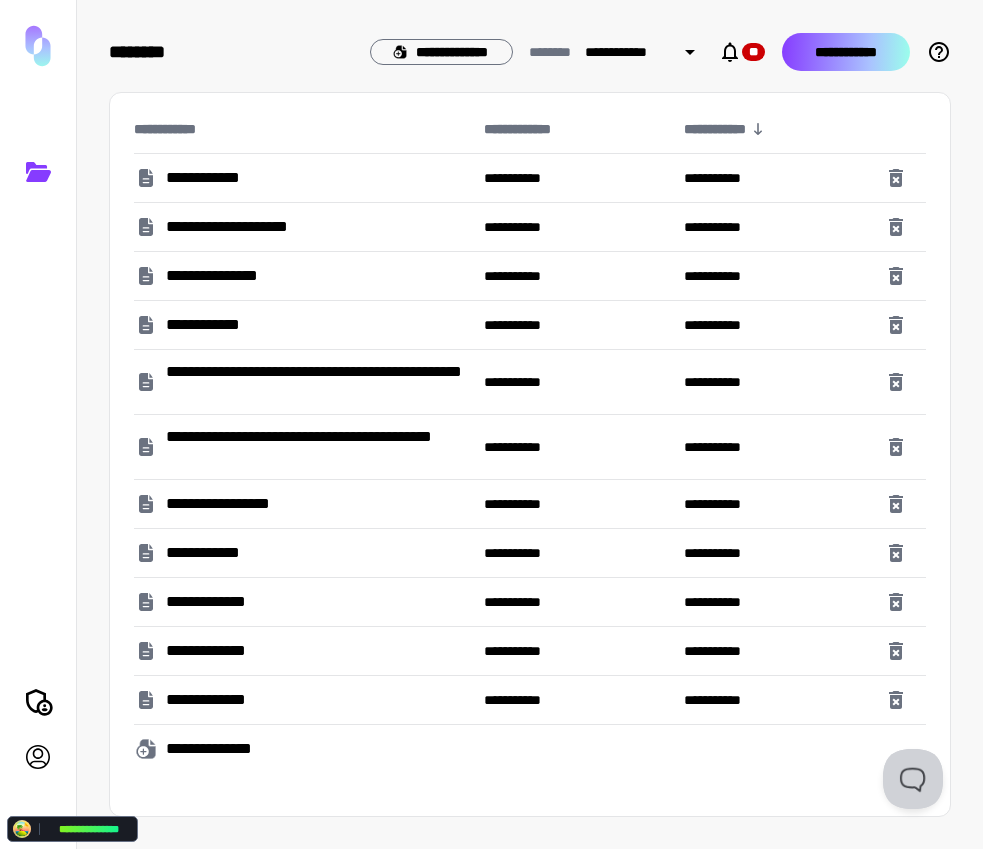 click on "**********" at bounding box center (846, 52) 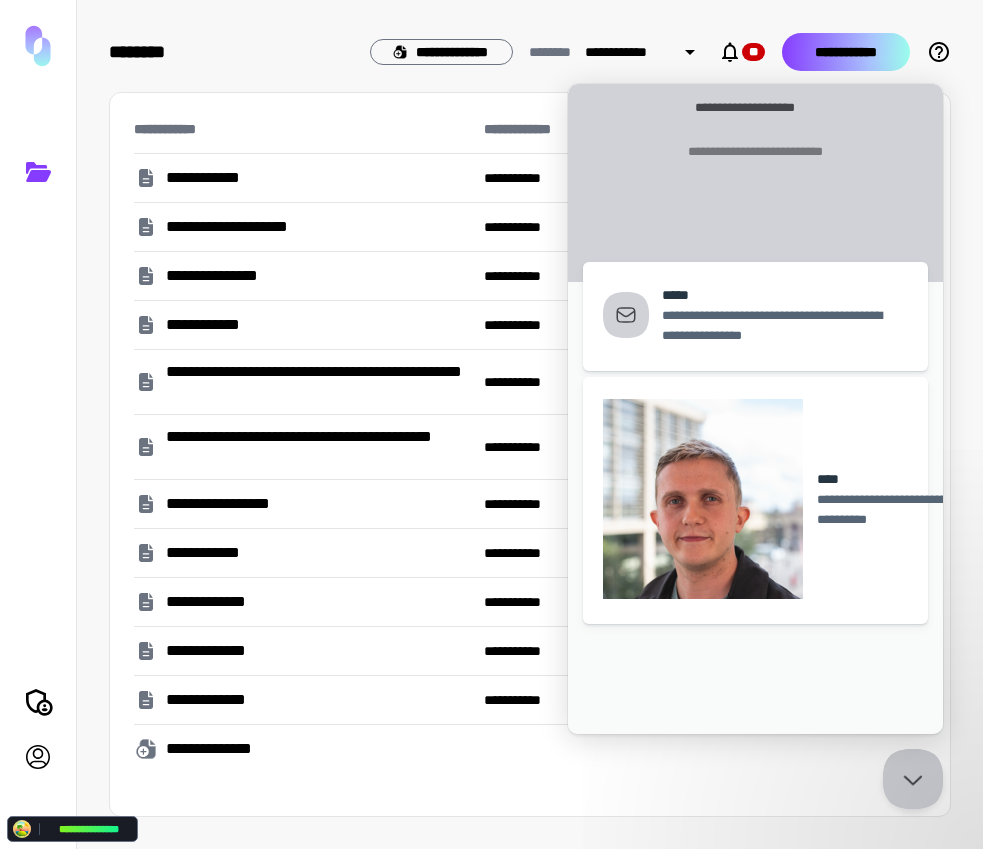 click on "**********" at bounding box center [846, 52] 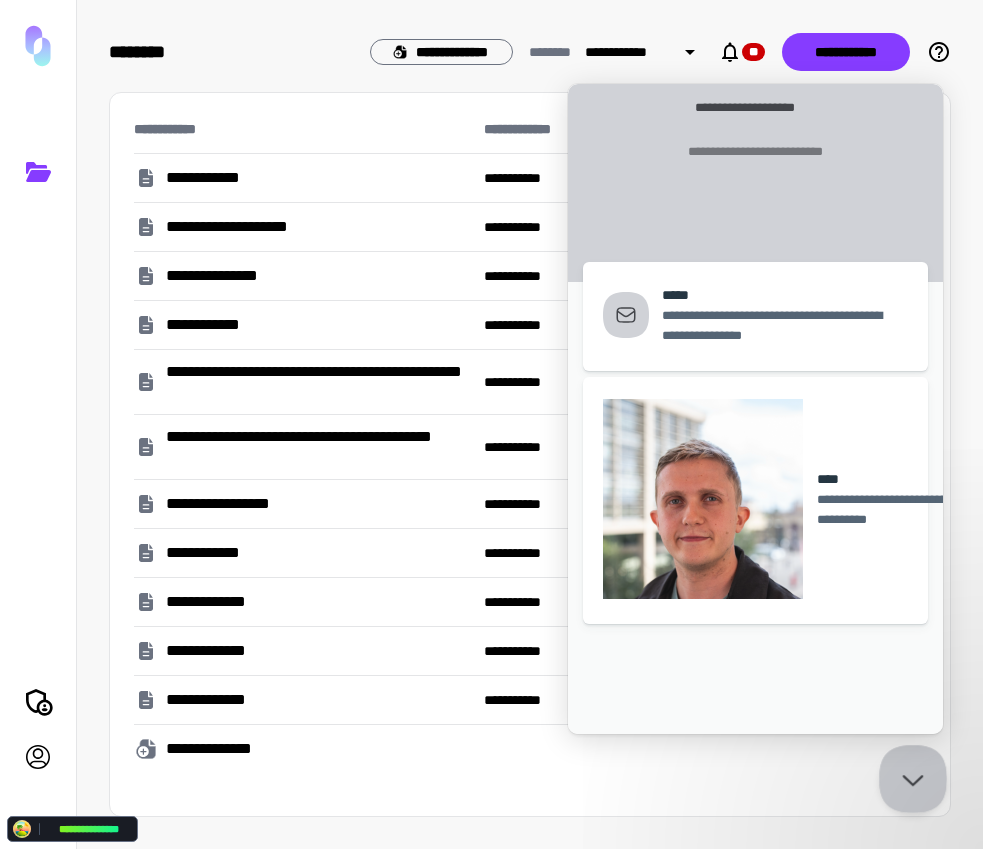 click at bounding box center [909, 775] 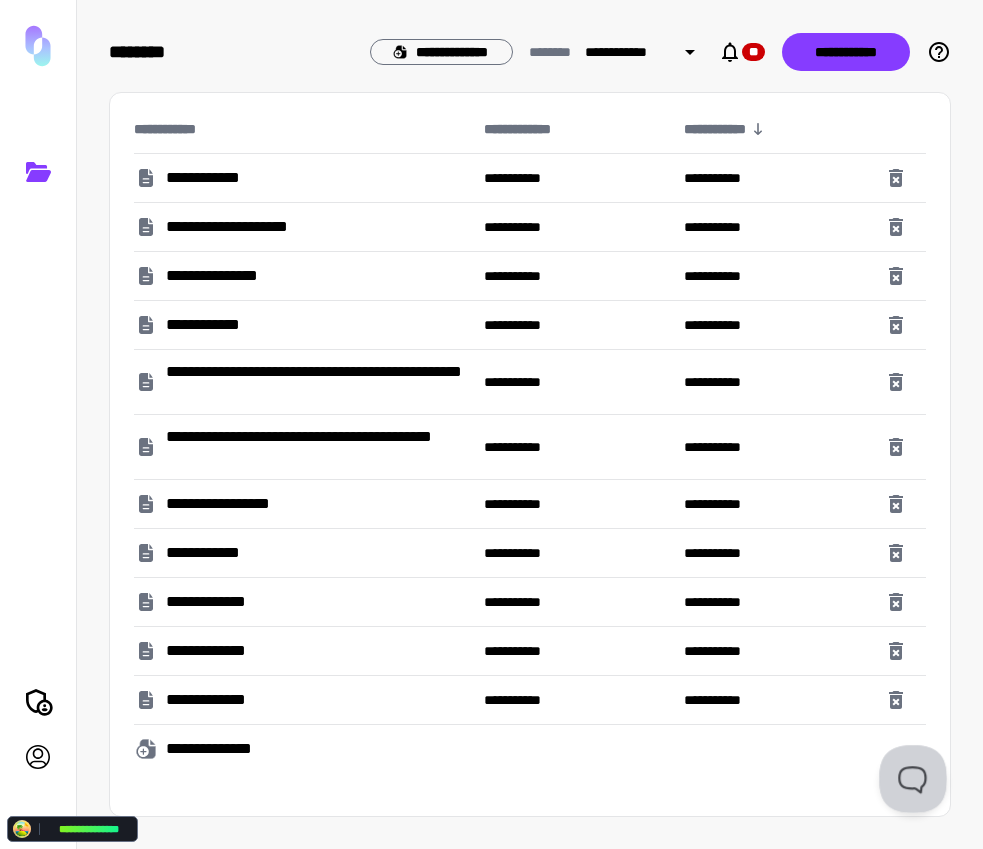 click at bounding box center (909, 775) 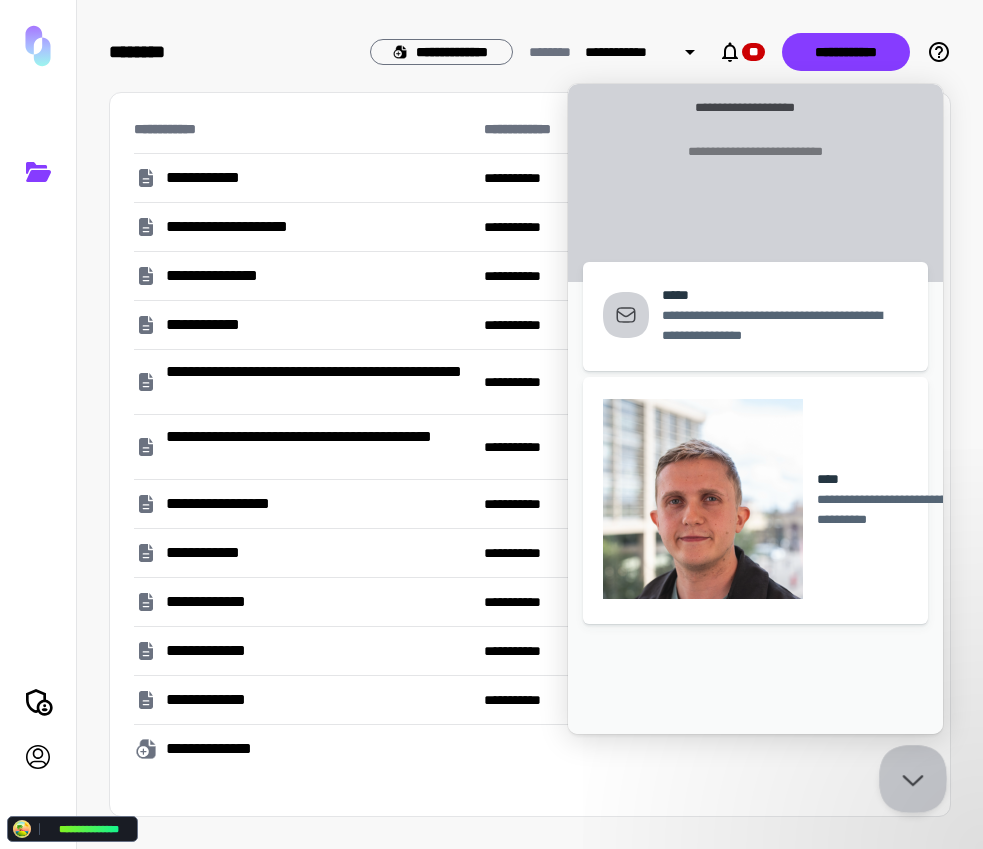 click at bounding box center [909, 775] 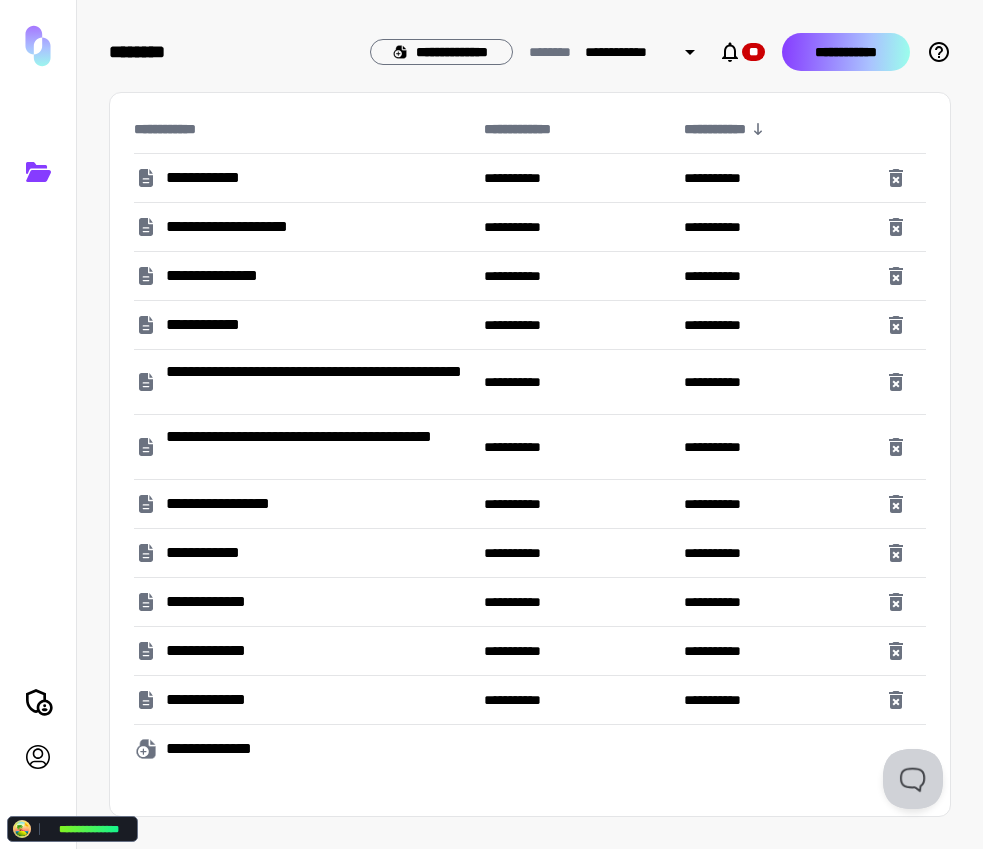click on "**********" at bounding box center [846, 52] 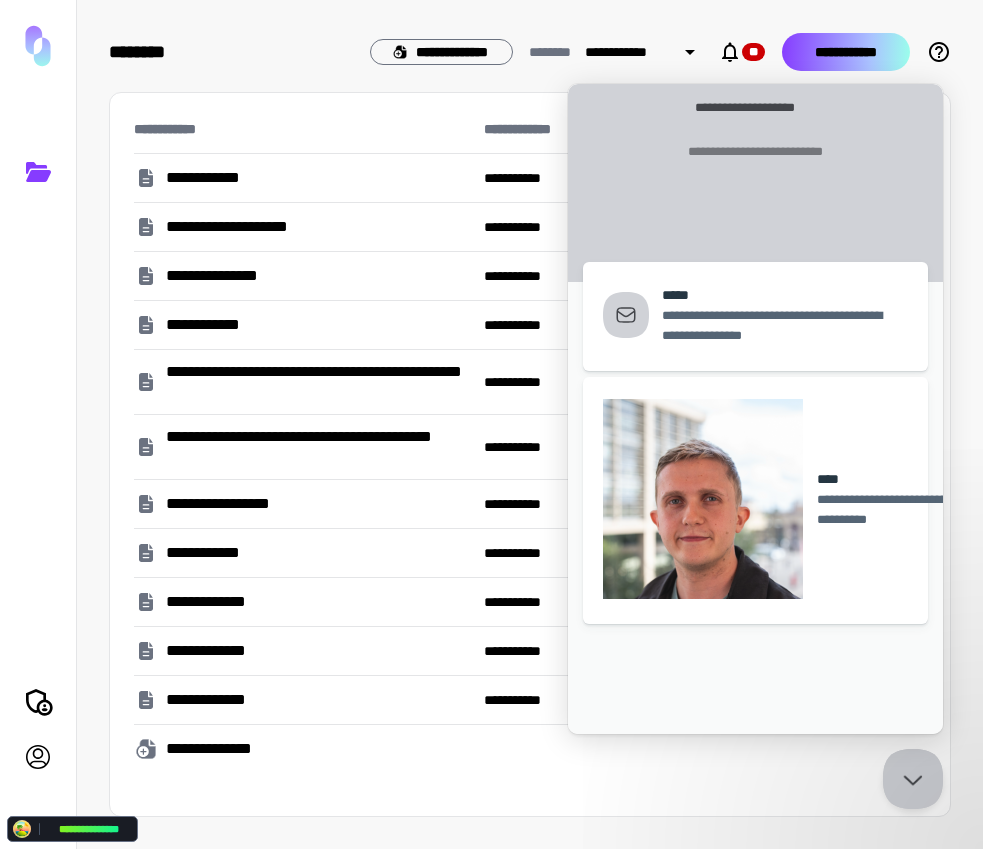 click on "**********" at bounding box center (846, 52) 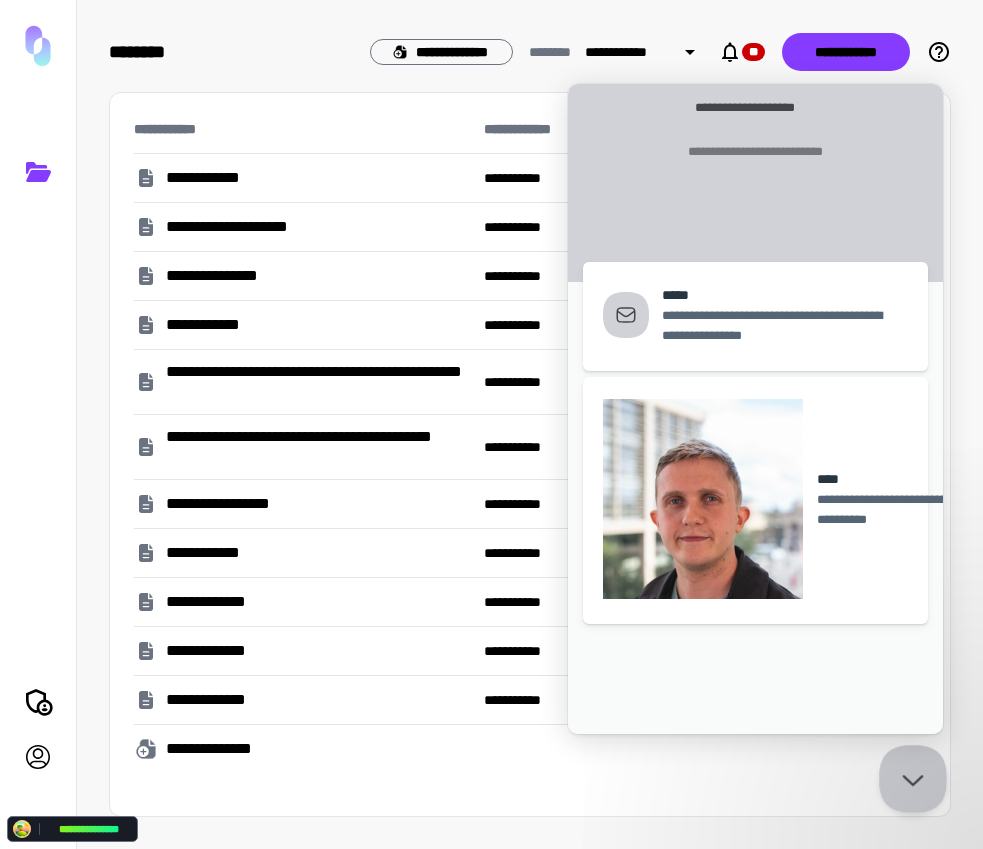 click at bounding box center (909, 775) 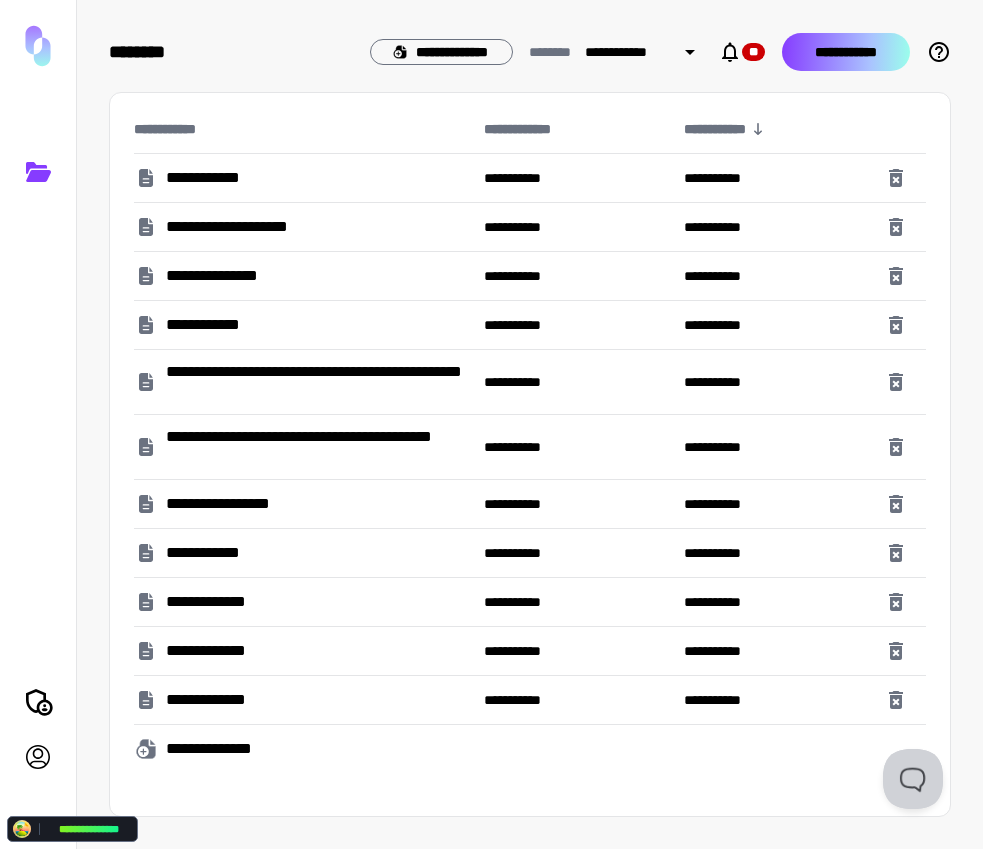 click on "**********" at bounding box center (846, 52) 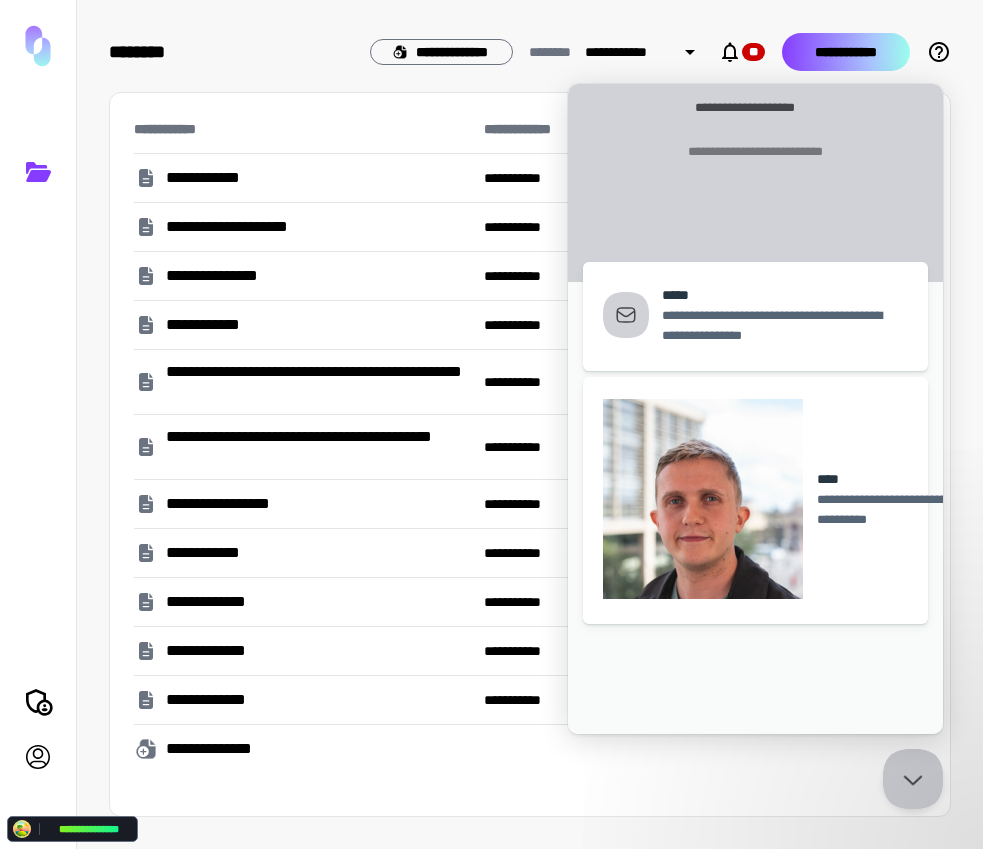 click on "**********" at bounding box center (846, 52) 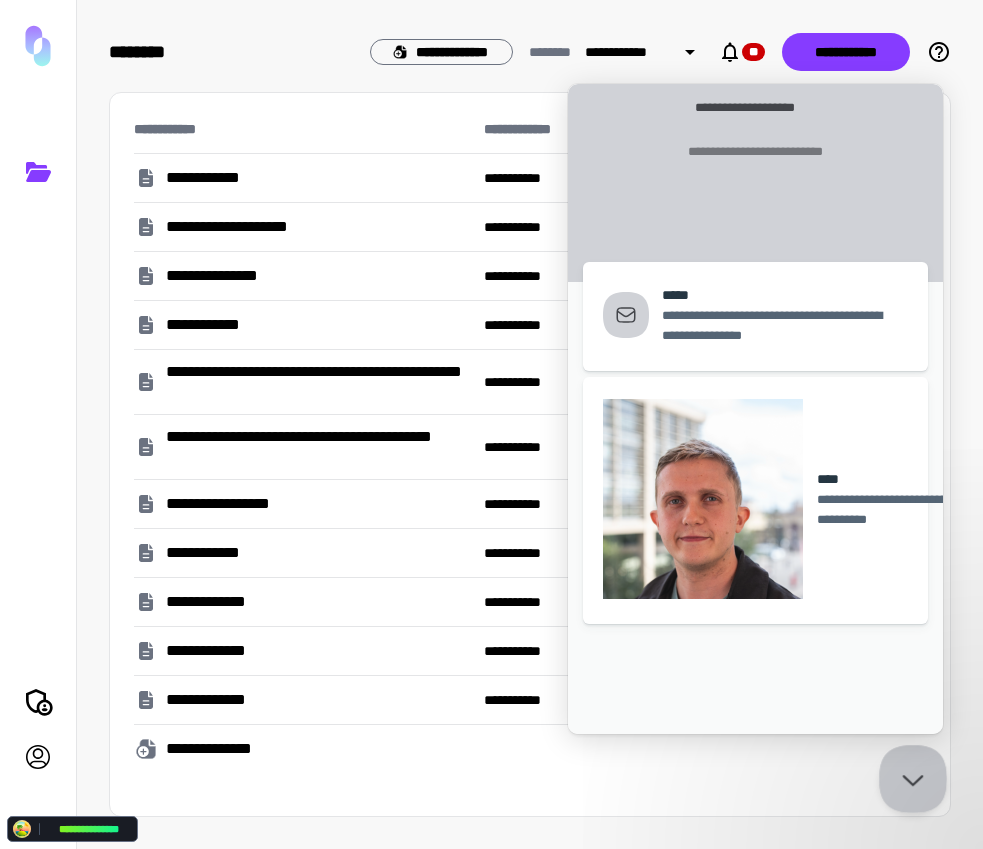 click at bounding box center [909, 775] 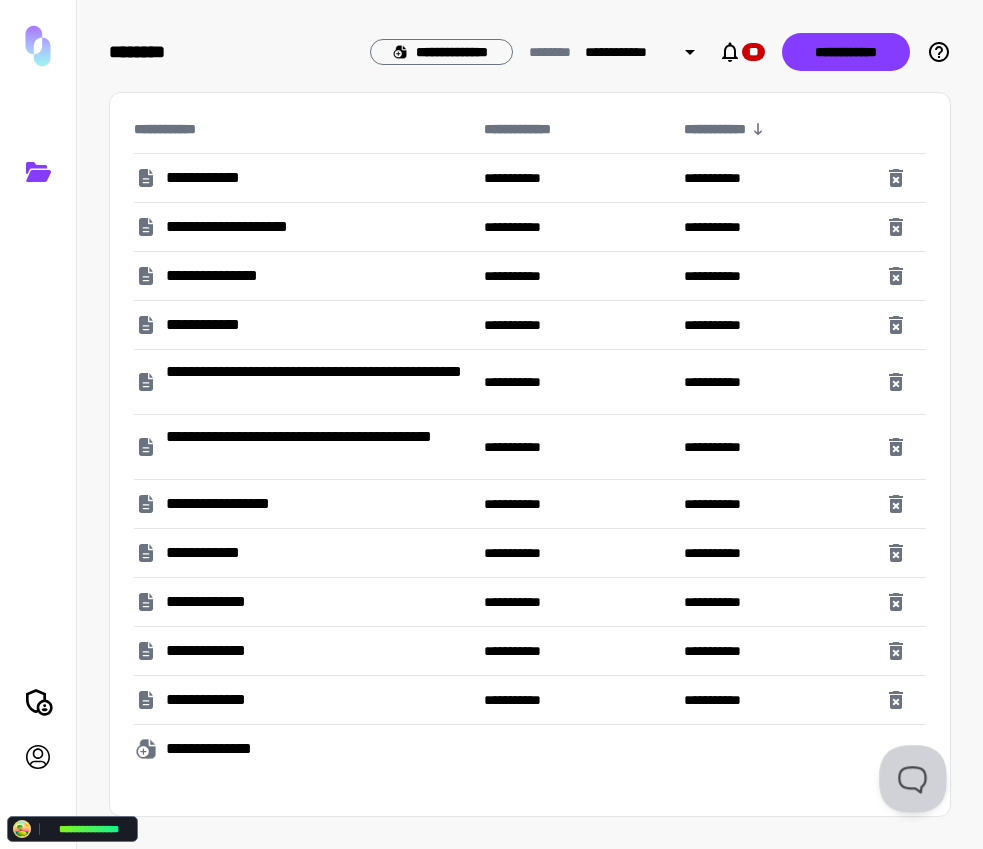 click at bounding box center (909, 775) 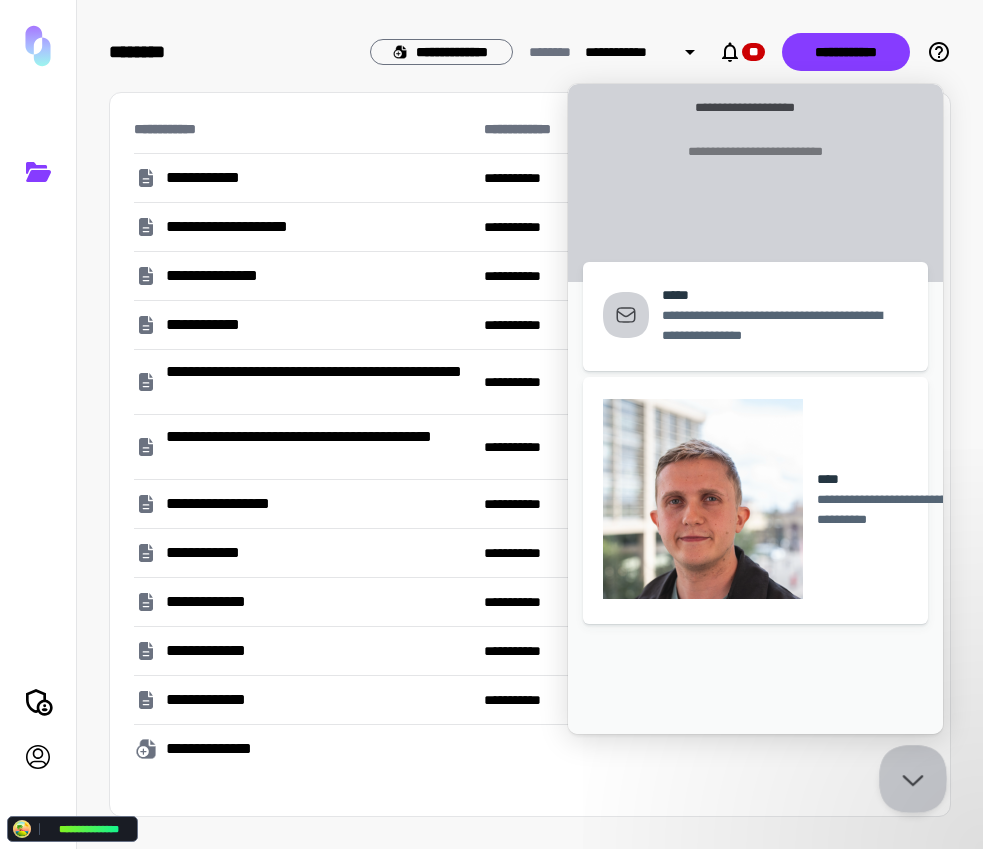 click at bounding box center (909, 775) 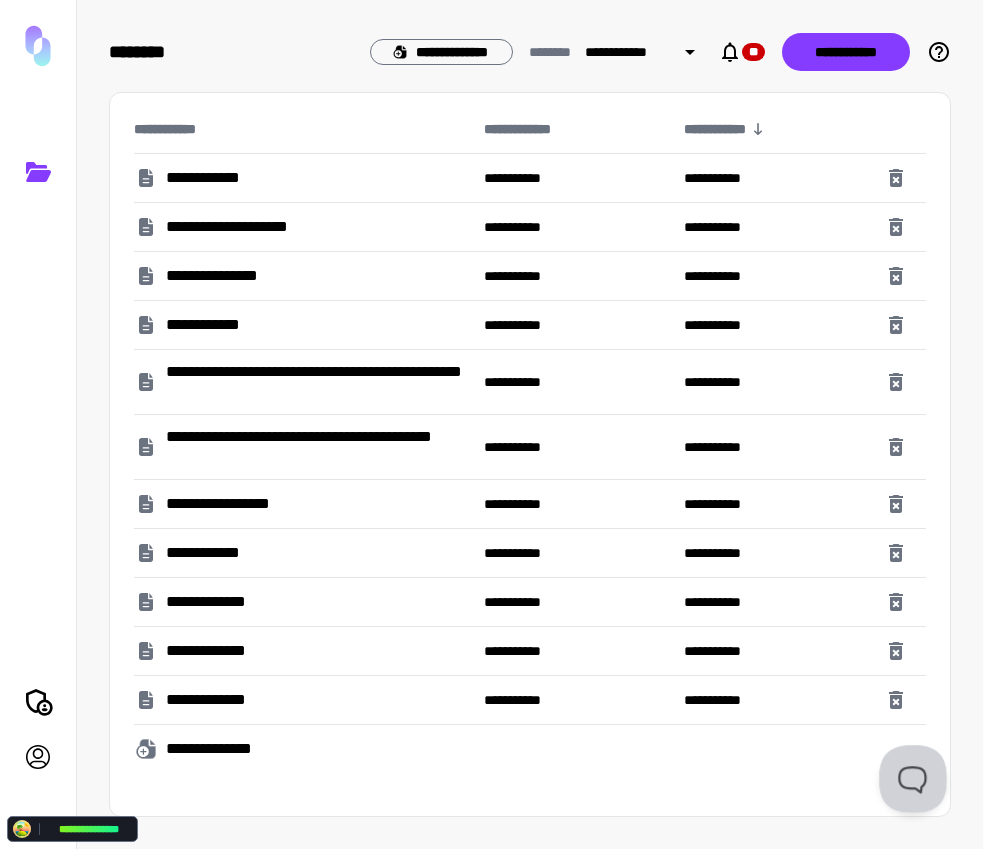 click at bounding box center [909, 775] 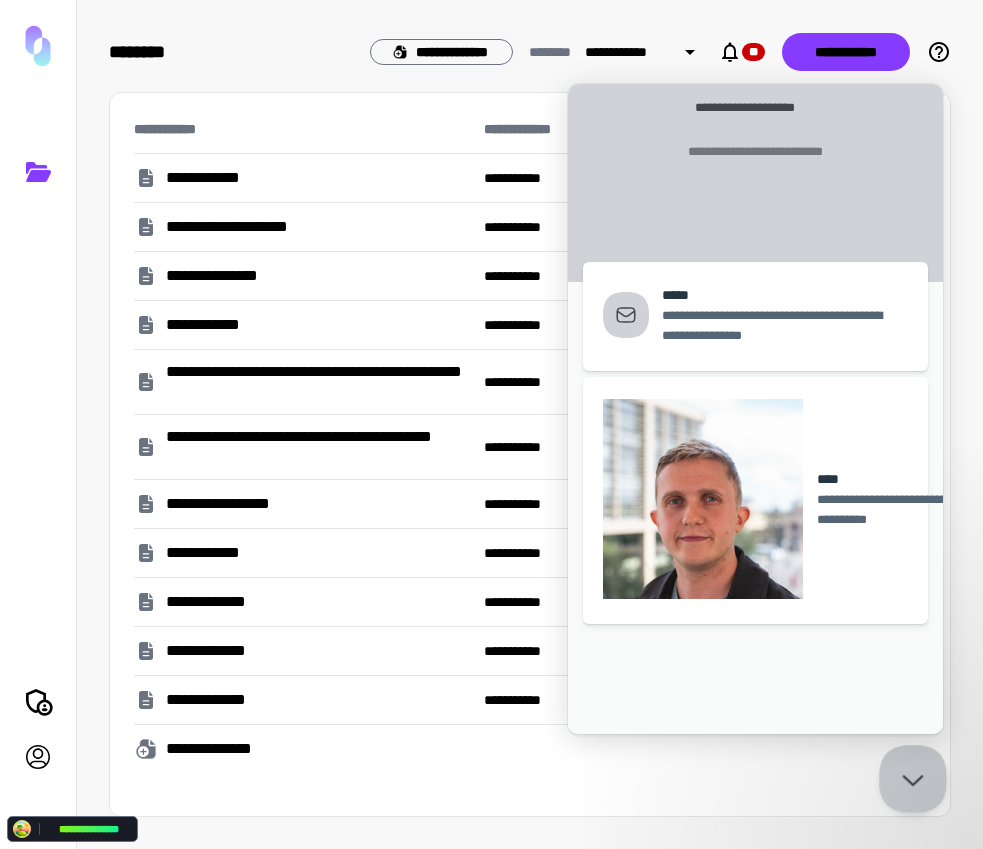 click at bounding box center (909, 775) 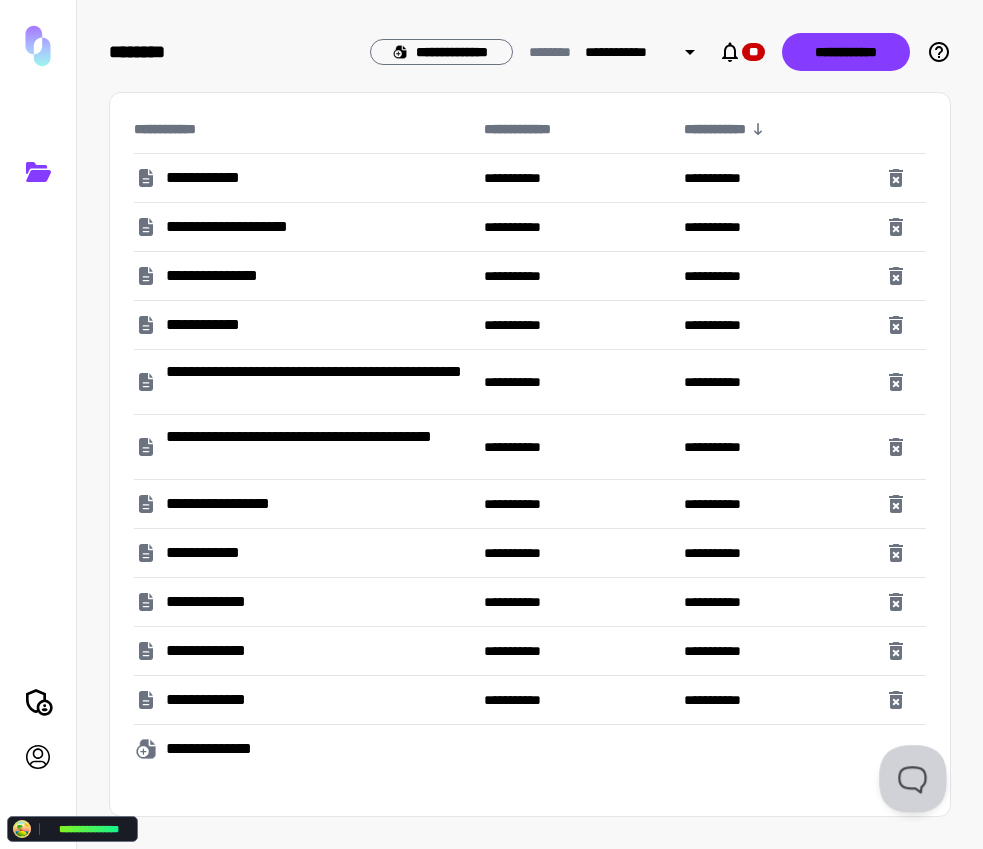 click at bounding box center [909, 775] 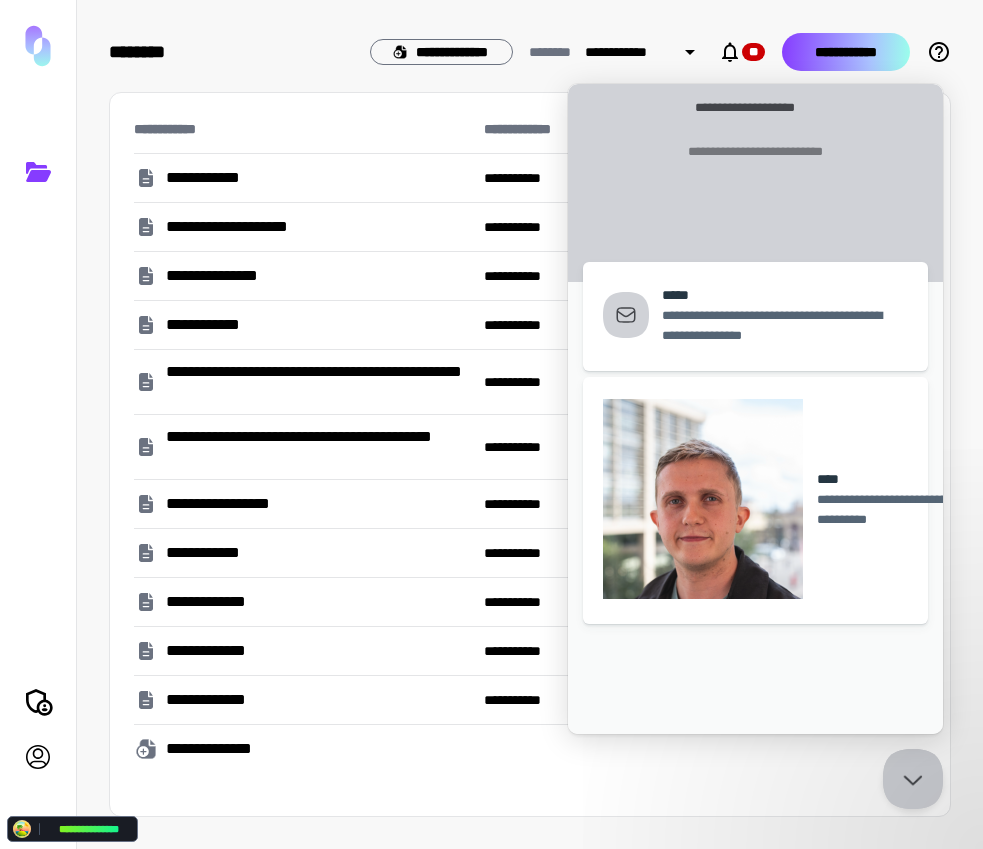 click on "**********" at bounding box center (846, 52) 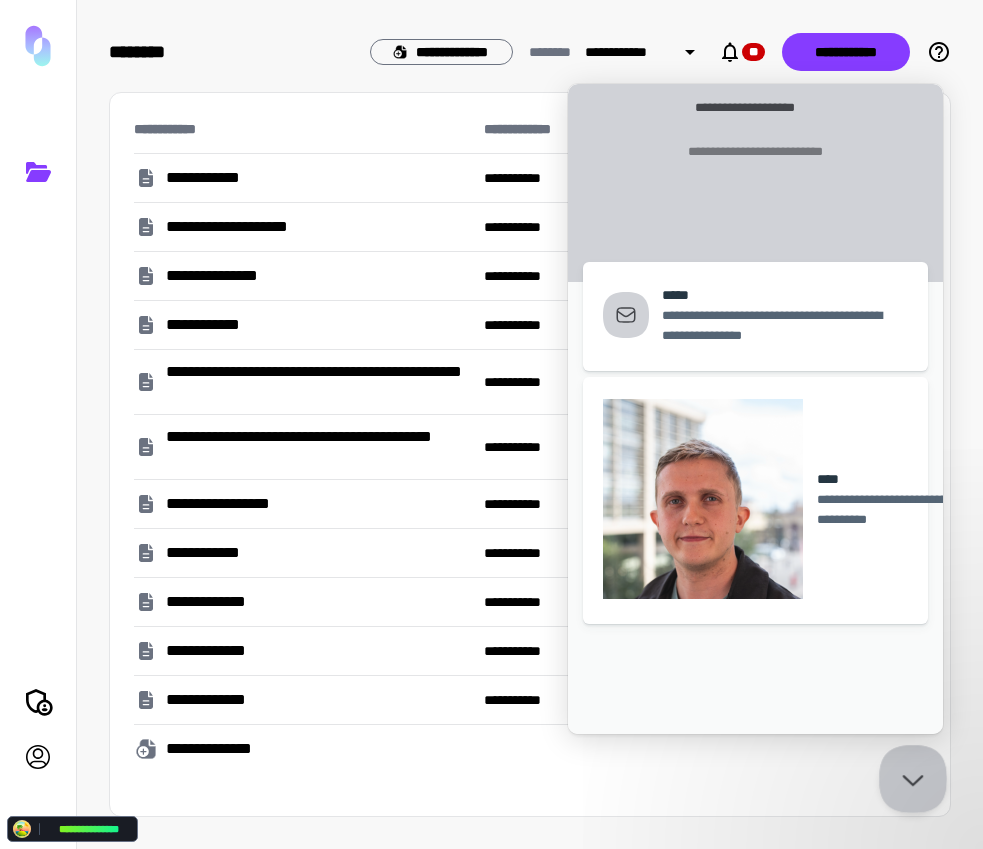 click at bounding box center (909, 775) 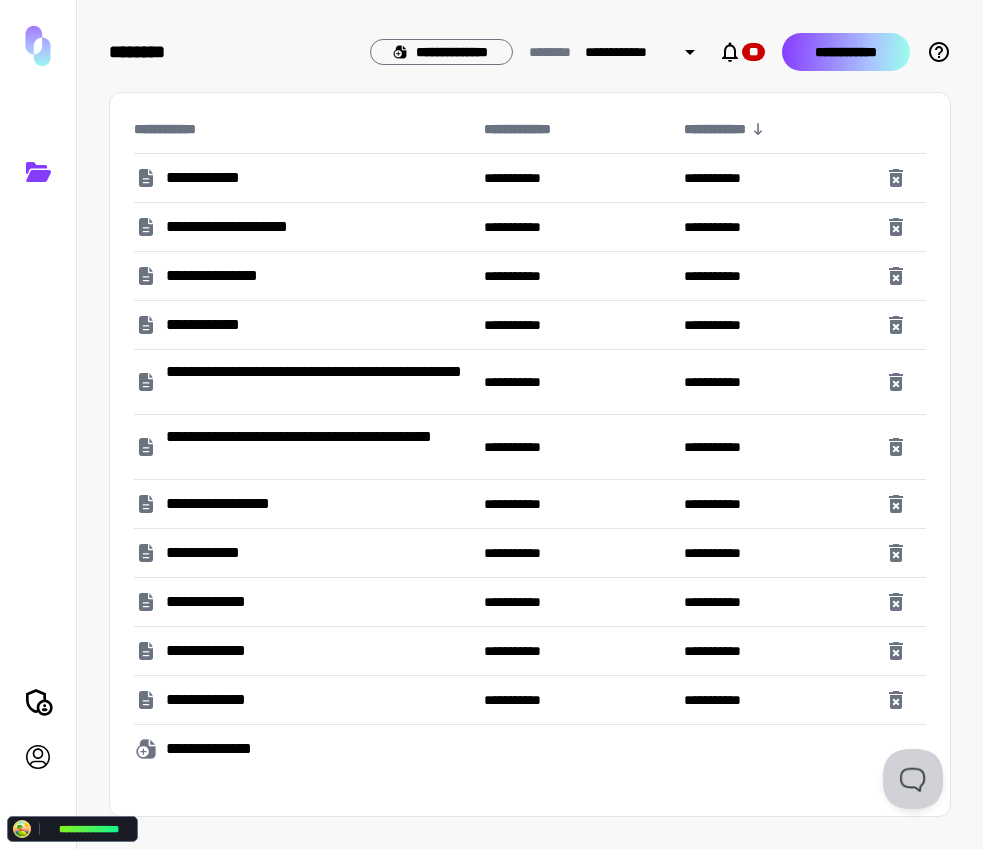 click on "**********" at bounding box center [846, 52] 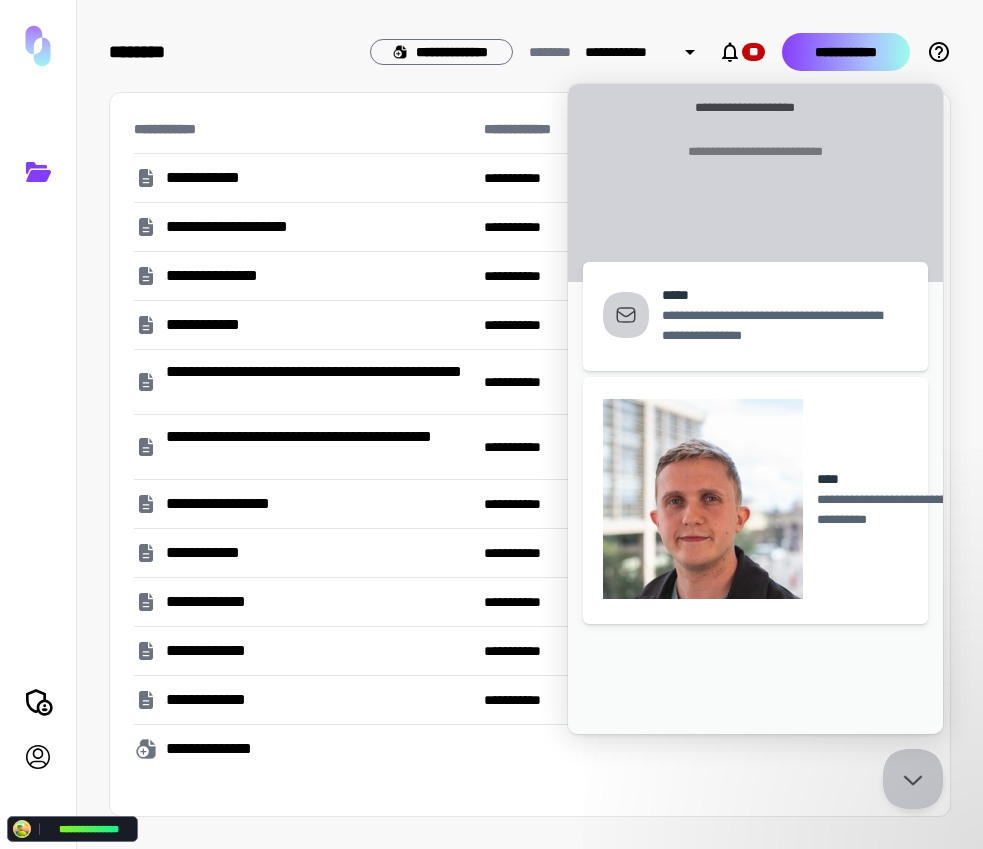 click on "**********" at bounding box center [846, 52] 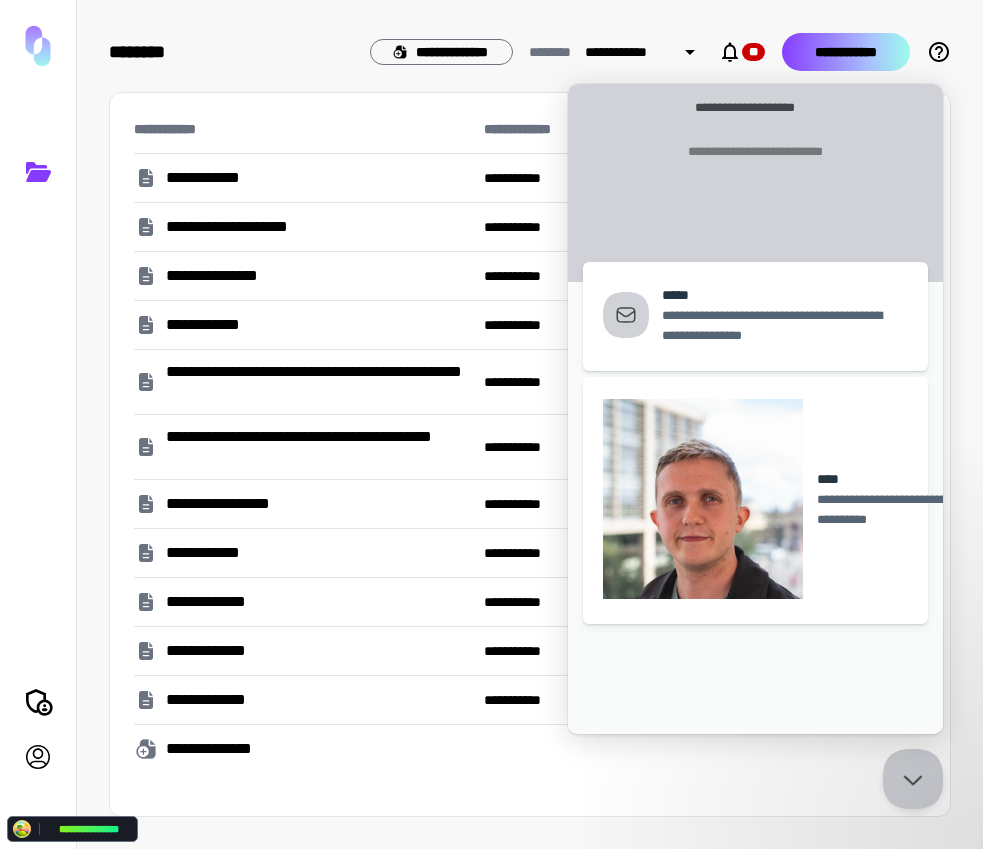 type 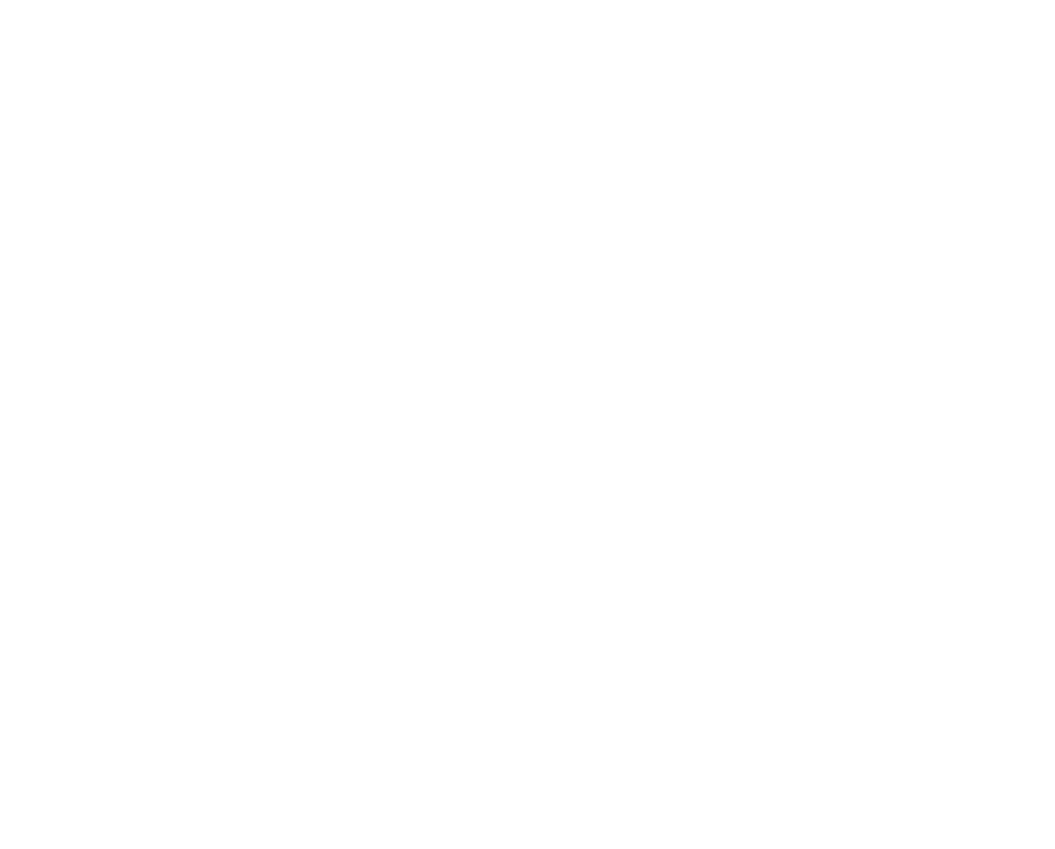scroll, scrollTop: 0, scrollLeft: 0, axis: both 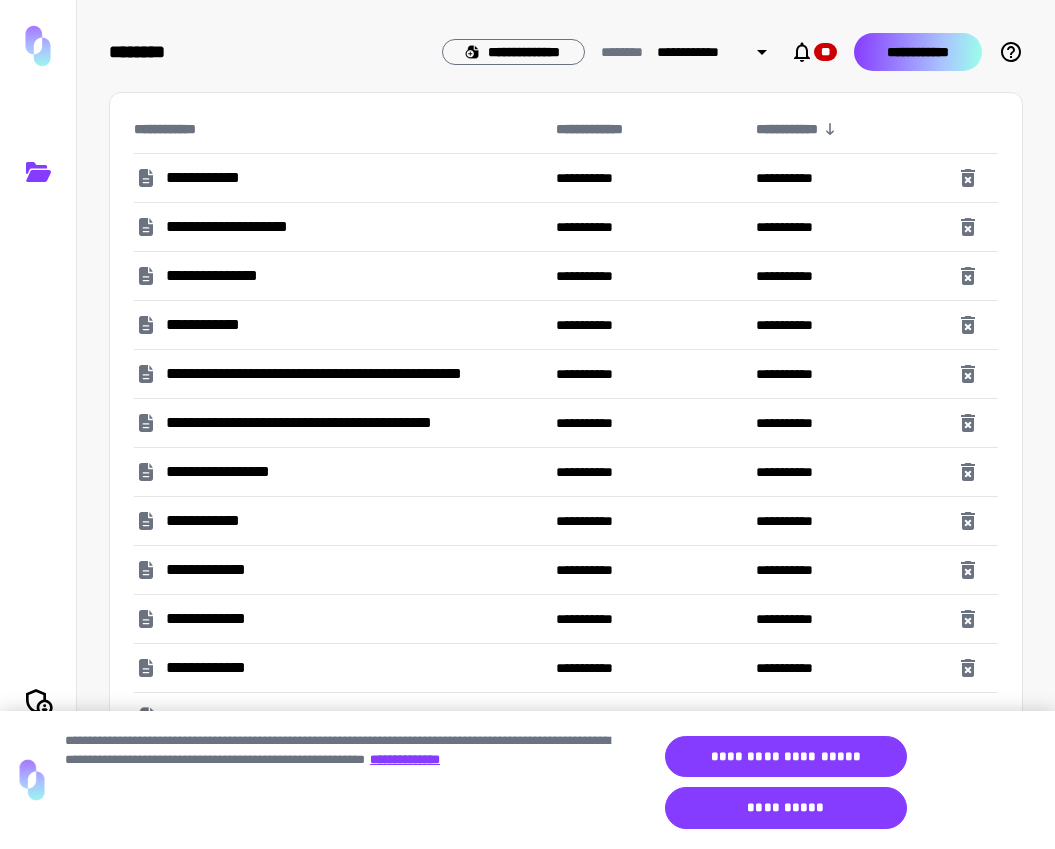 click on "**********" at bounding box center (918, 52) 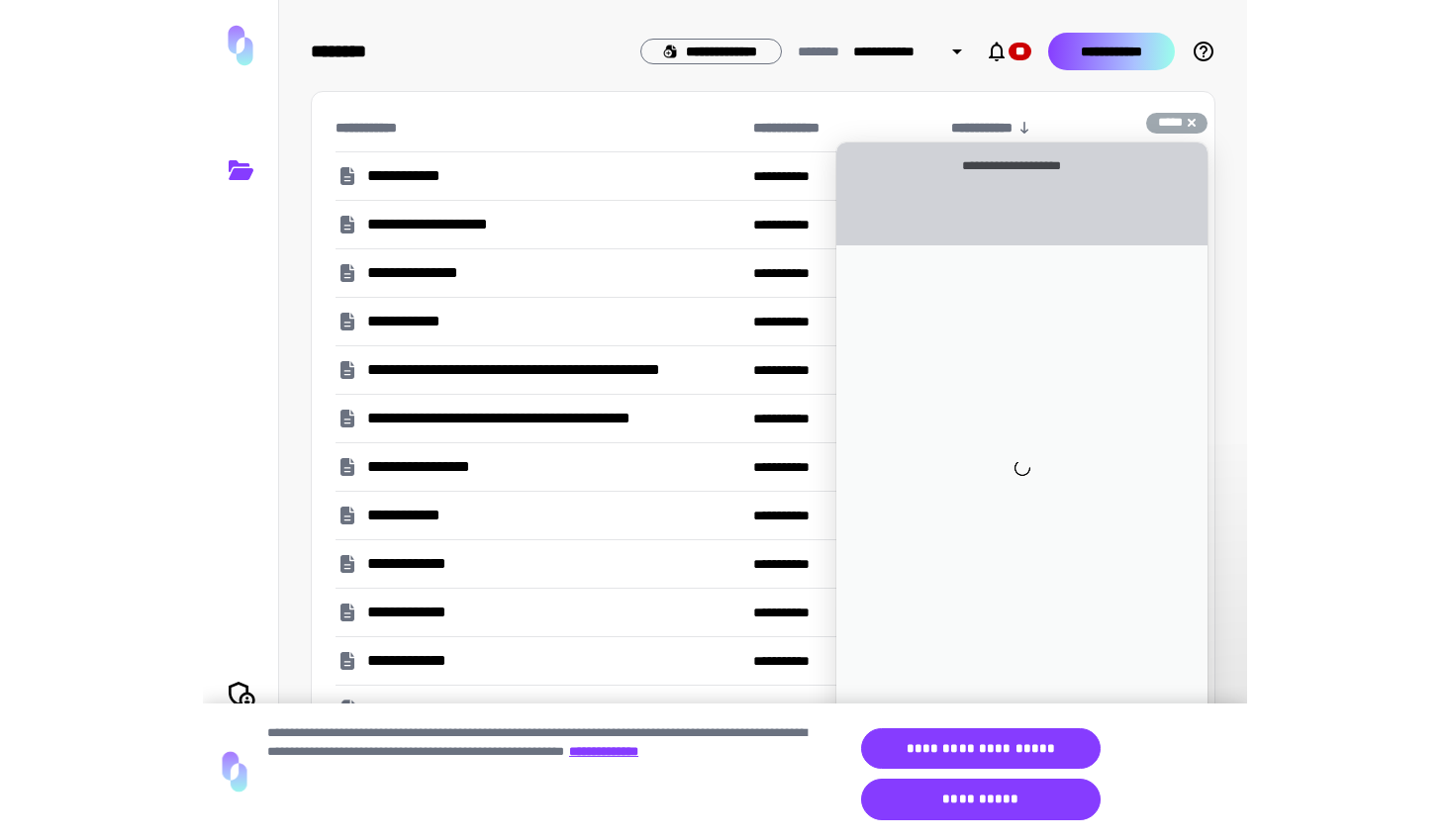 scroll, scrollTop: 0, scrollLeft: 0, axis: both 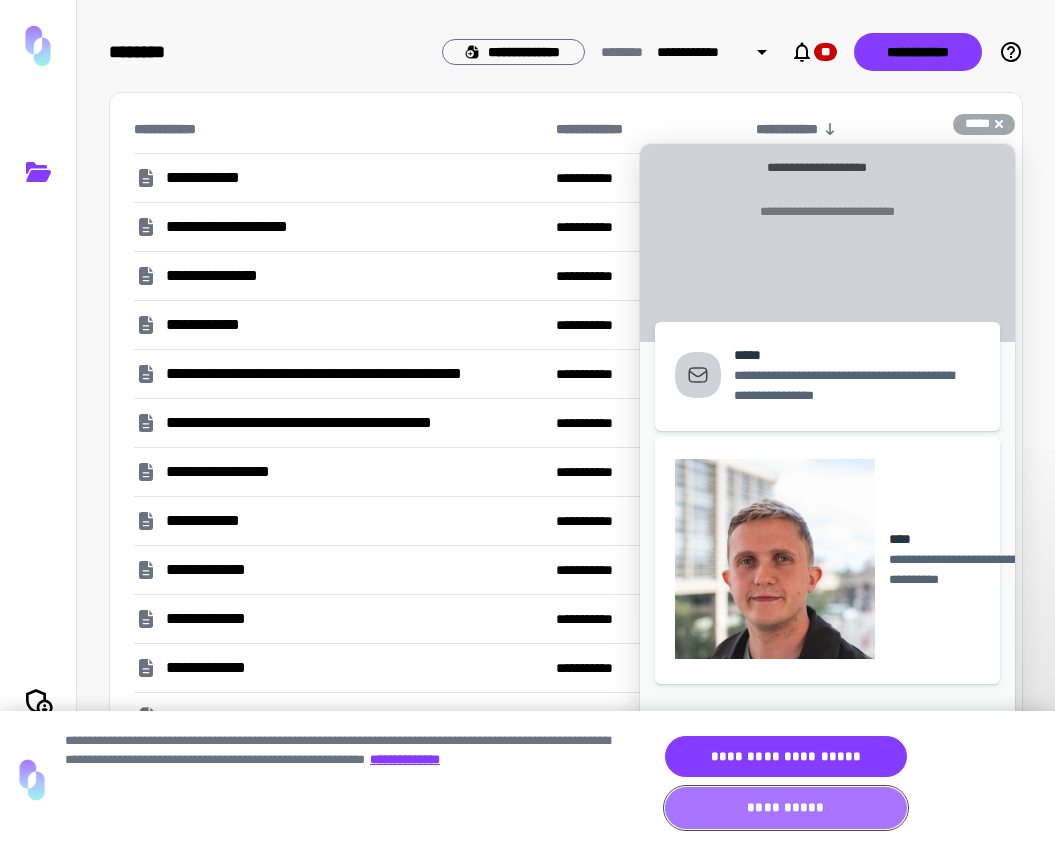 click on "**********" at bounding box center [786, 808] 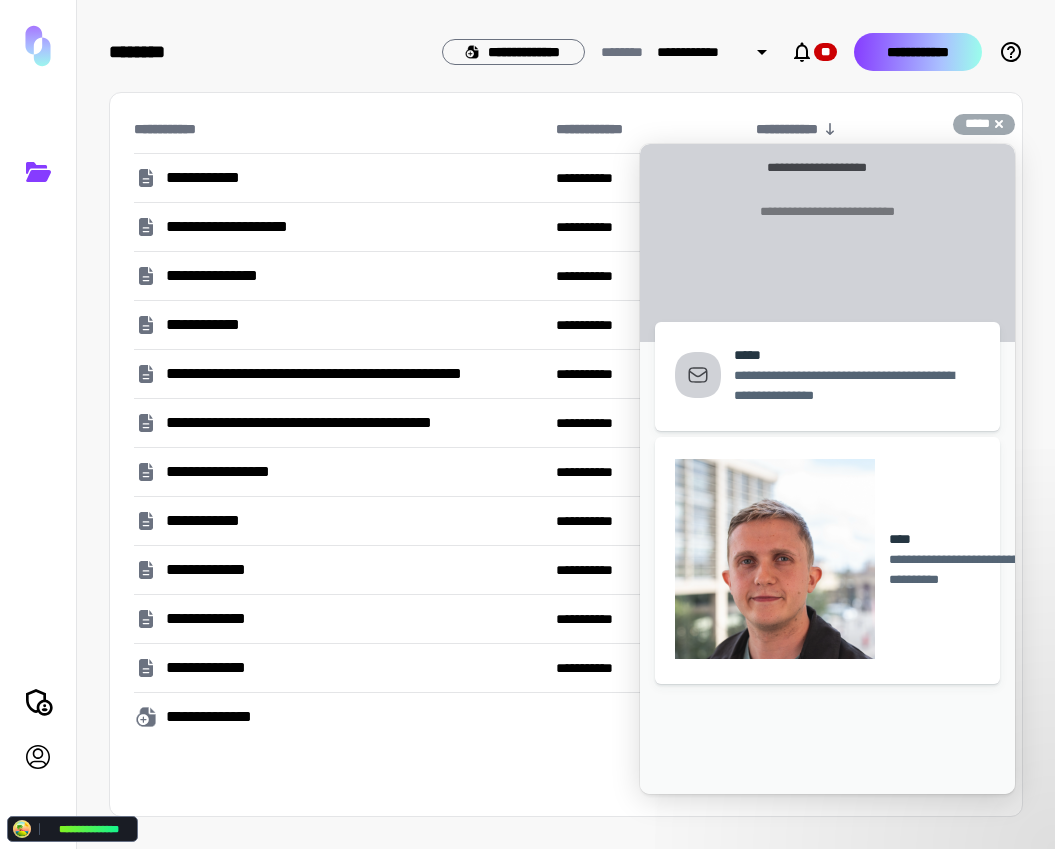 click on "**********" at bounding box center [918, 52] 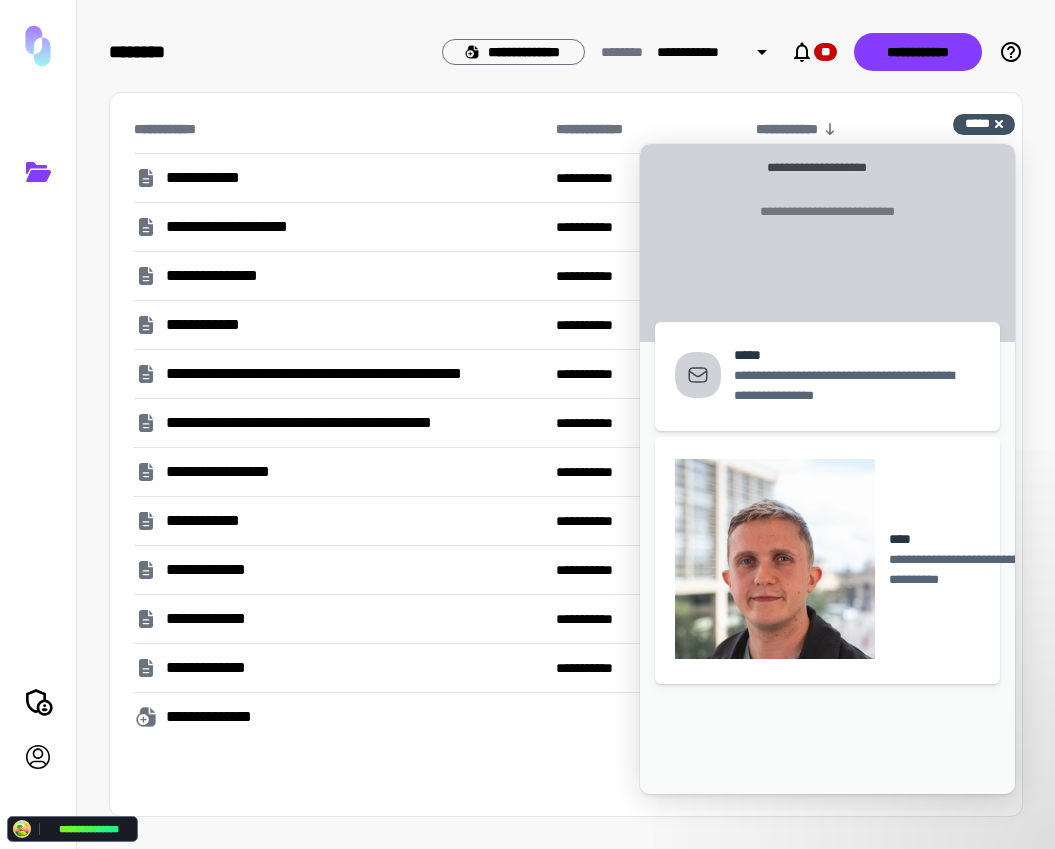 click on "**********" at bounding box center [984, 124] 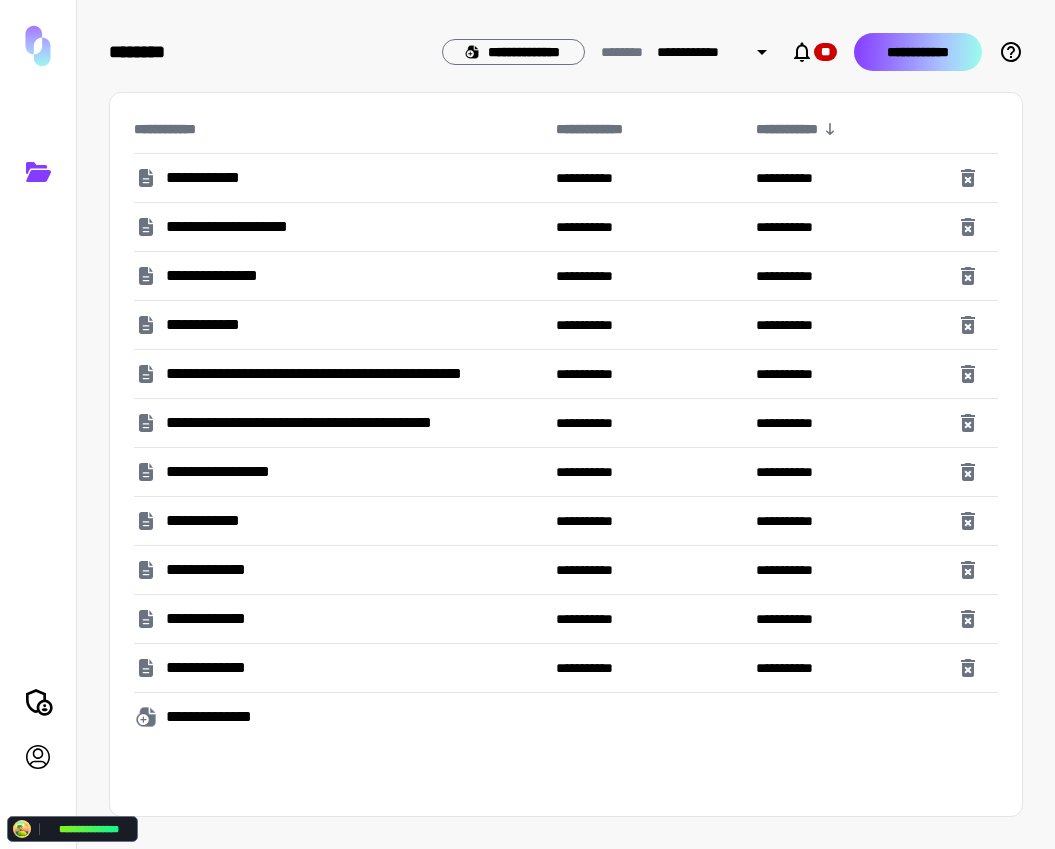 click on "**********" at bounding box center (918, 52) 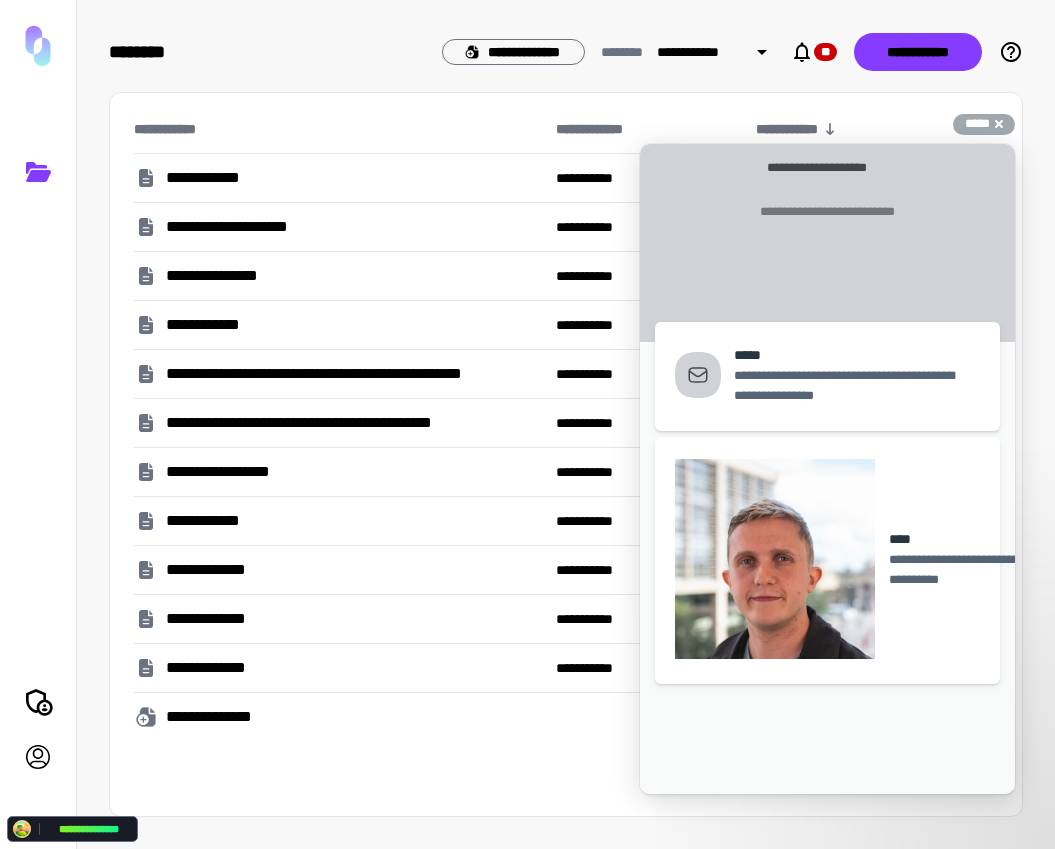 click on "*****" at bounding box center (977, 123) 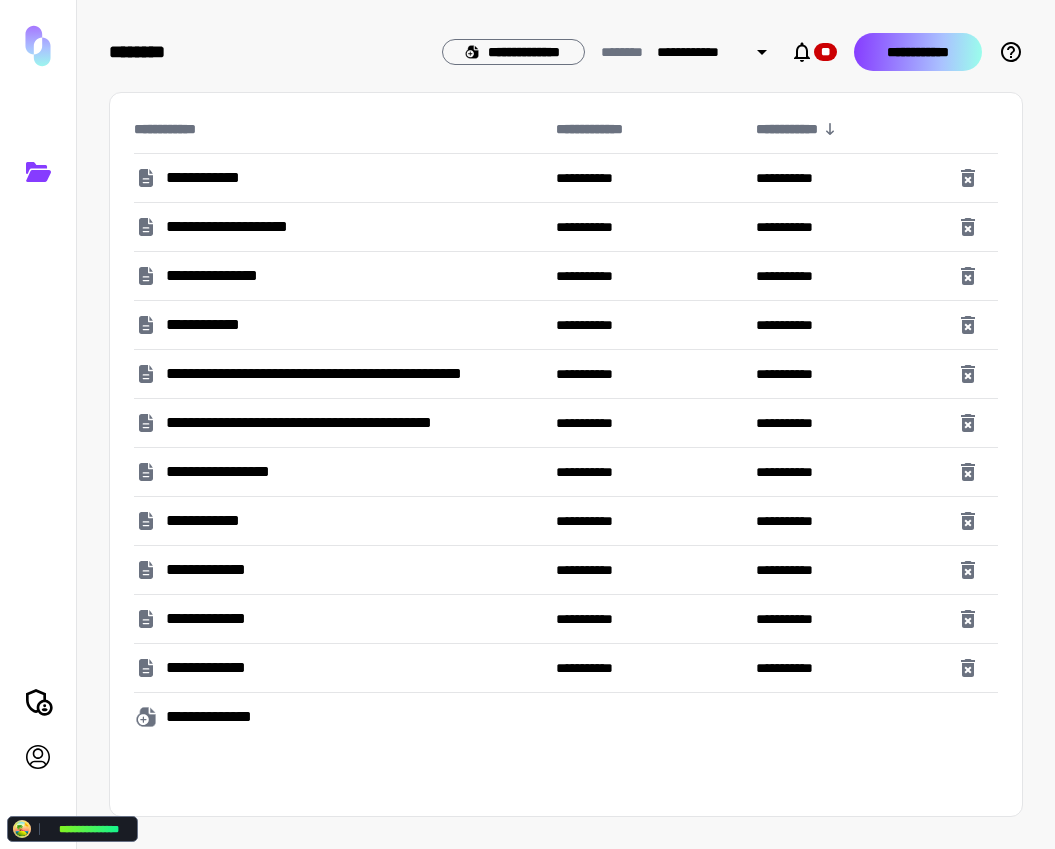 click on "**********" at bounding box center (918, 52) 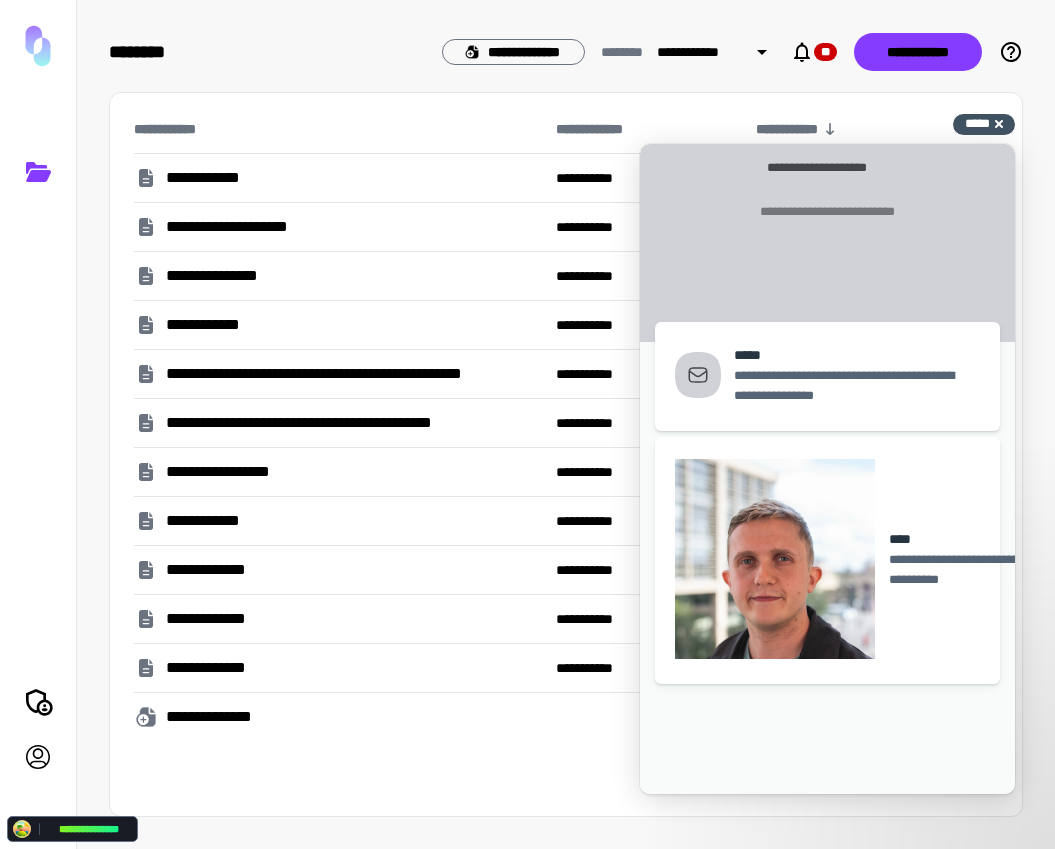 click on "*****" at bounding box center (977, 123) 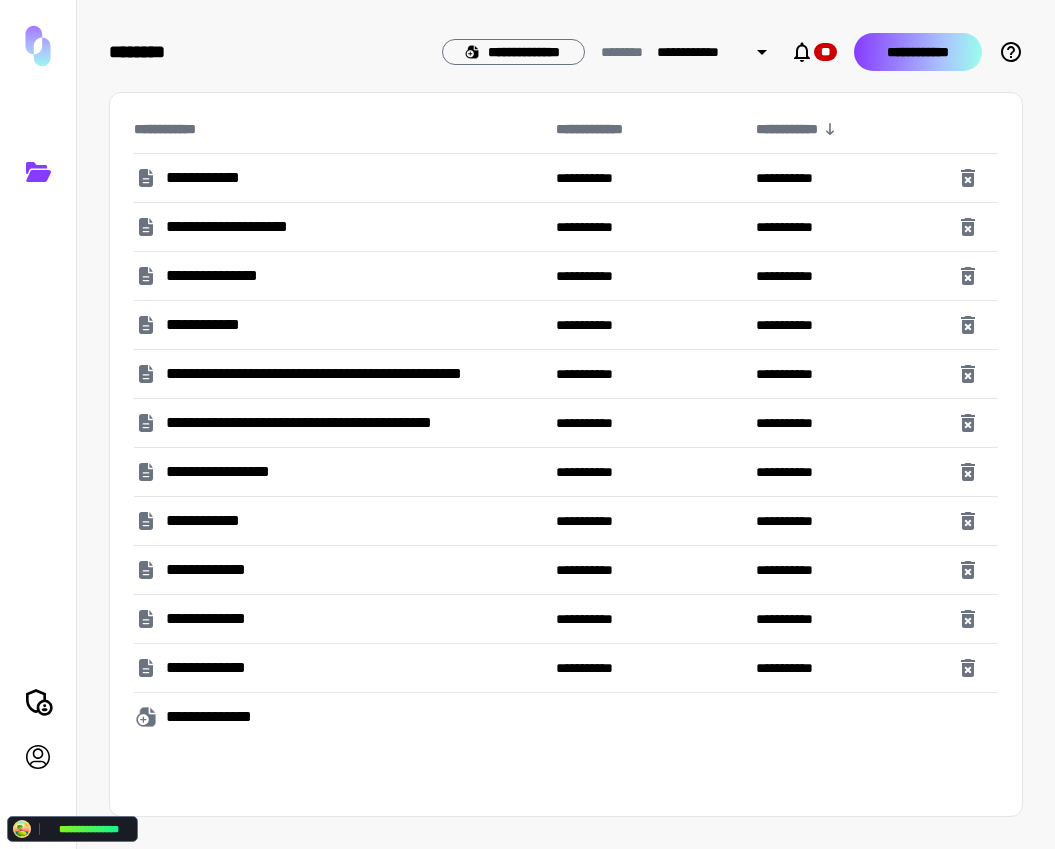 click on "**********" at bounding box center [918, 52] 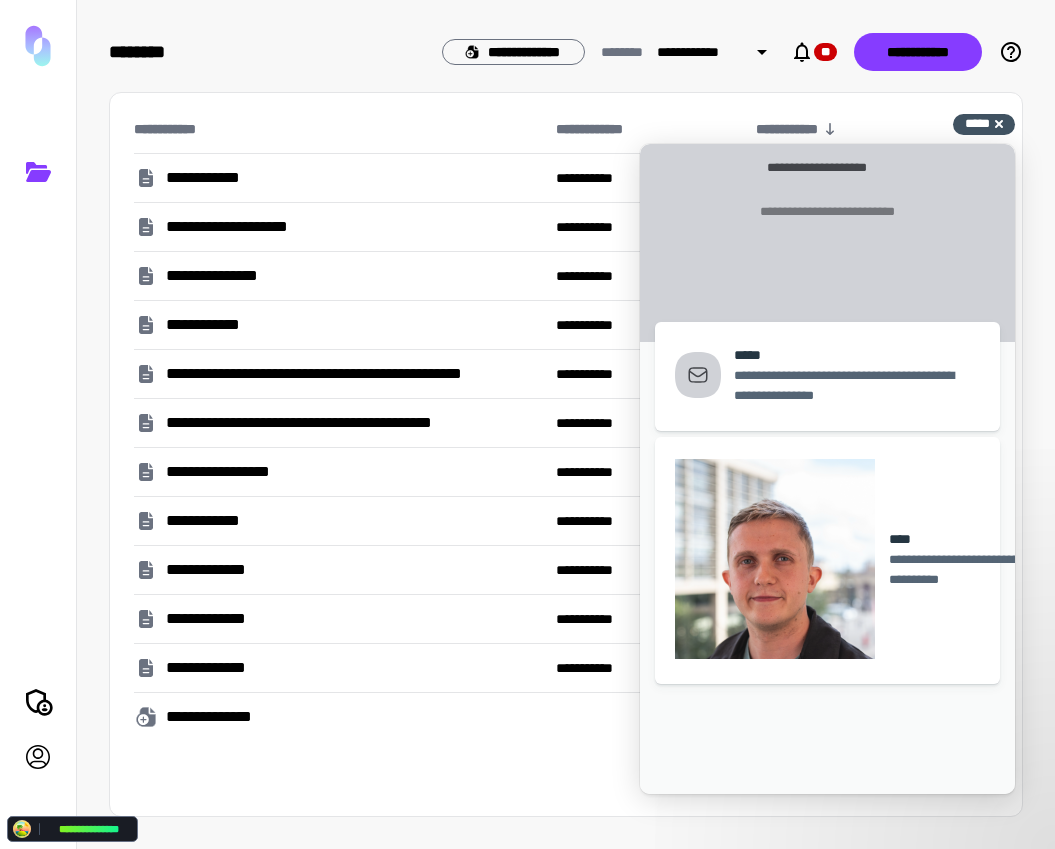 click on "**********" at bounding box center [984, 124] 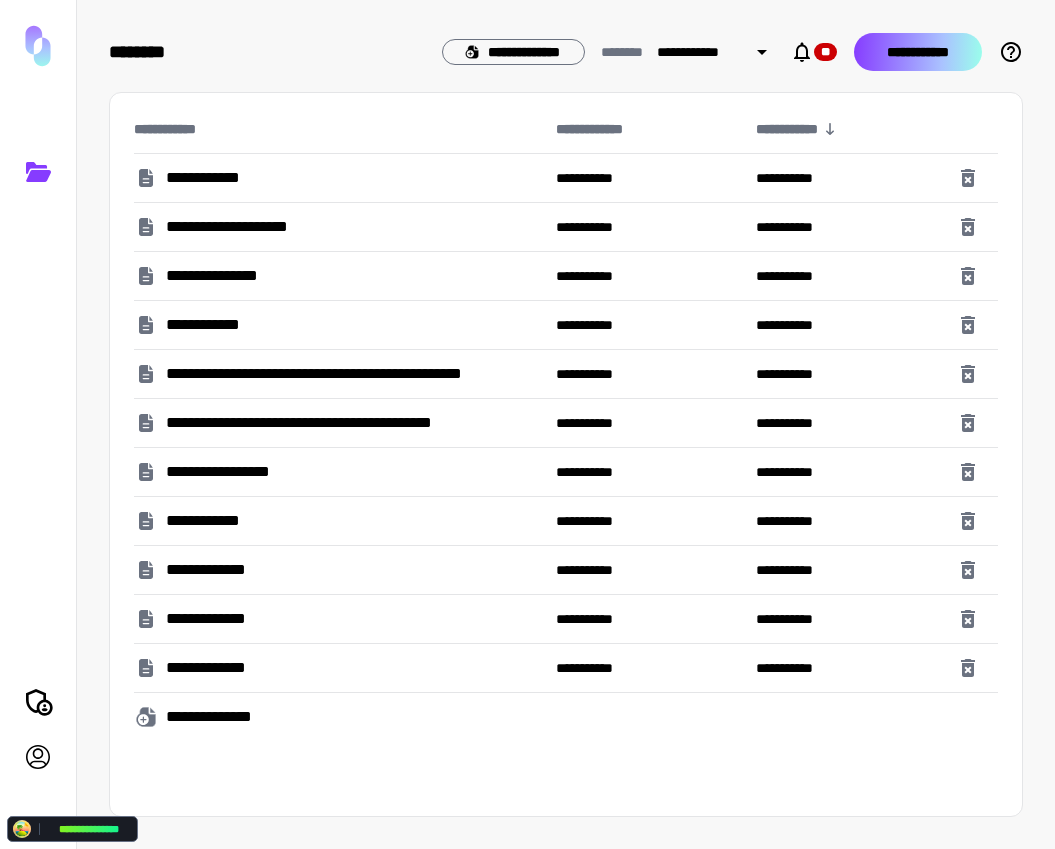 click on "**********" at bounding box center (918, 52) 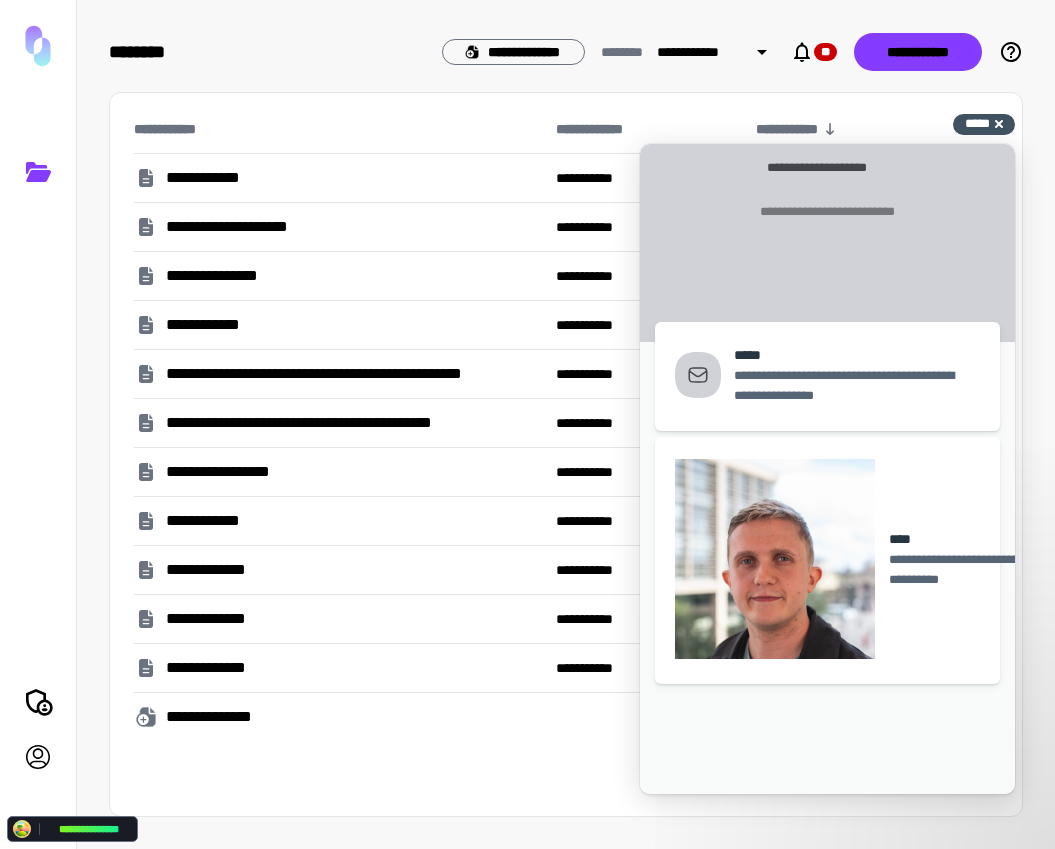 click on "**********" at bounding box center (984, 124) 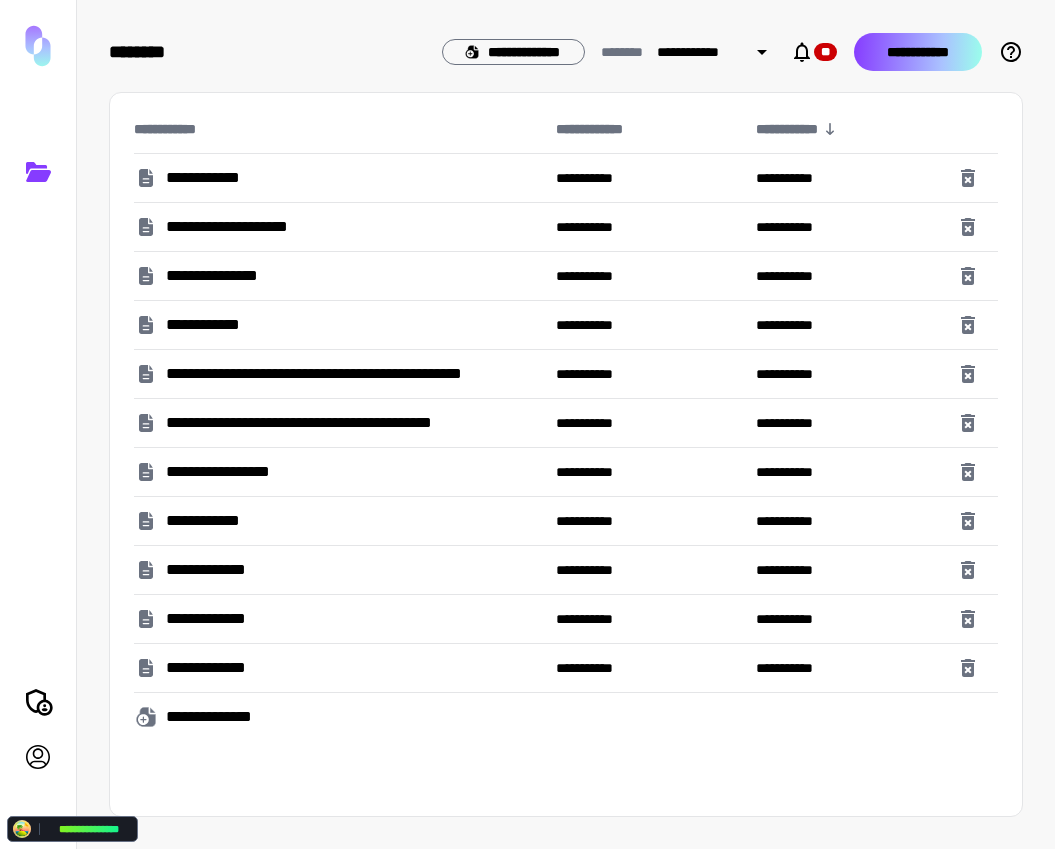 click on "**********" at bounding box center (918, 52) 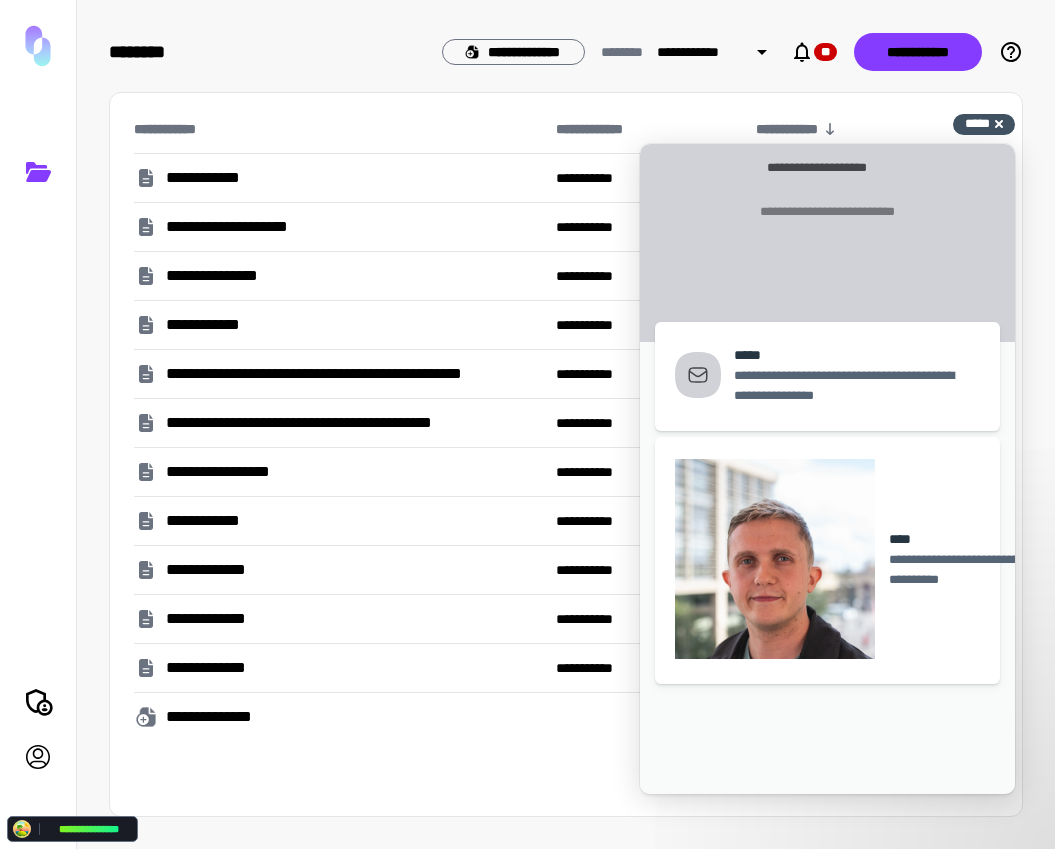 click on "*****" at bounding box center (977, 123) 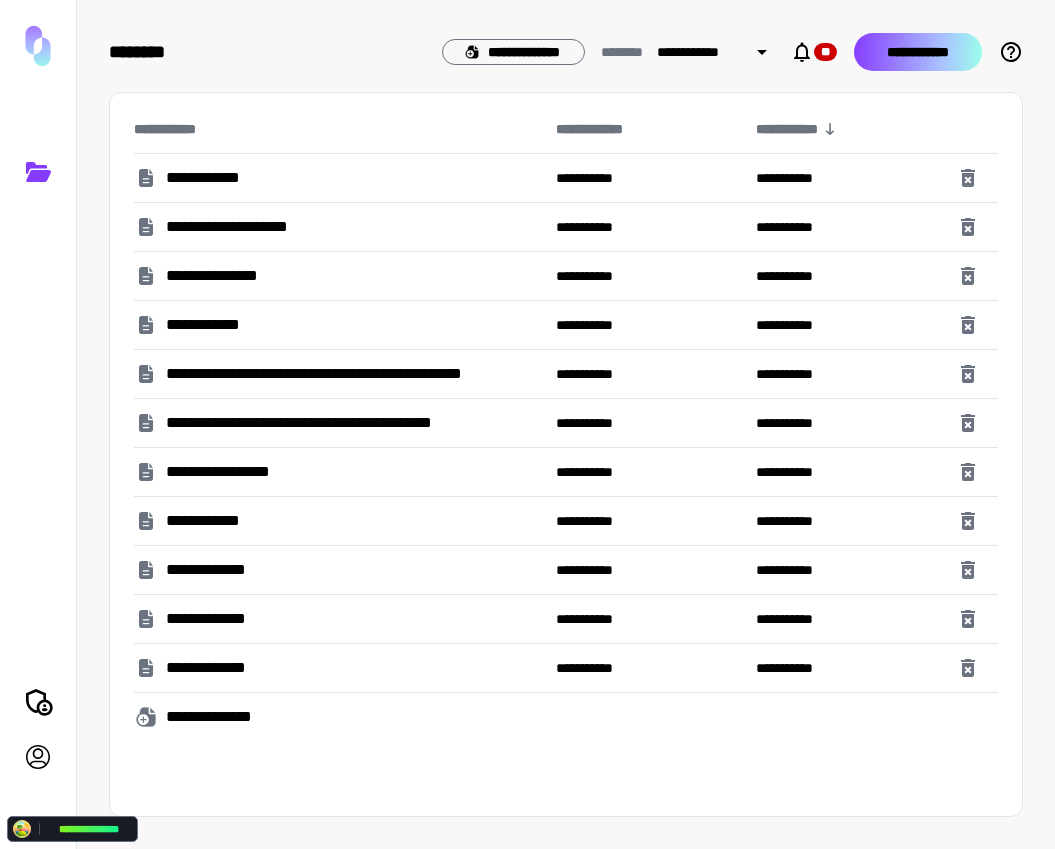 click on "**********" at bounding box center [918, 52] 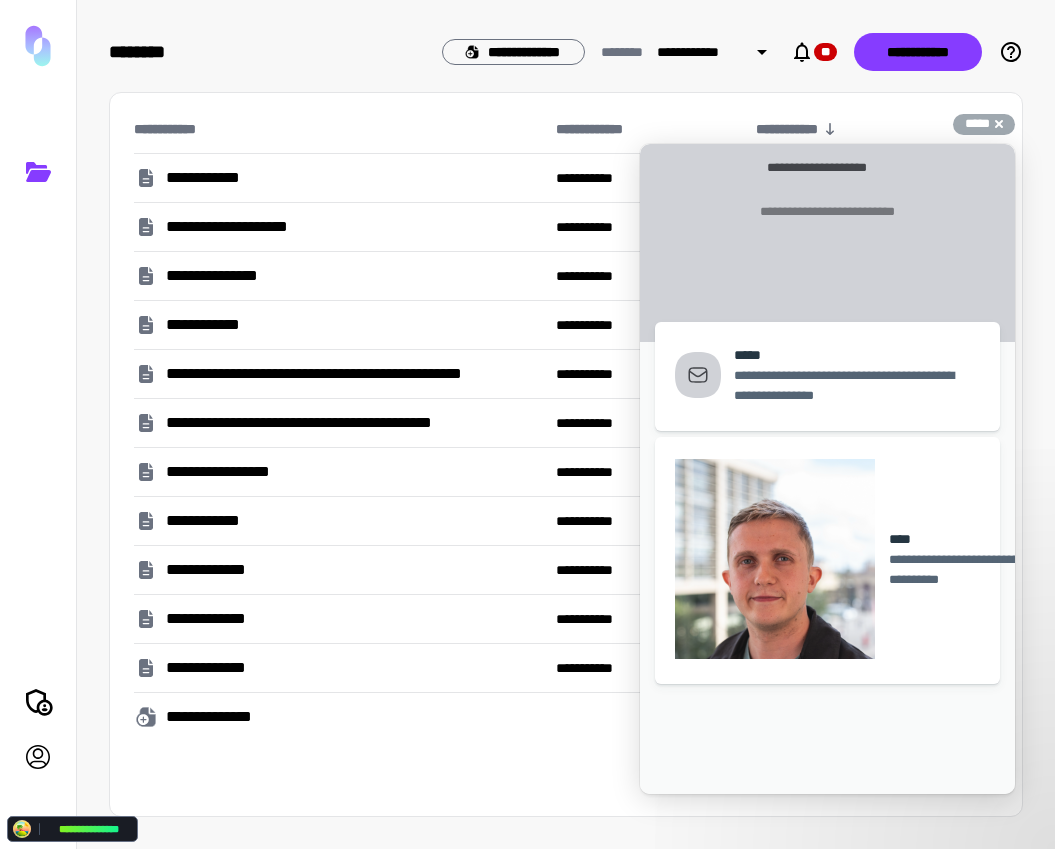 drag, startPoint x: 982, startPoint y: 120, endPoint x: 971, endPoint y: 105, distance: 18.601076 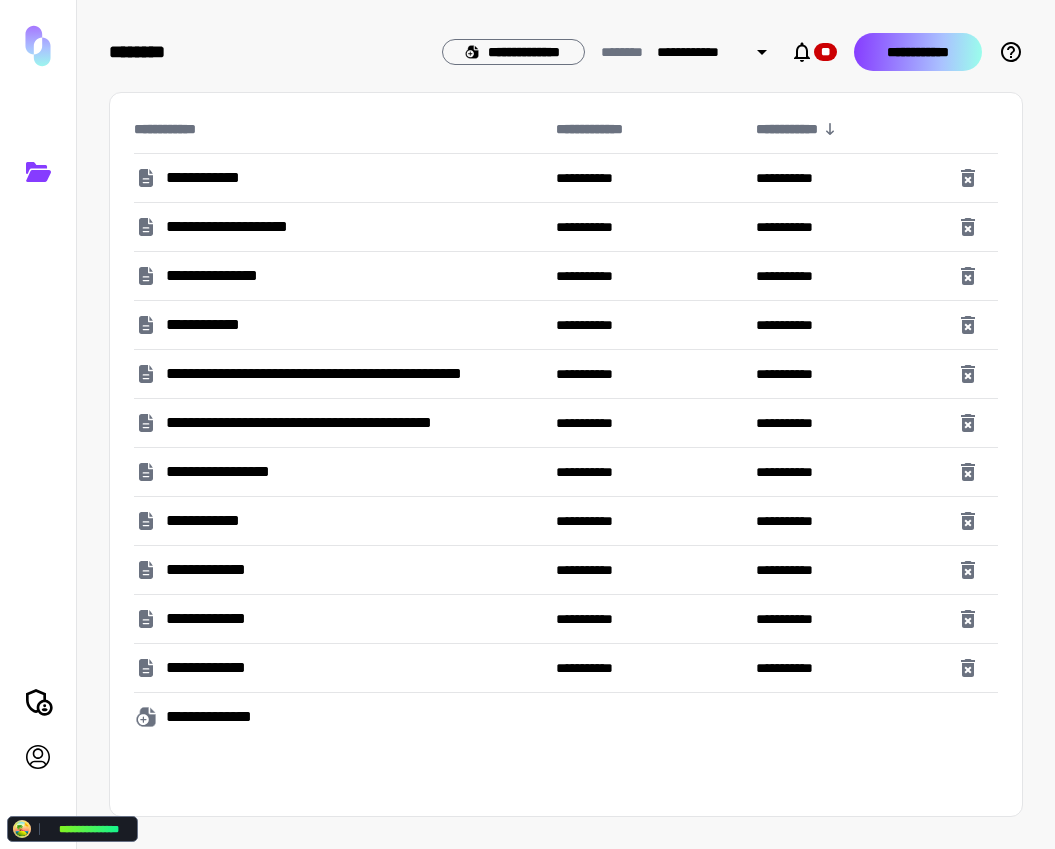 click on "**********" at bounding box center [918, 52] 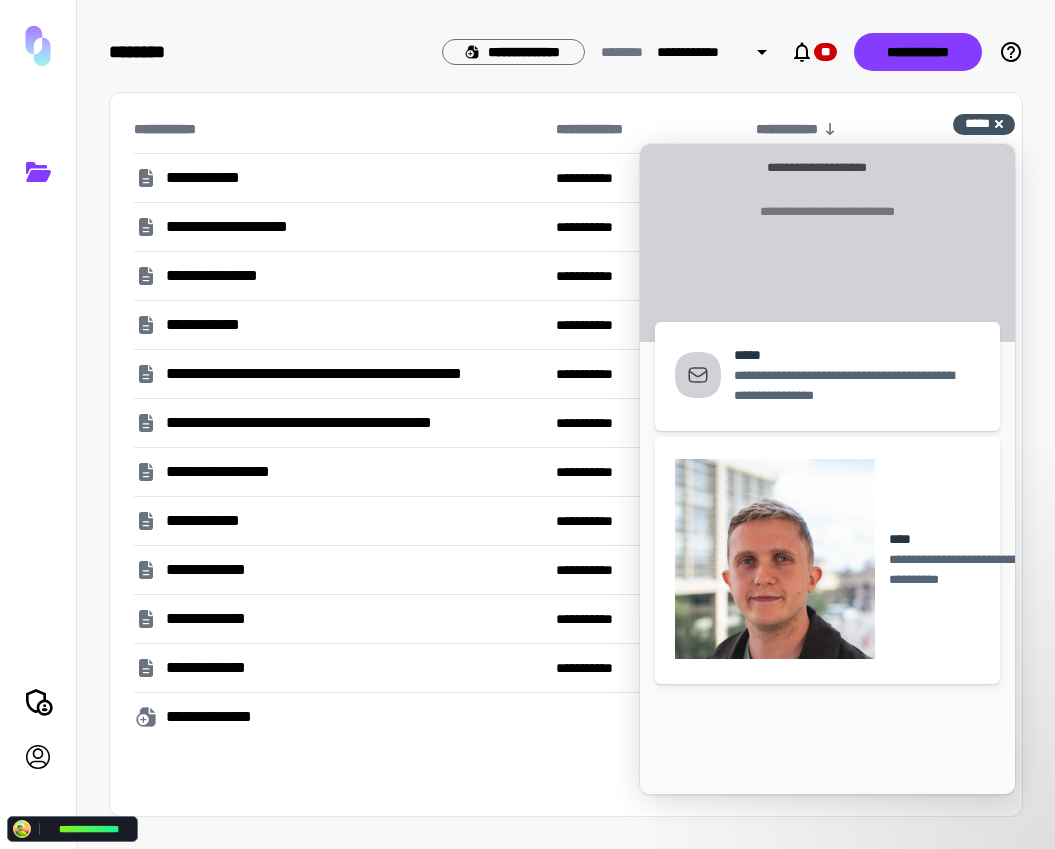click on "*****" at bounding box center (977, 123) 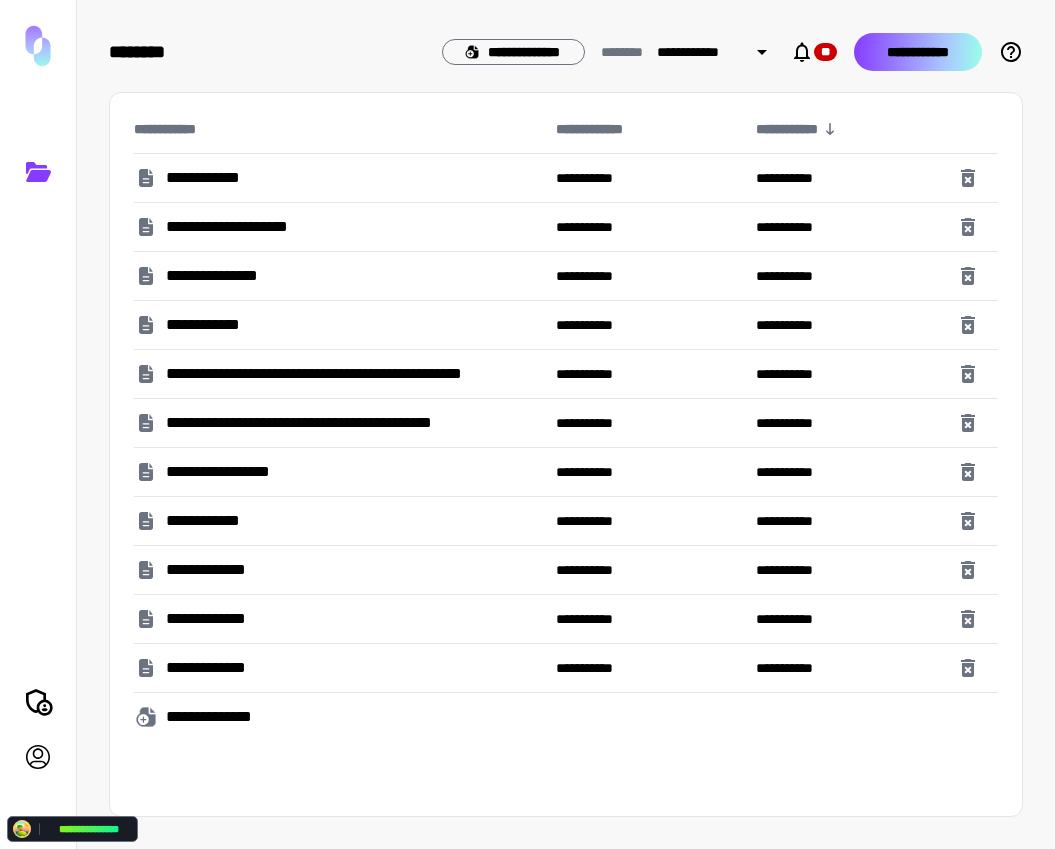 click on "**********" at bounding box center [918, 52] 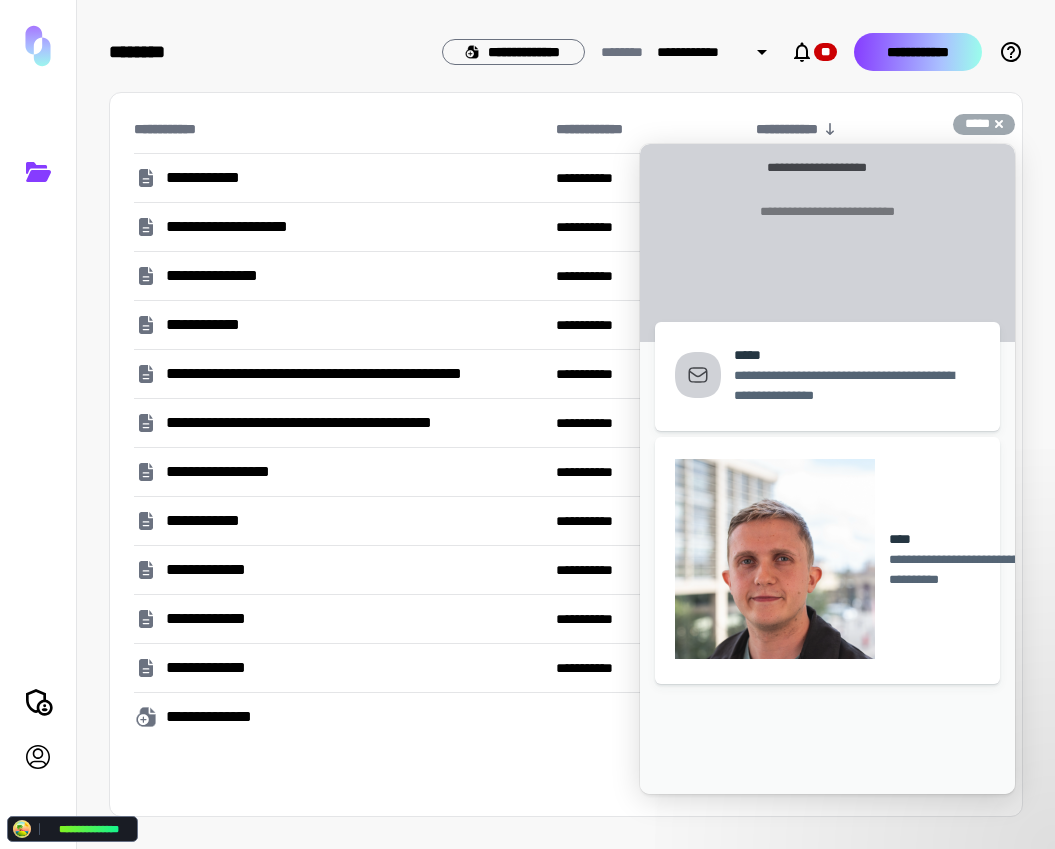 drag, startPoint x: 968, startPoint y: 121, endPoint x: 954, endPoint y: 66, distance: 56.753853 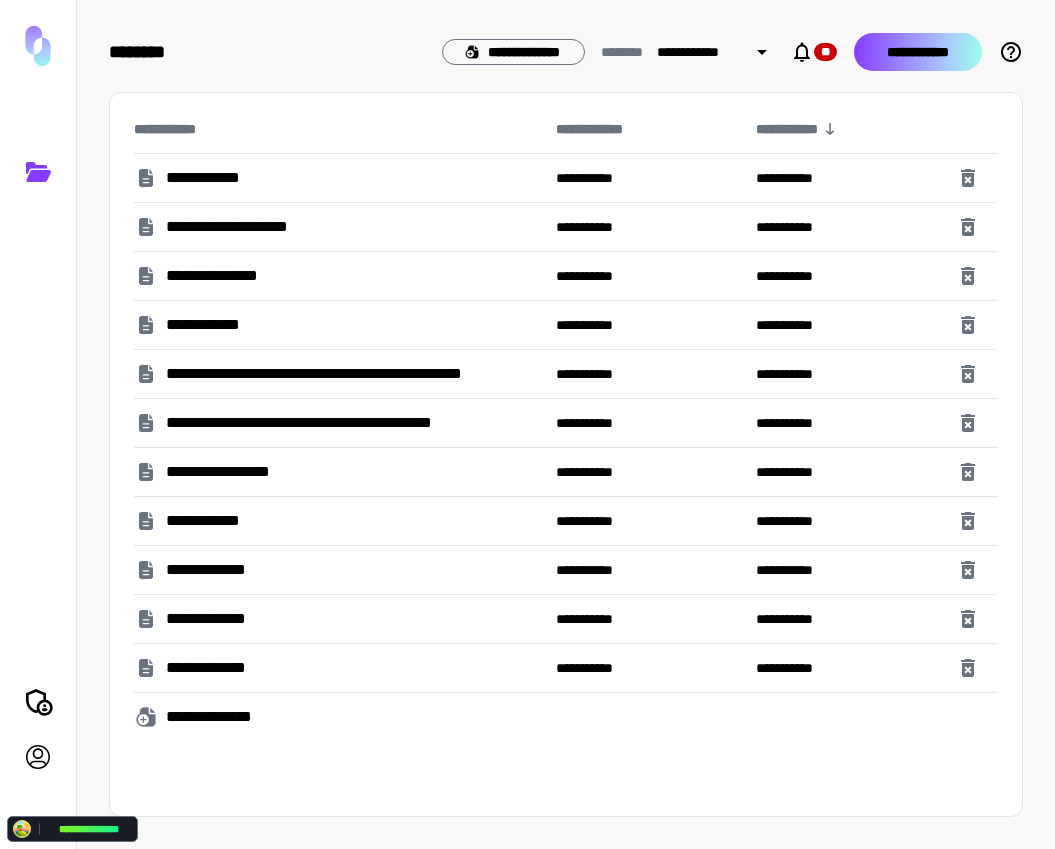 click on "**********" at bounding box center [918, 52] 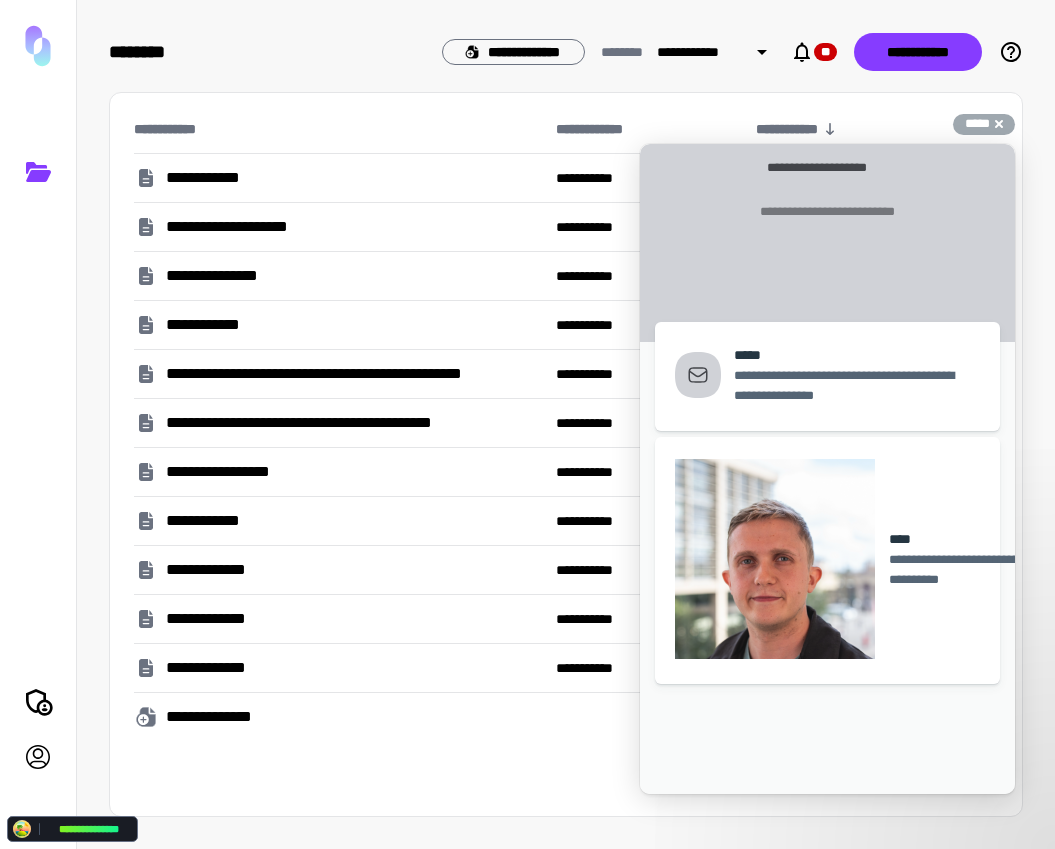 drag, startPoint x: 970, startPoint y: 120, endPoint x: 961, endPoint y: 108, distance: 15 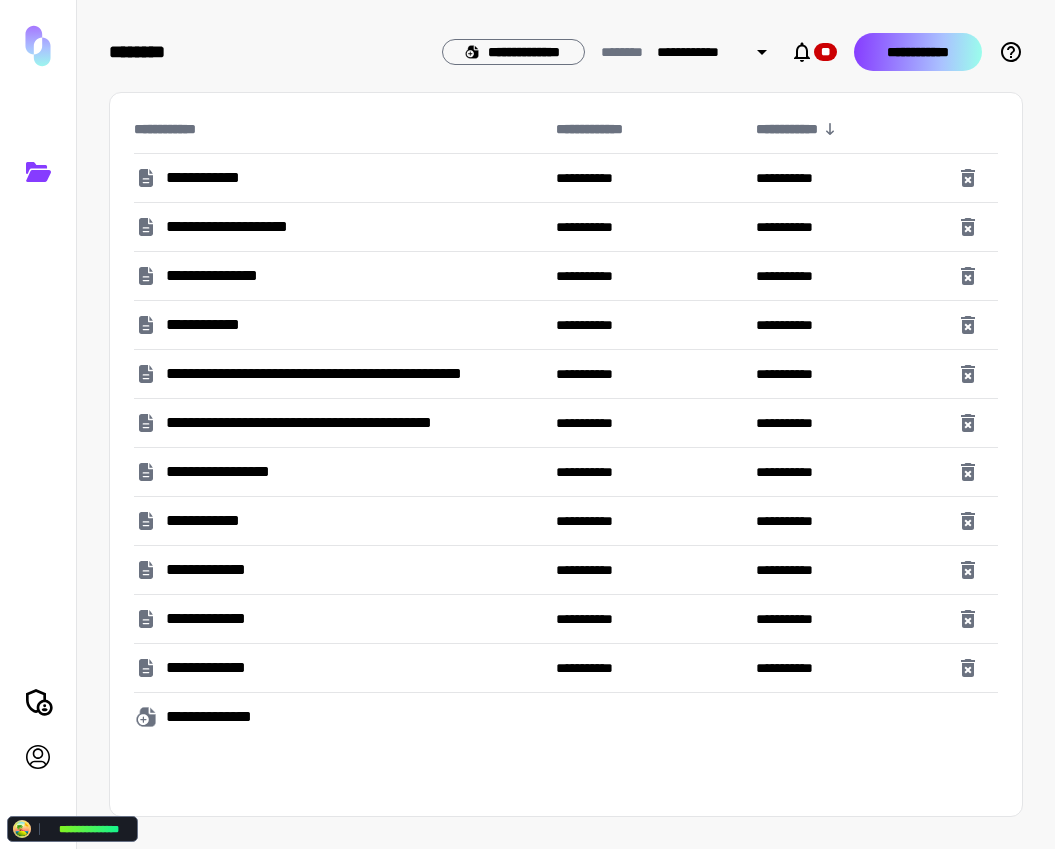 click on "**********" at bounding box center [918, 52] 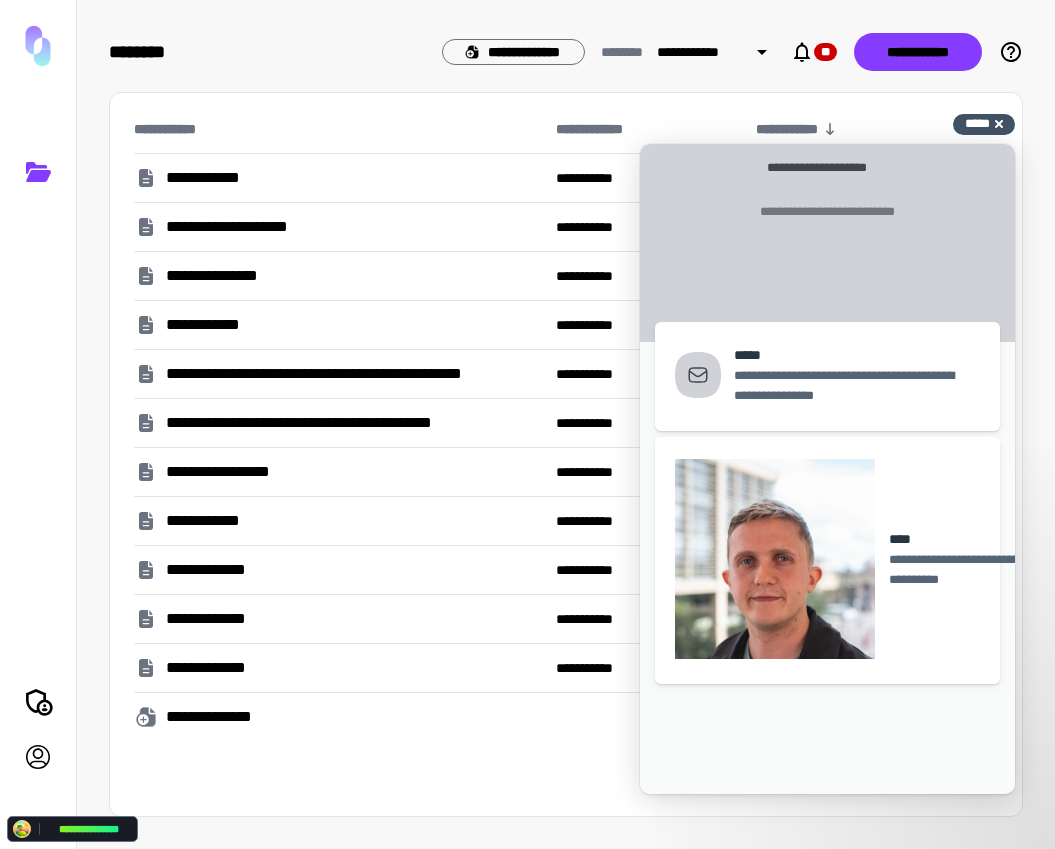 click on "**********" at bounding box center [984, 124] 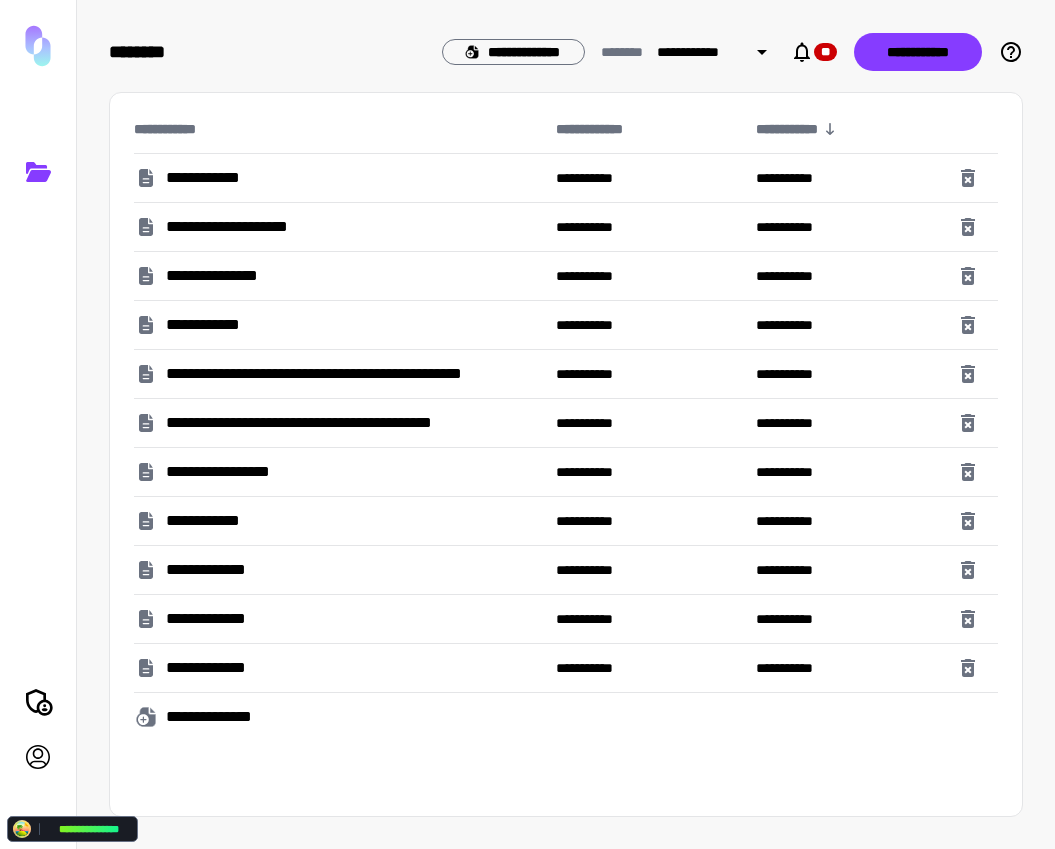 click on "**********" at bounding box center (215, 178) 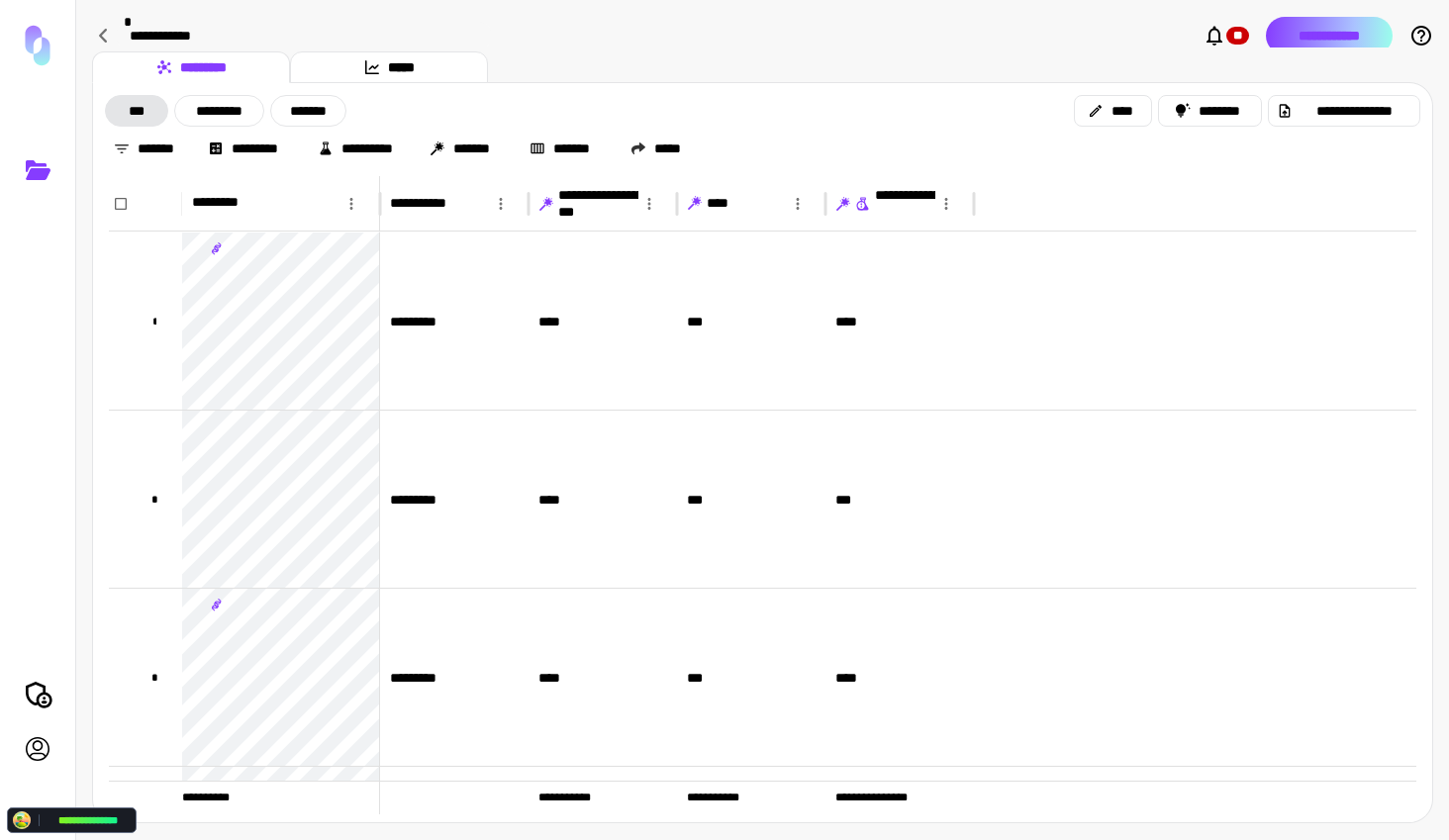 click on "**********" at bounding box center (1329, 36) 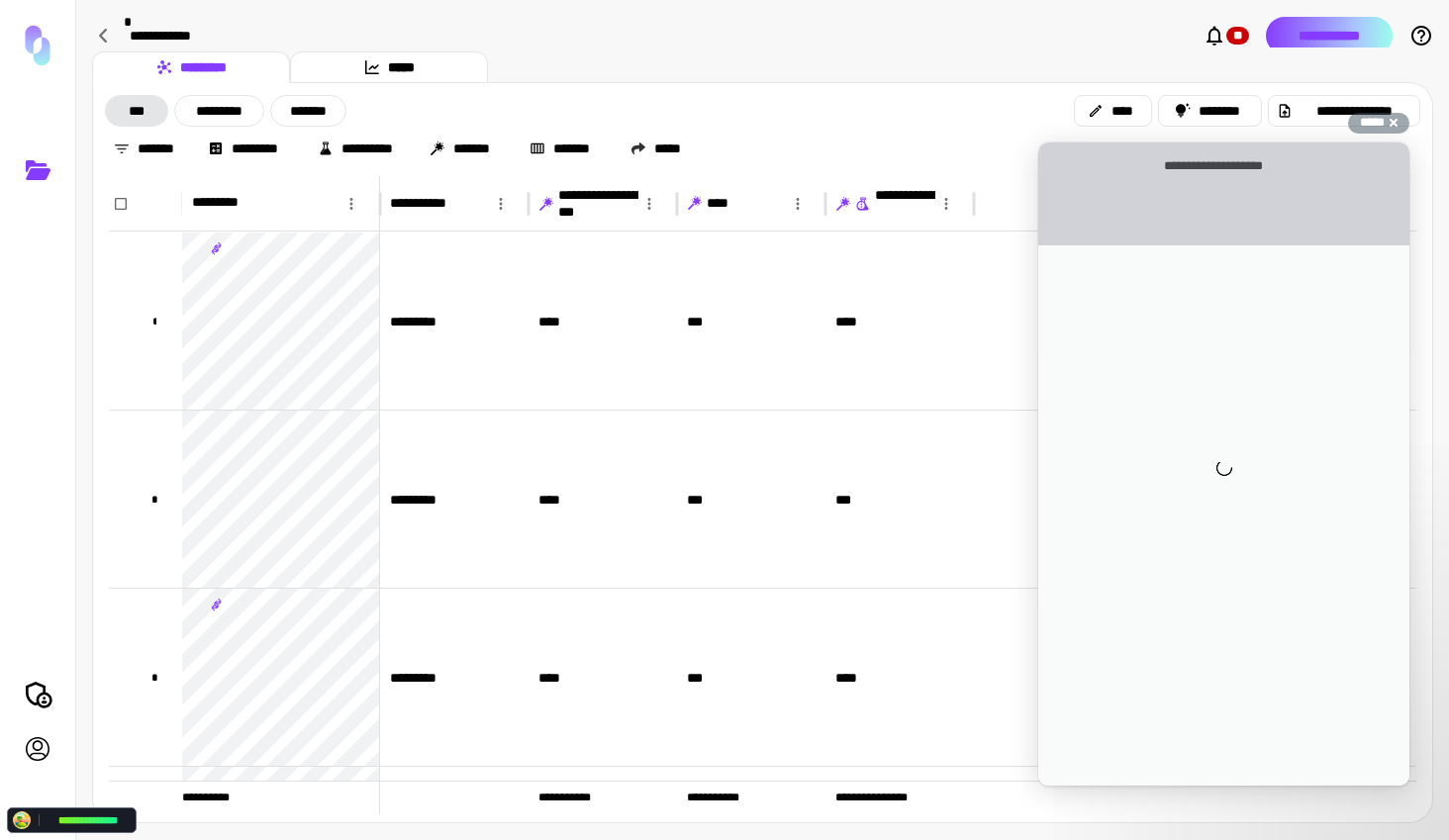 scroll, scrollTop: 0, scrollLeft: 0, axis: both 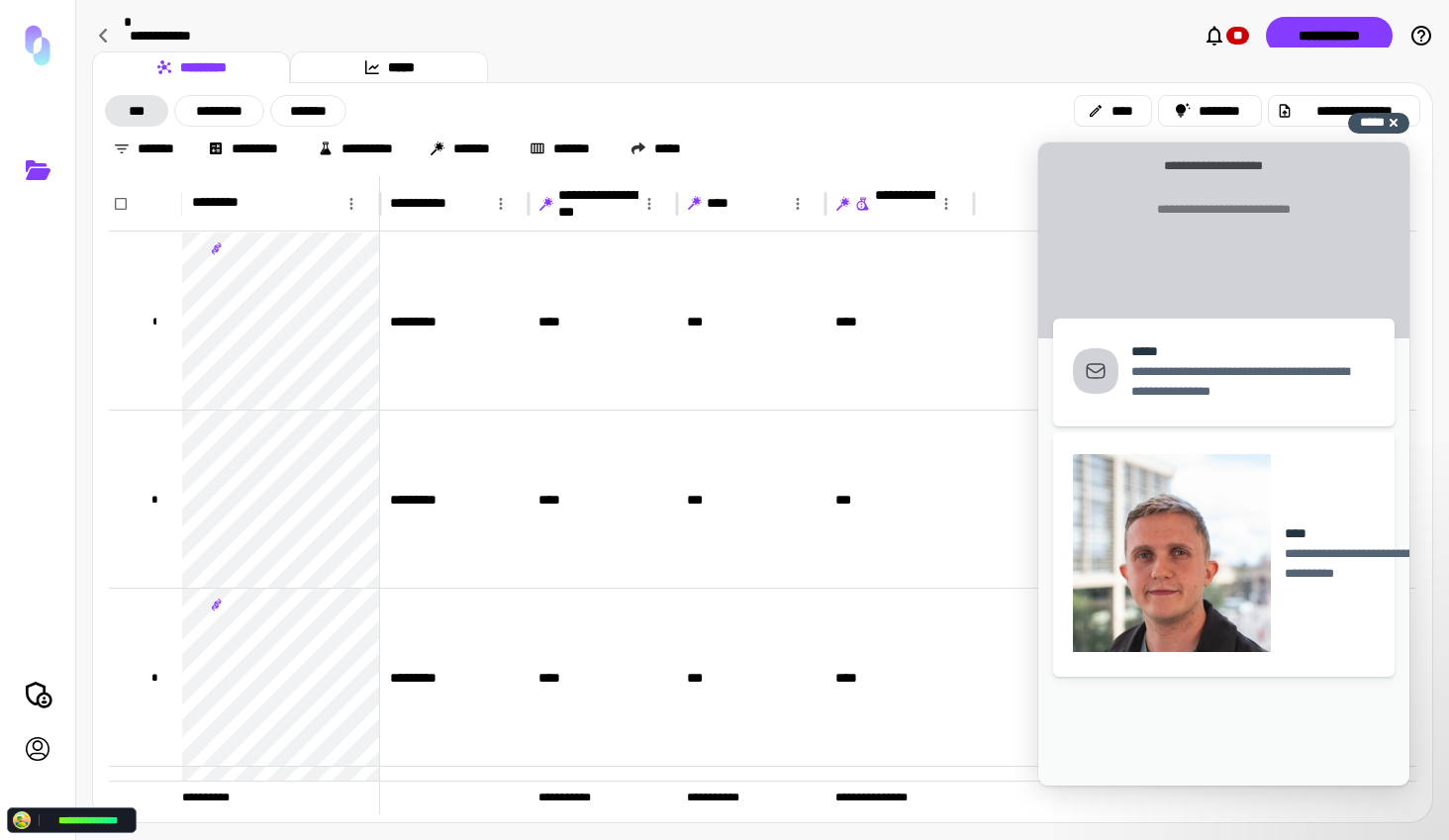 click on "*****" at bounding box center (1372, 122) 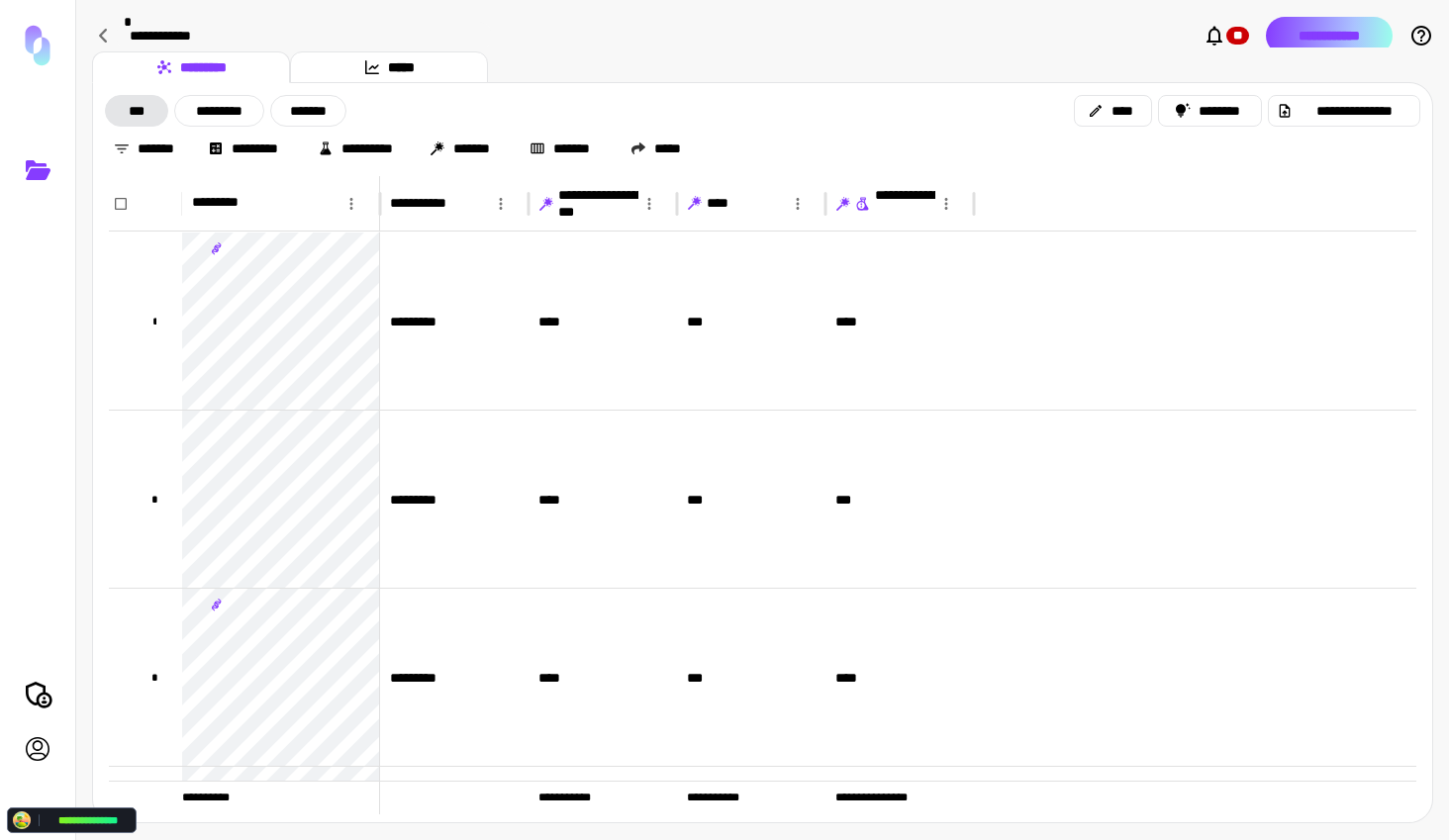 click on "**********" at bounding box center (1329, 36) 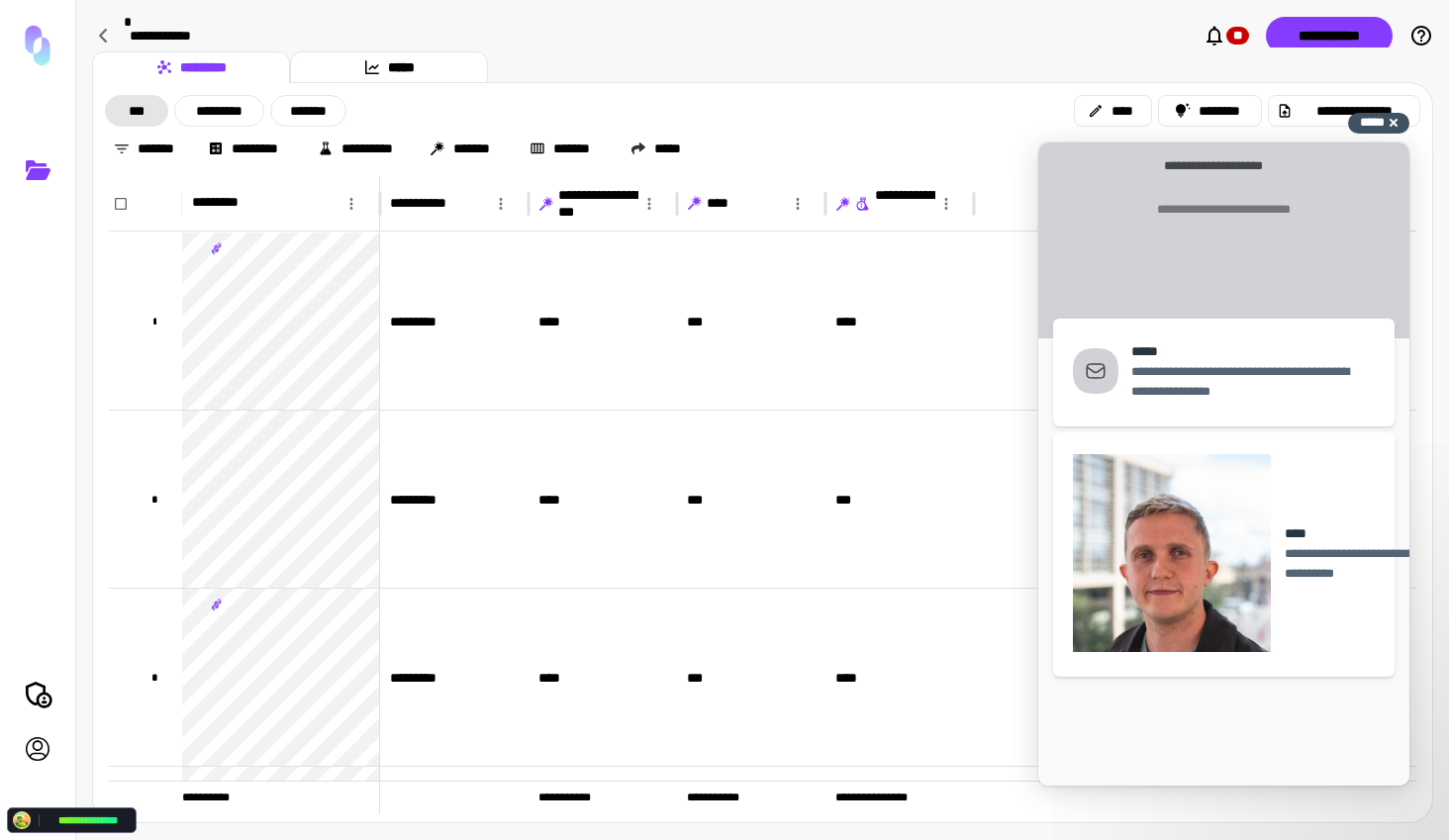 click on "*****" at bounding box center (1372, 122) 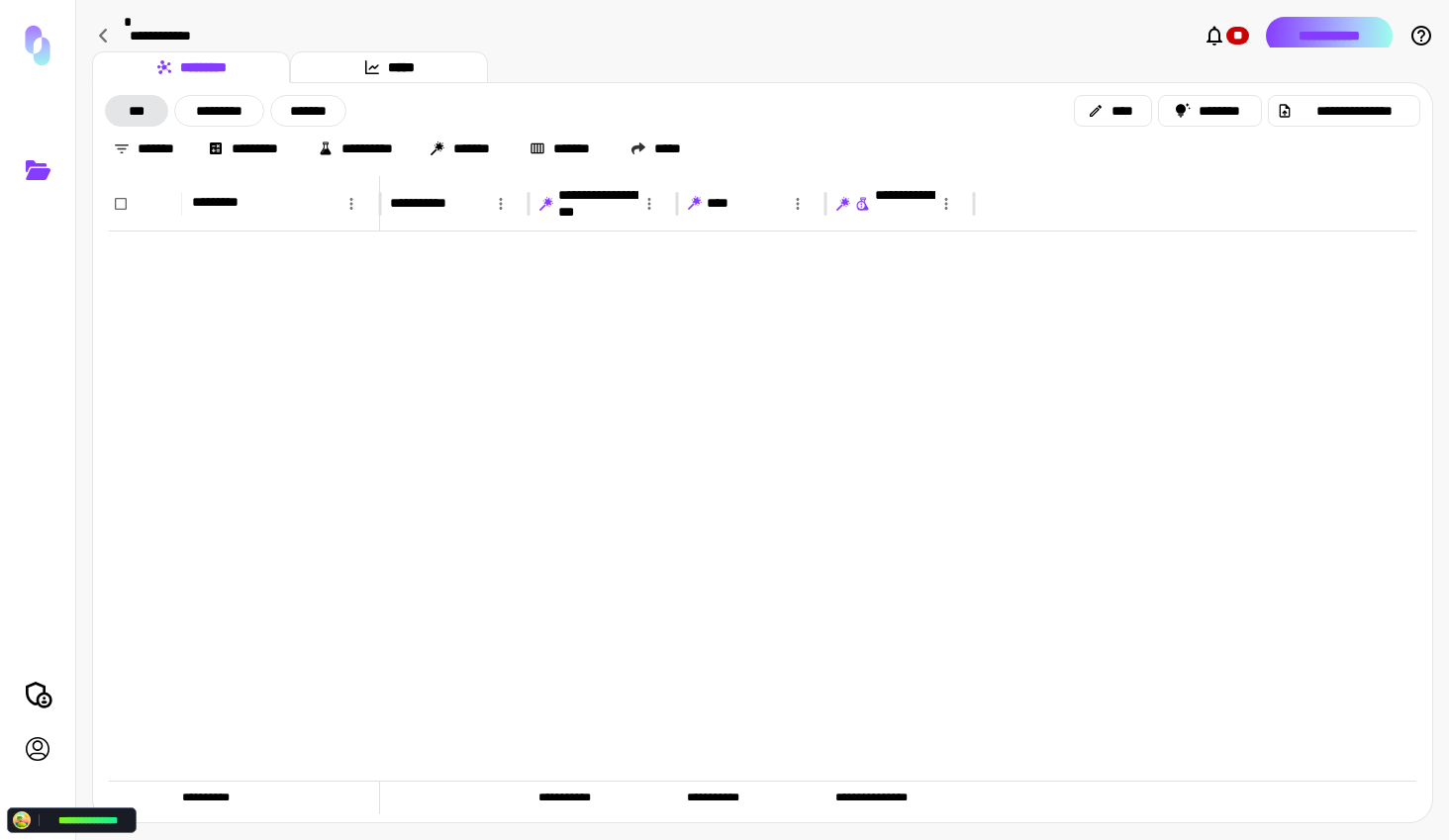 scroll, scrollTop: 1521, scrollLeft: 0, axis: vertical 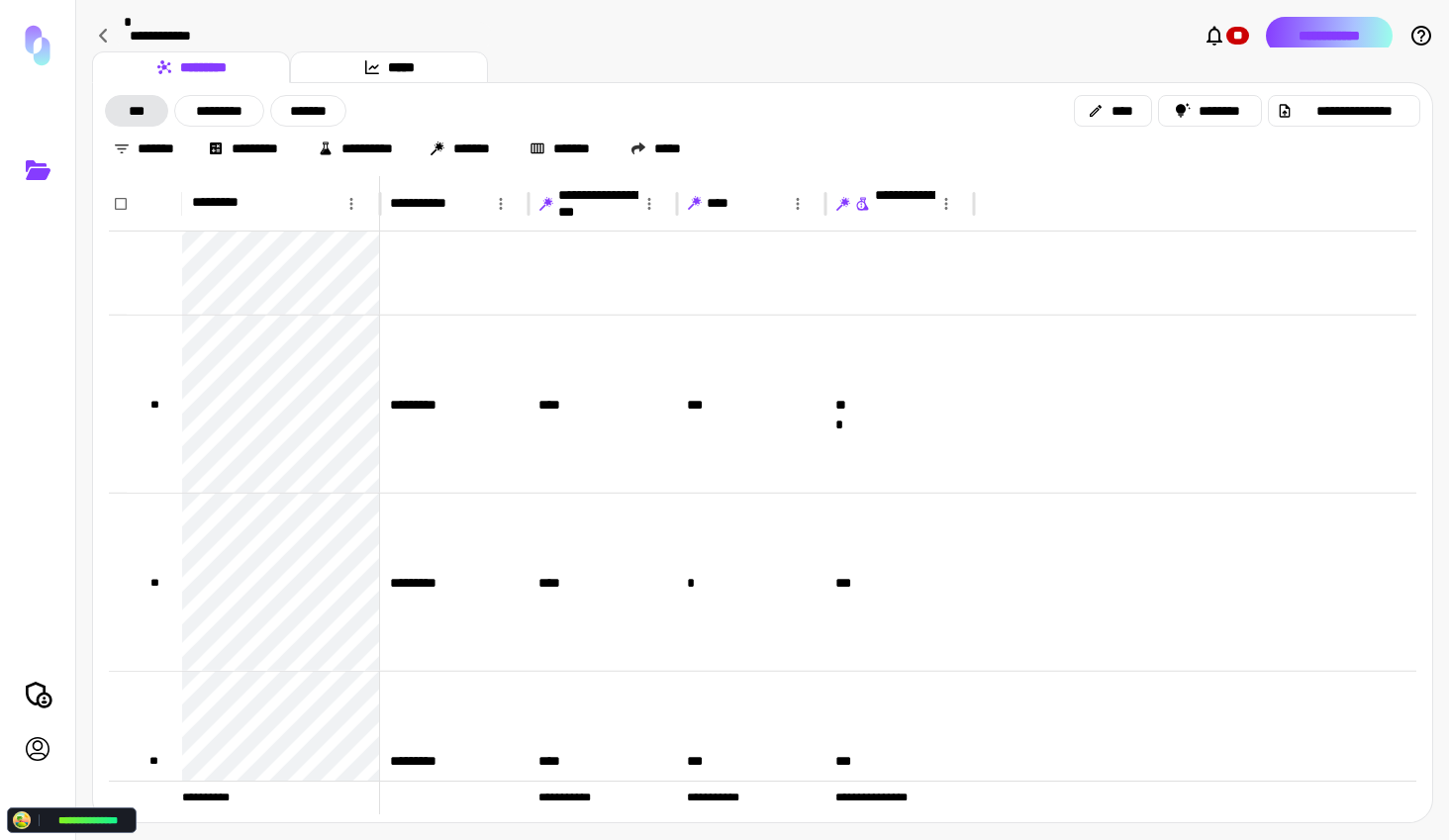 click on "**********" at bounding box center (1329, 36) 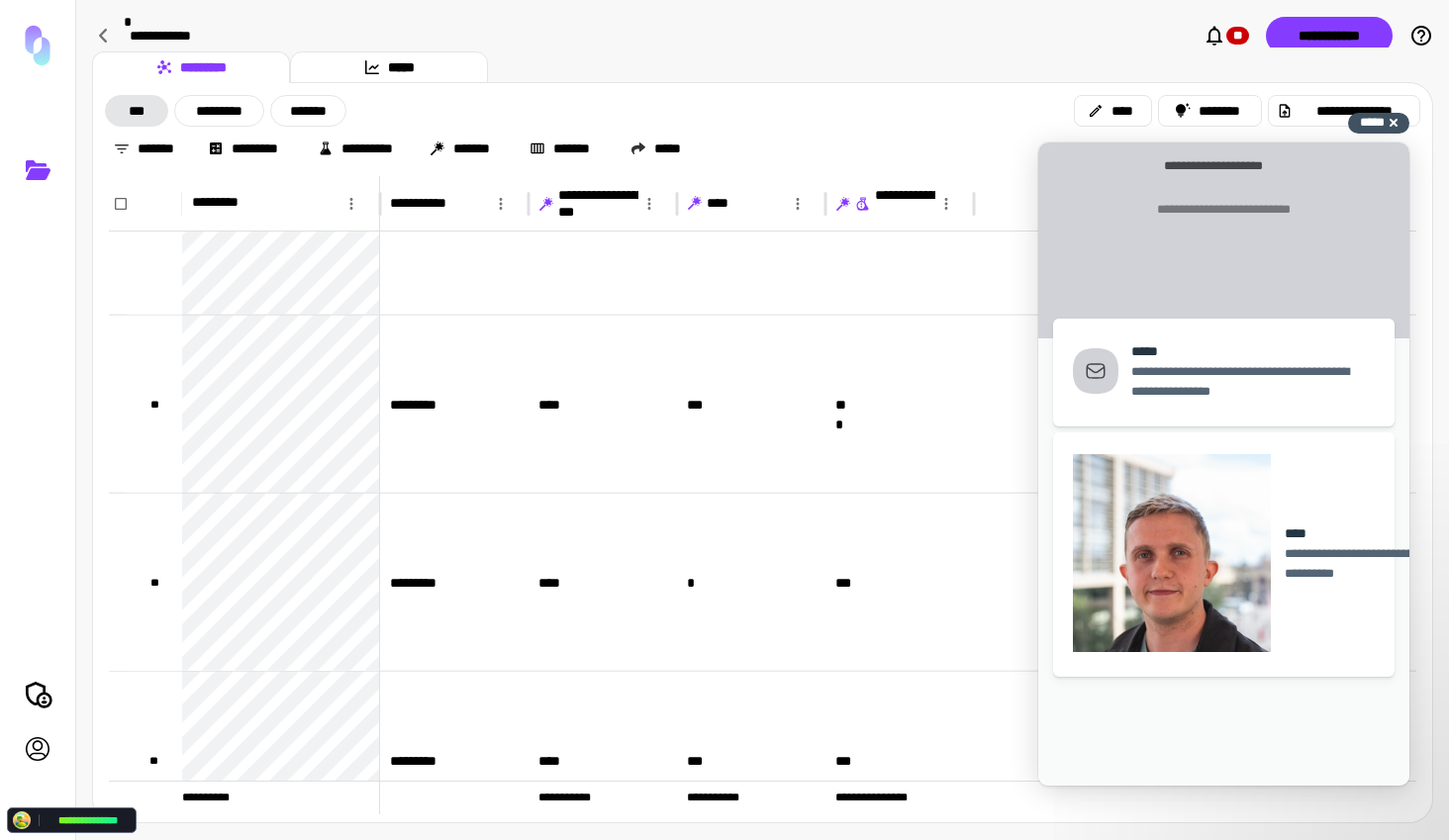click on "*****" at bounding box center [1372, 122] 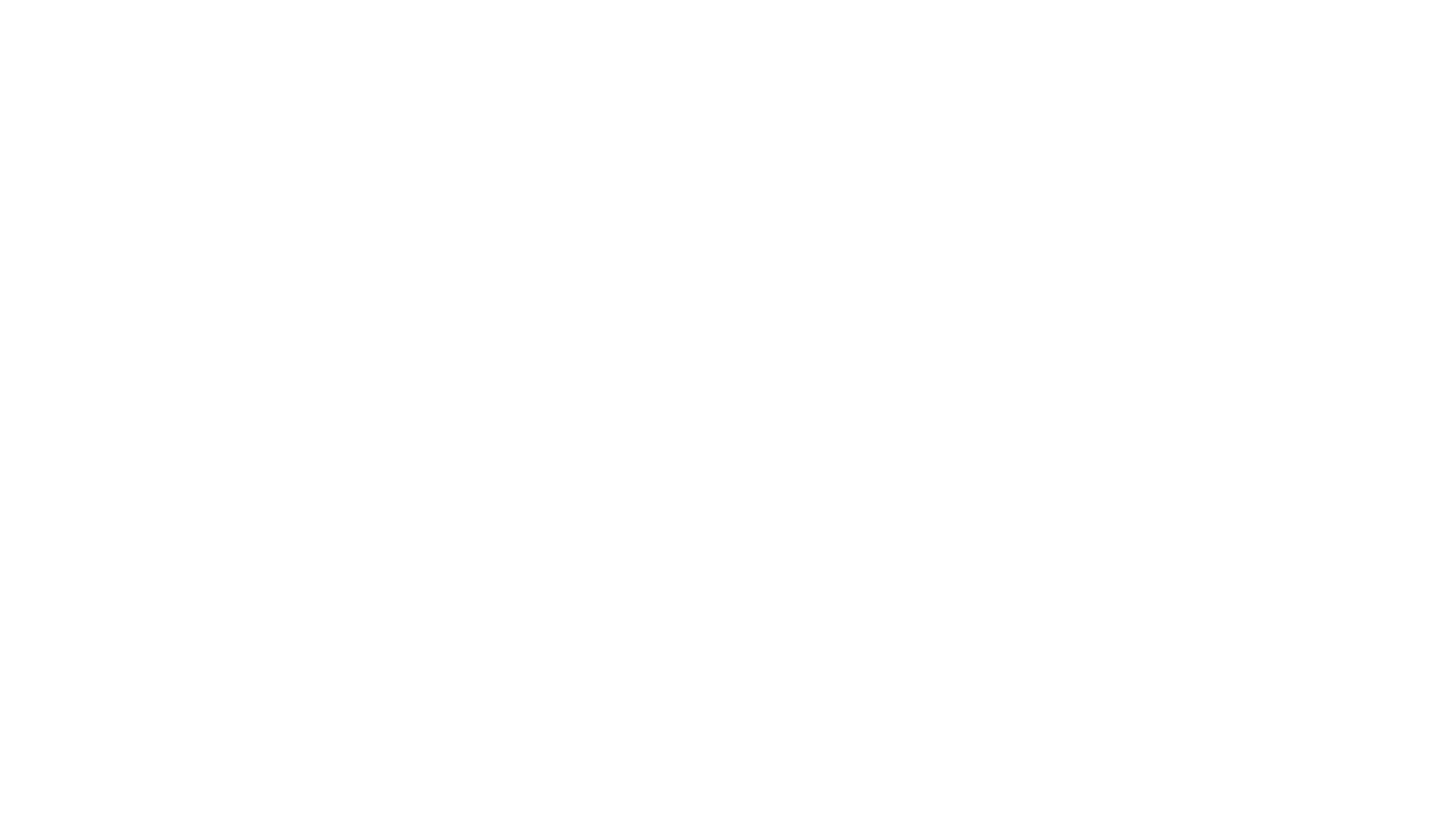 scroll, scrollTop: 0, scrollLeft: 0, axis: both 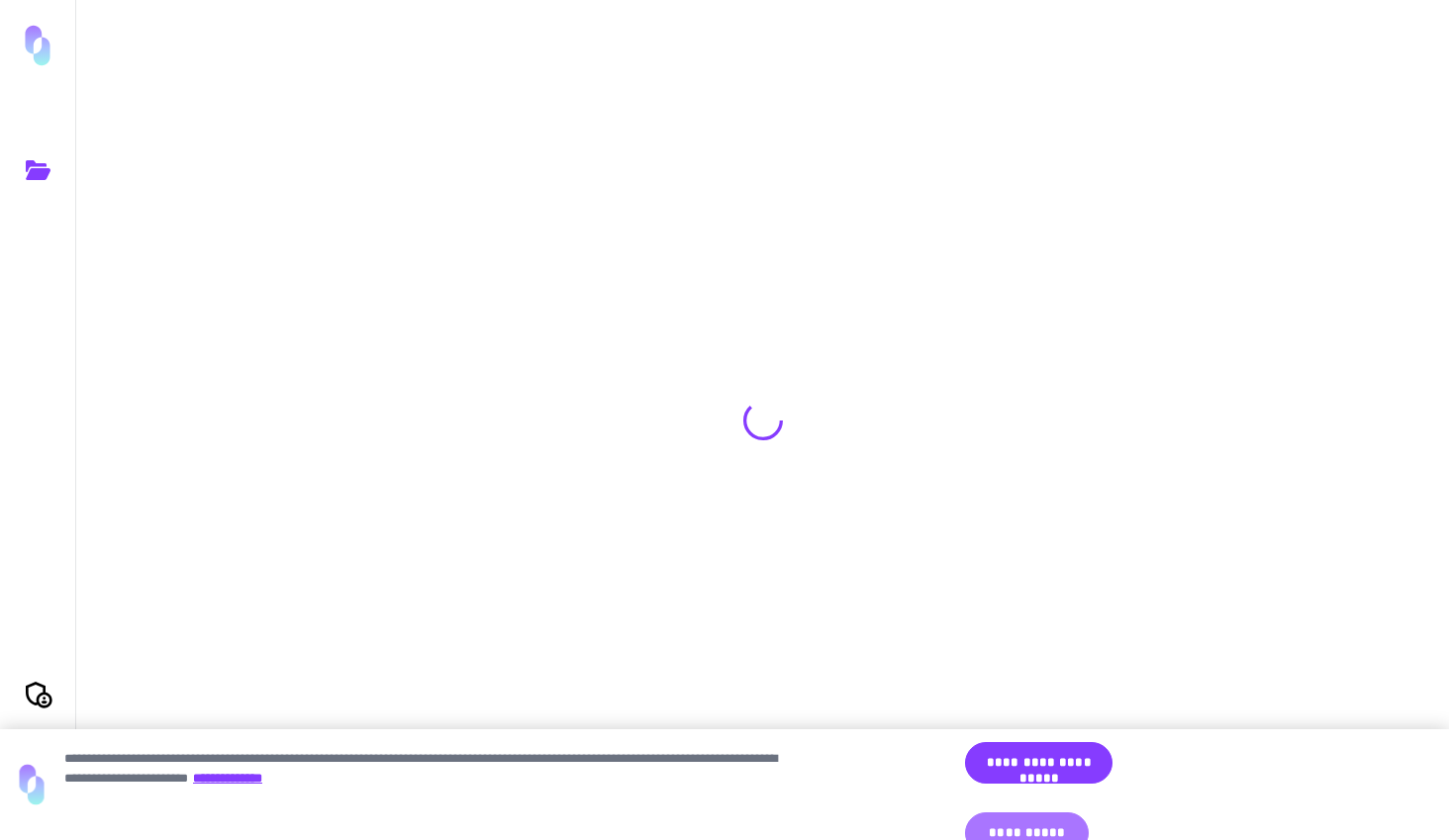 click on "**********" at bounding box center (1026, 833) 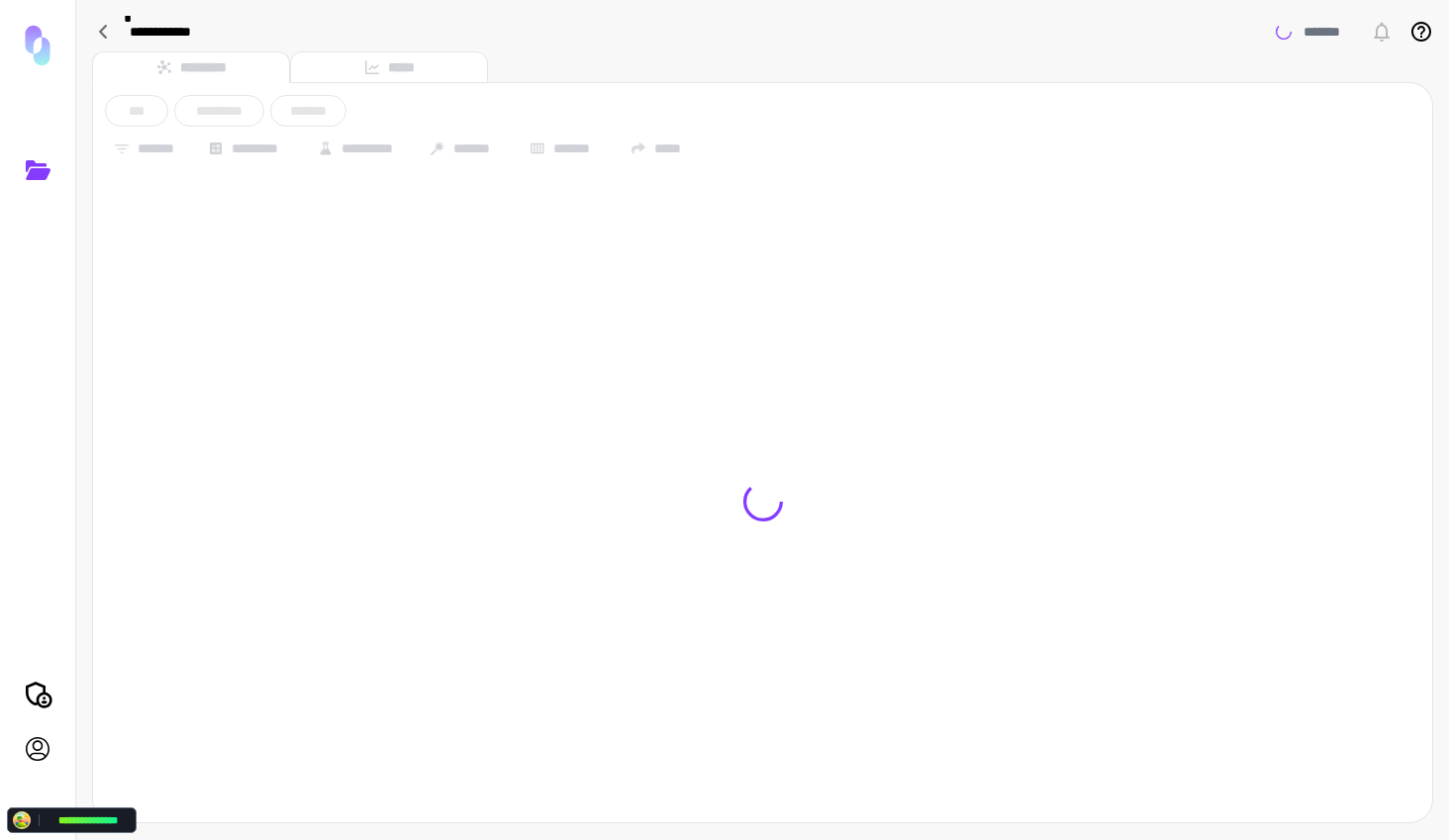 click on "**********" at bounding box center [1026, 833] 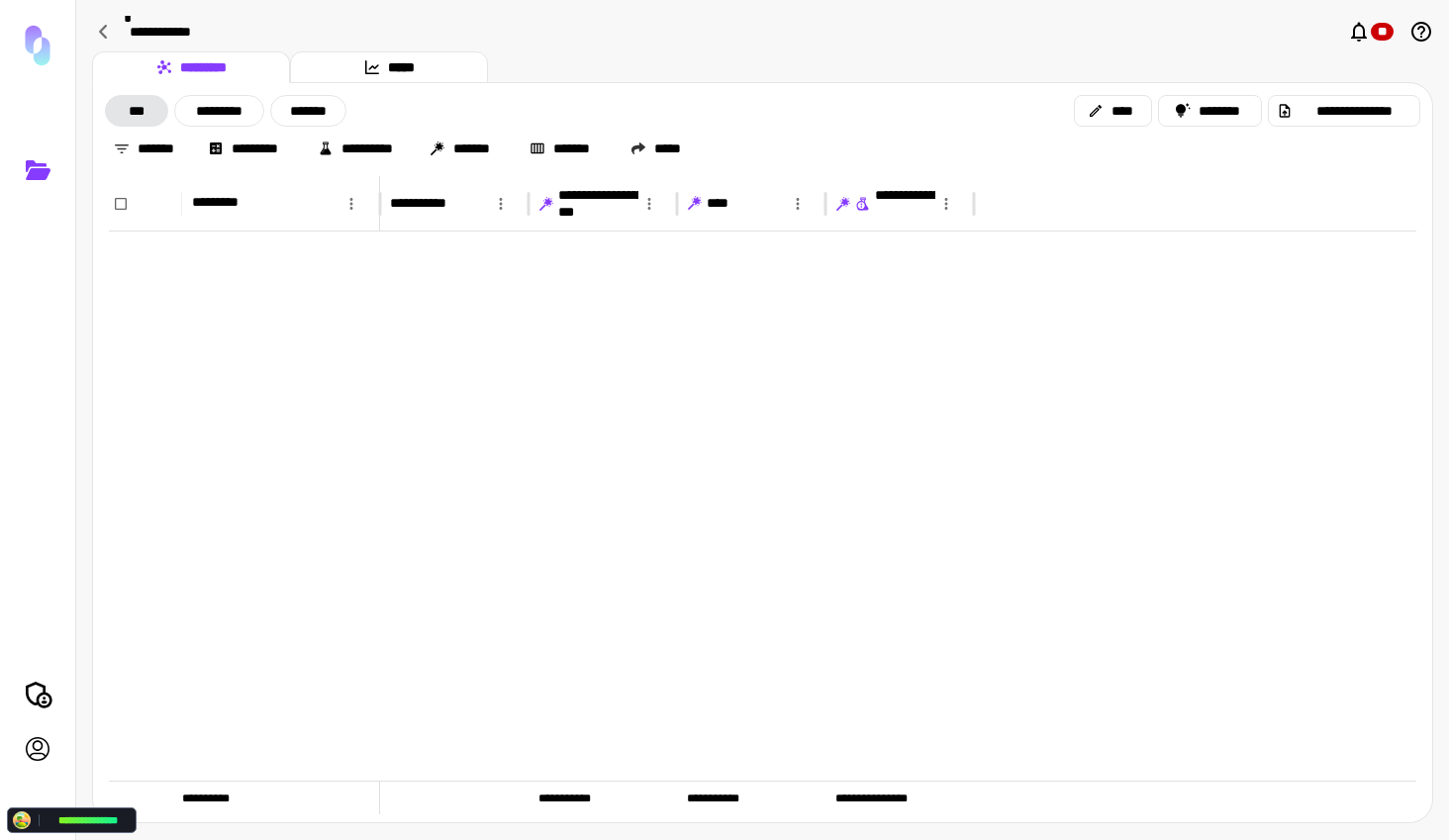scroll, scrollTop: 1403, scrollLeft: 0, axis: vertical 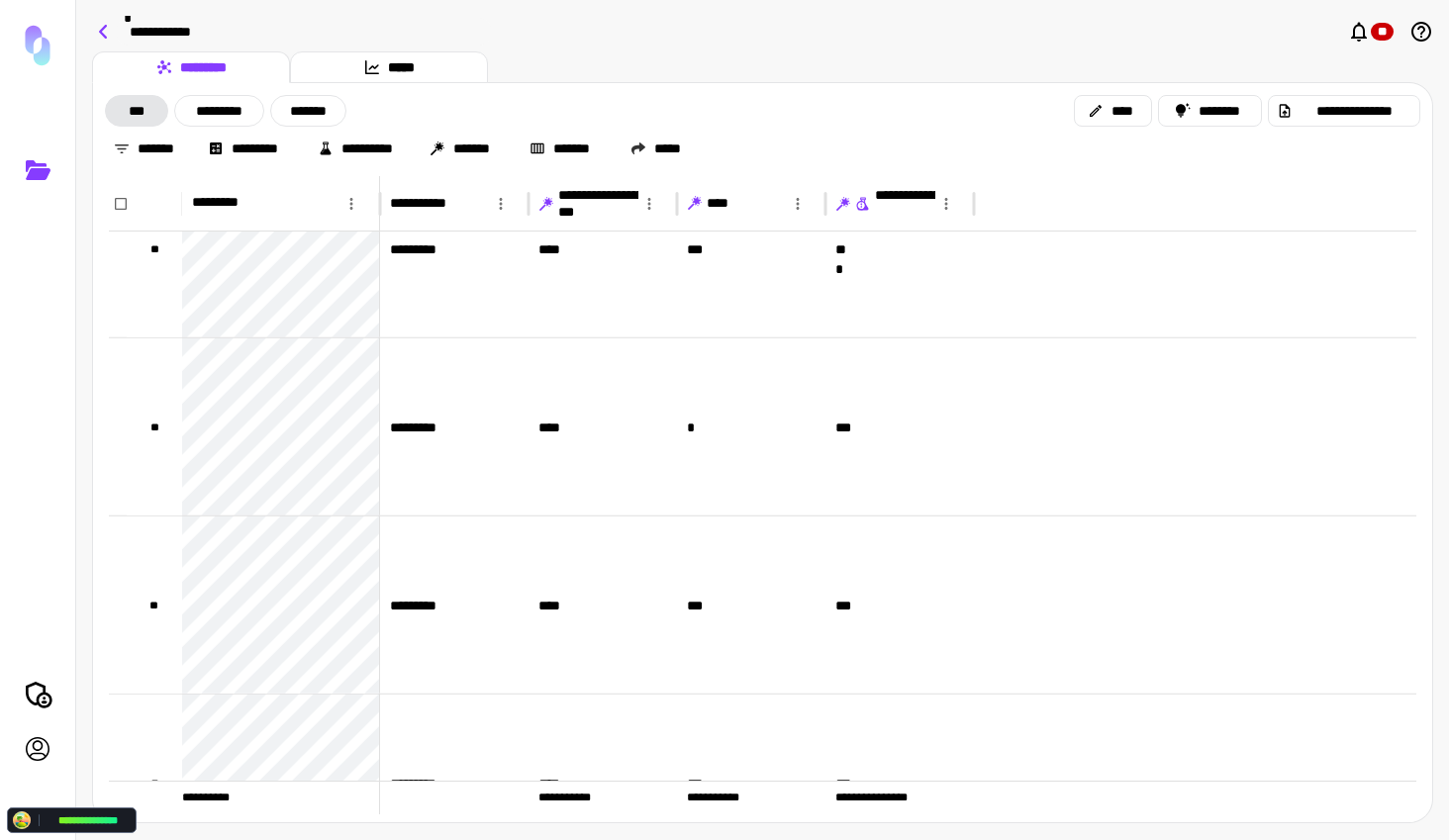 drag, startPoint x: 118, startPoint y: 30, endPoint x: 107, endPoint y: 33, distance: 11.401754 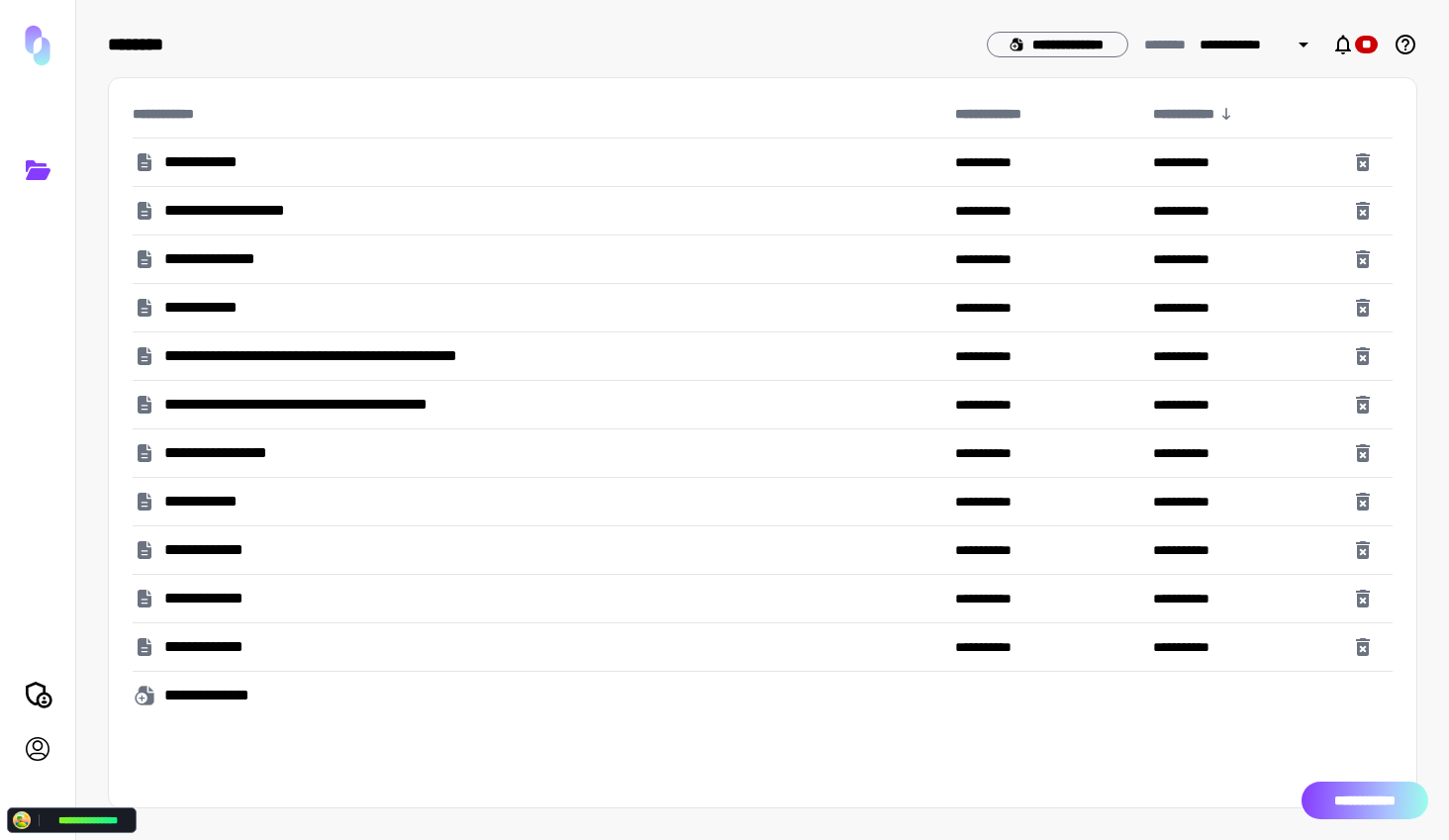 click on "**********" at bounding box center [1365, 800] 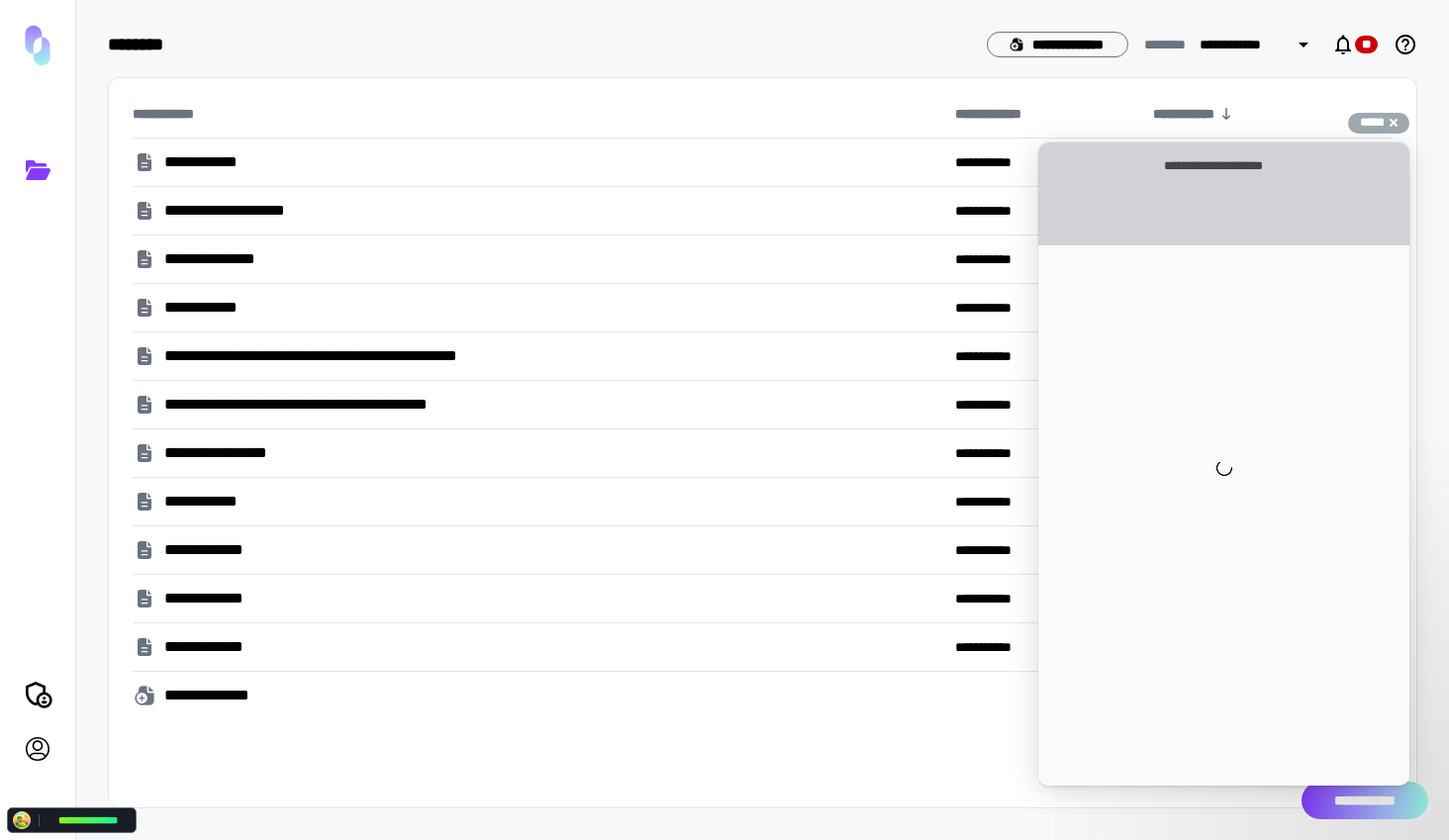 scroll, scrollTop: 0, scrollLeft: 0, axis: both 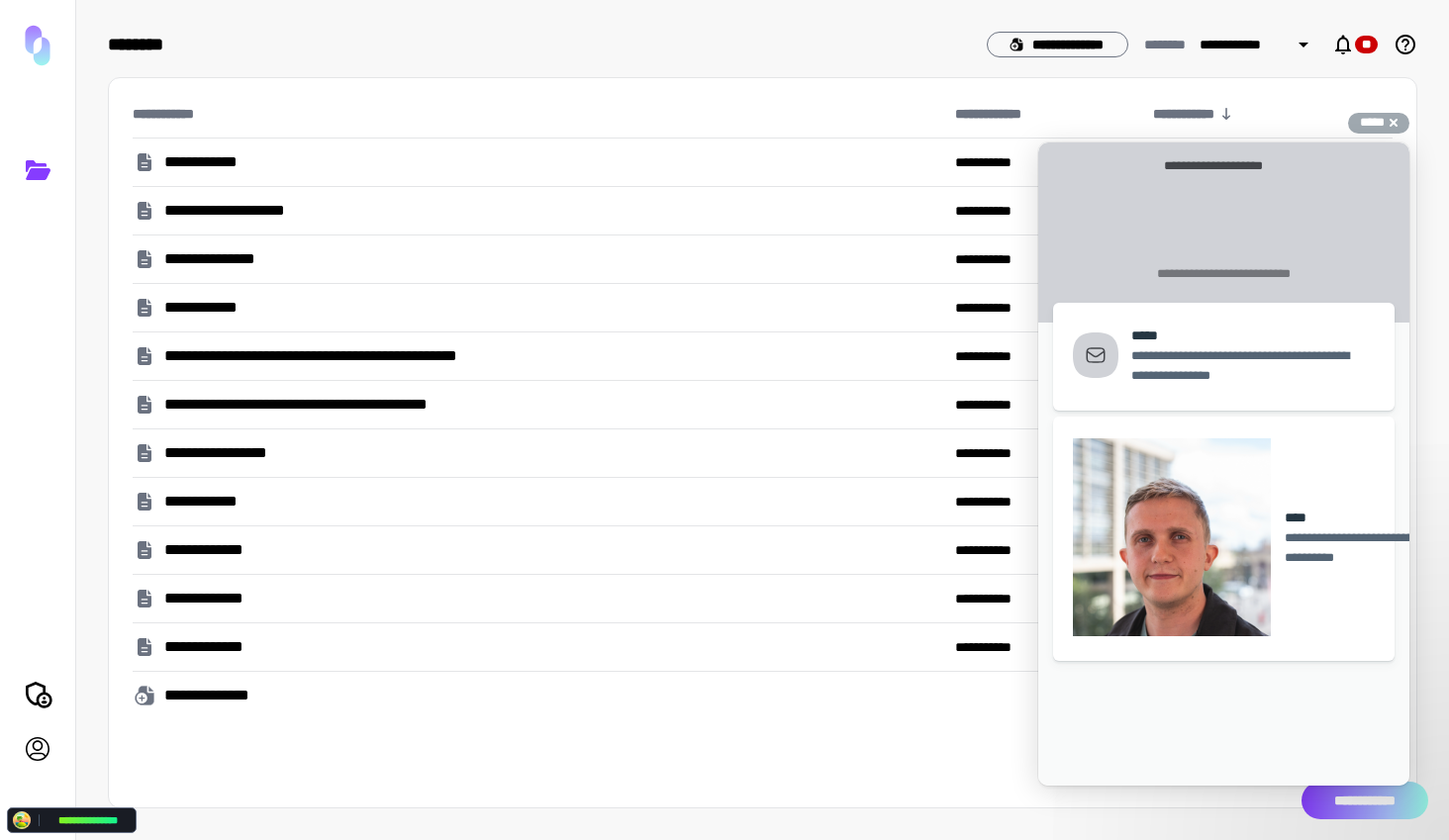 click on "**********" at bounding box center (1365, 800) 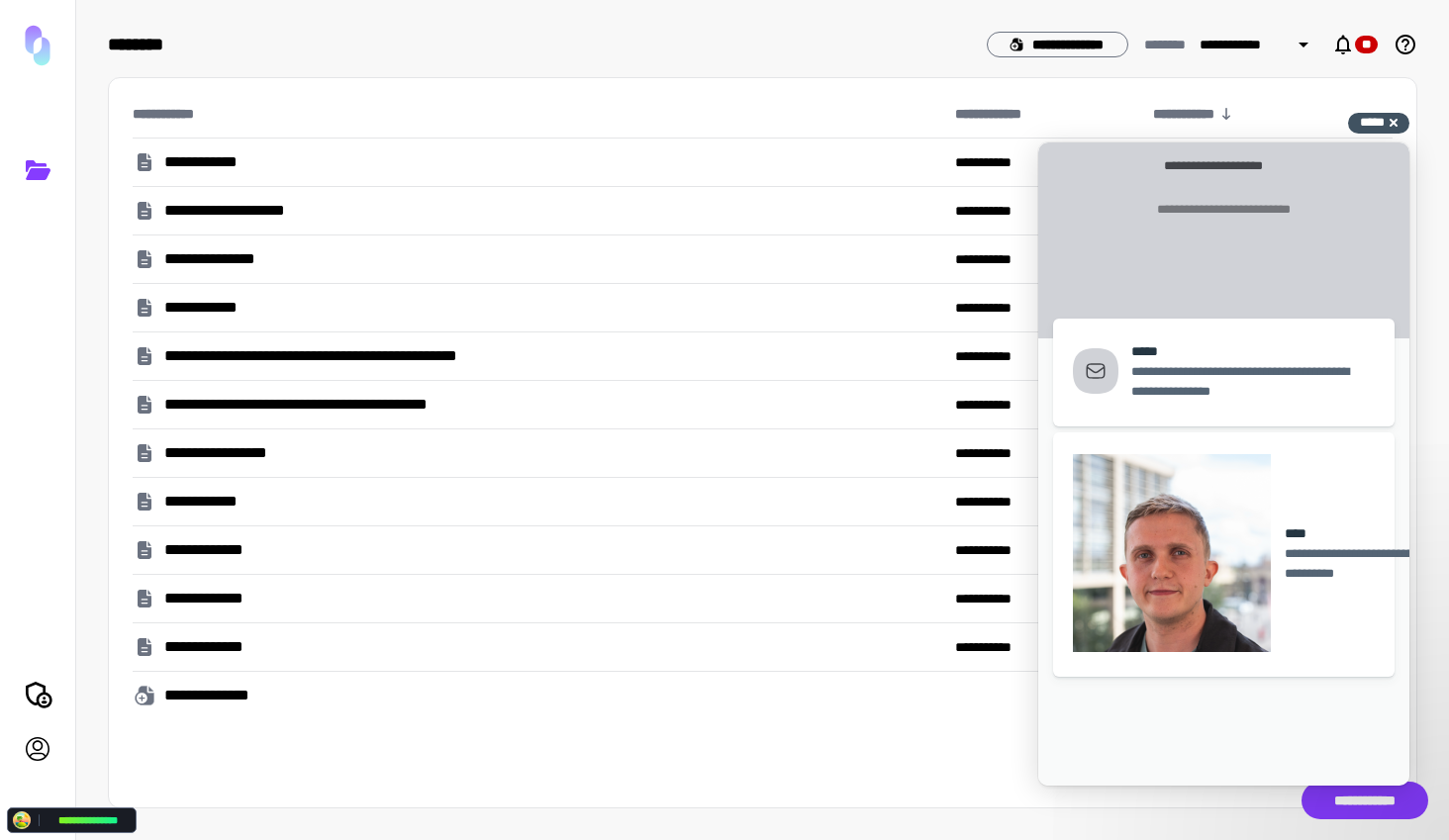 click on "*****" at bounding box center (1372, 122) 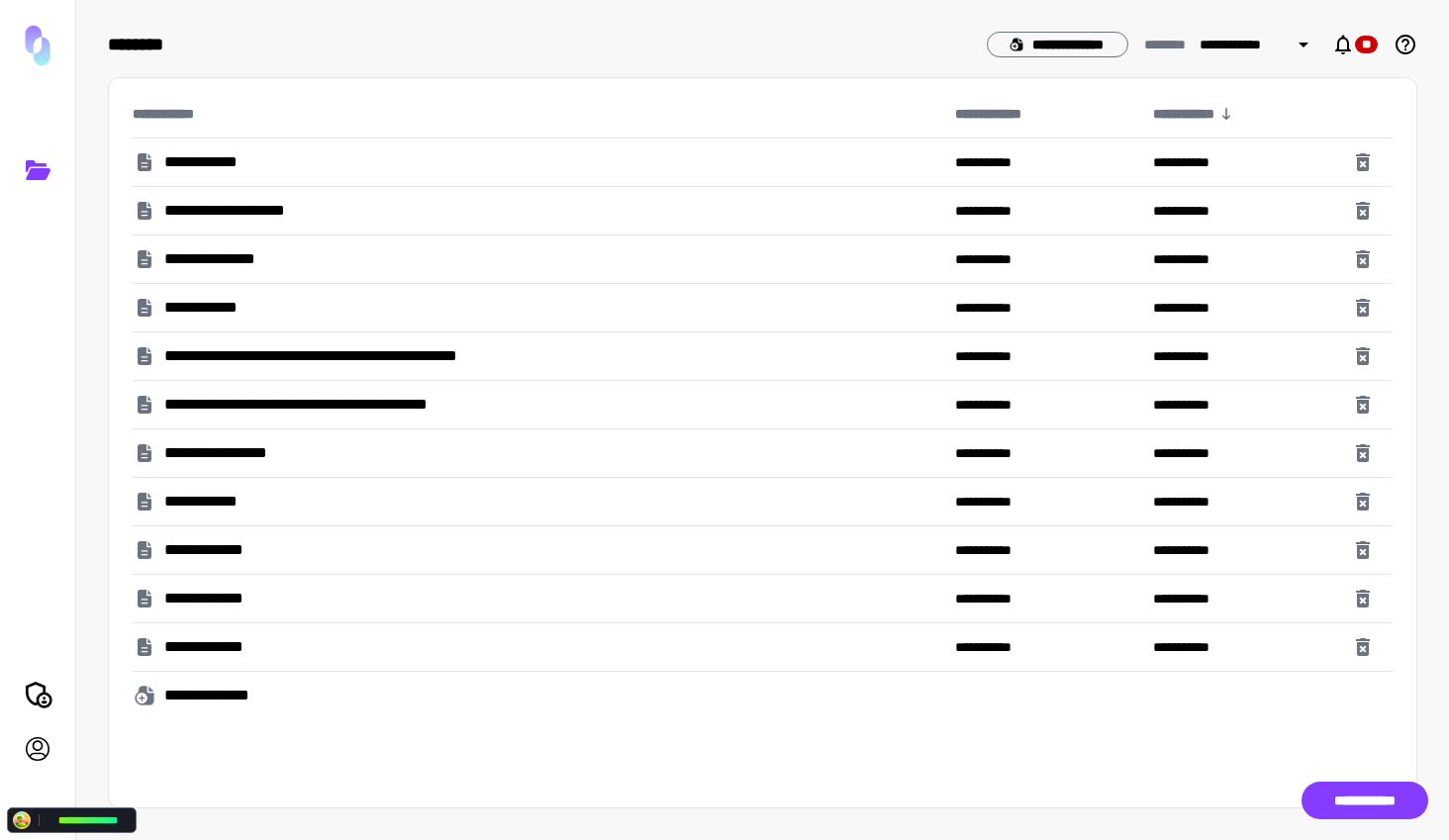 click on "**********" at bounding box center [213, 162] 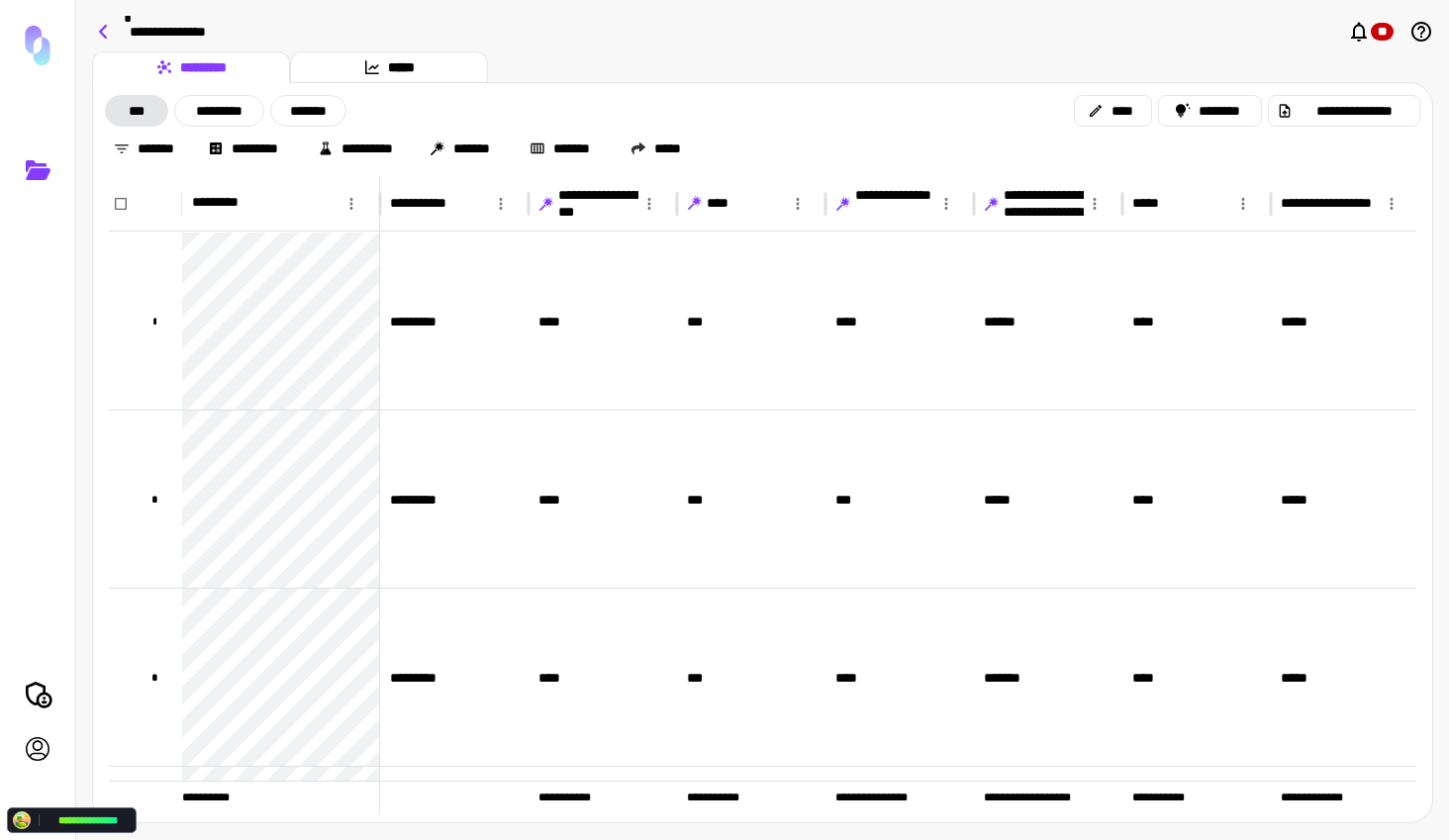 click 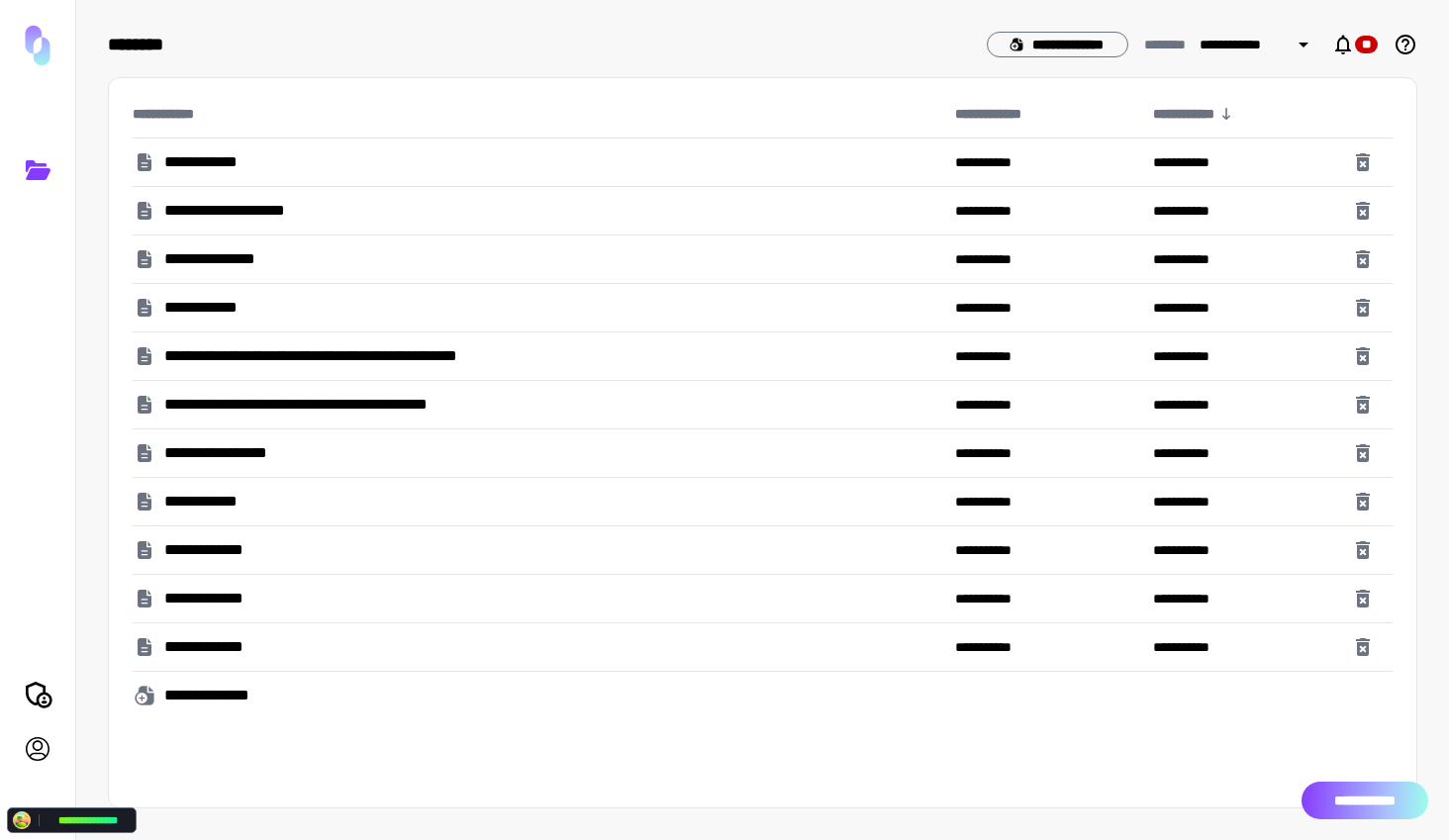 click on "**********" at bounding box center [1365, 800] 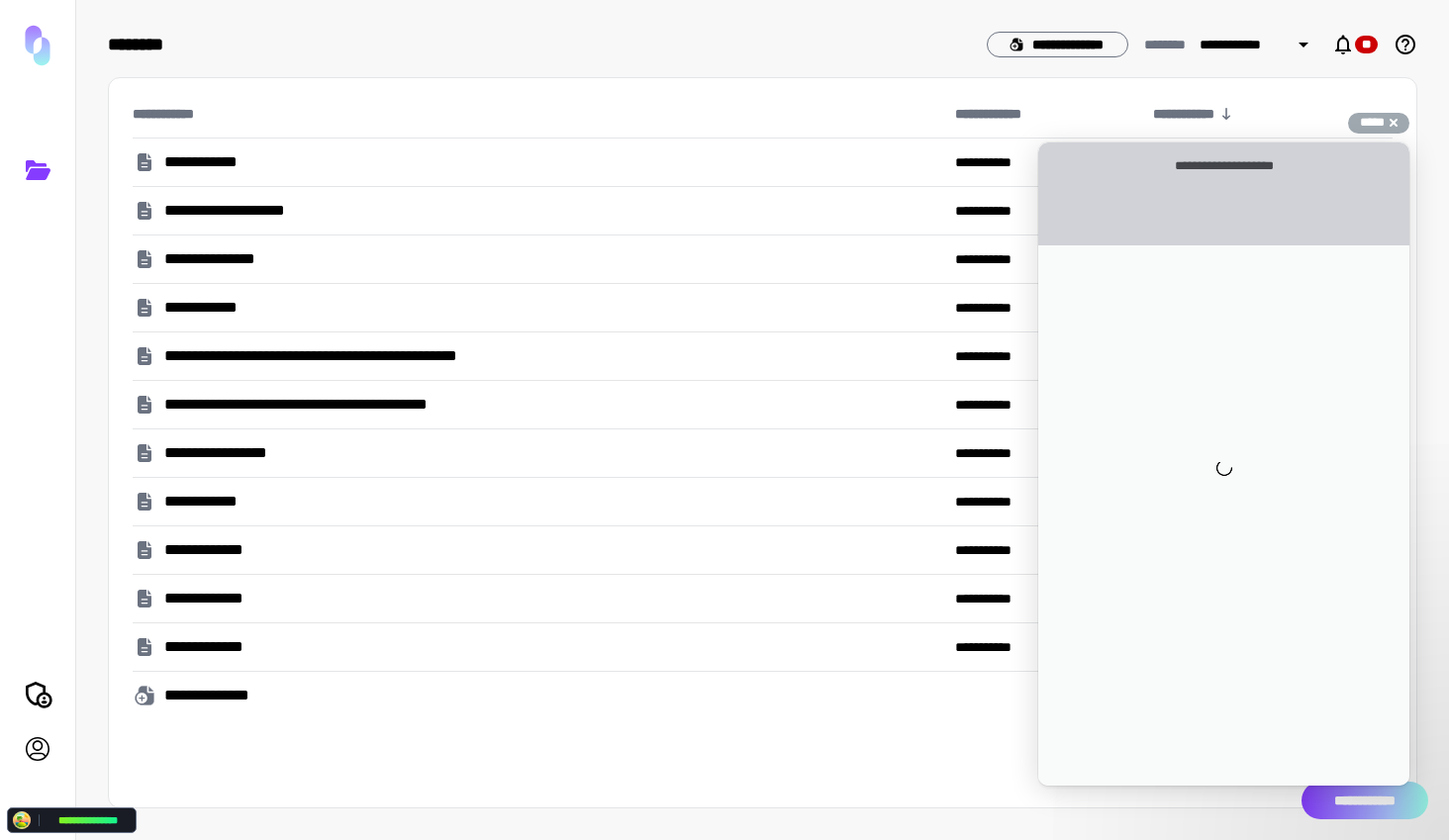 scroll, scrollTop: 0, scrollLeft: 0, axis: both 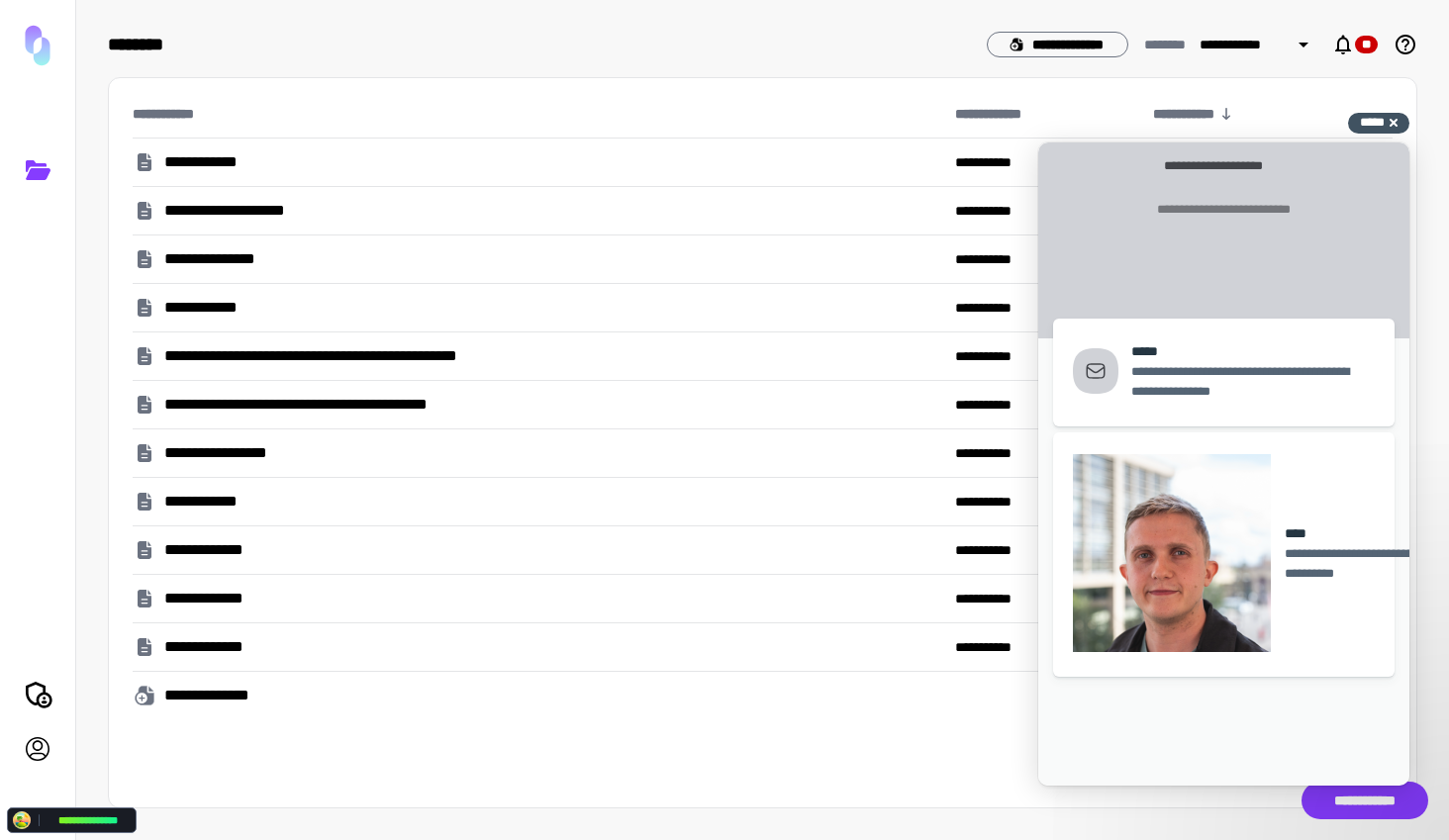 click on "*****" at bounding box center (1372, 122) 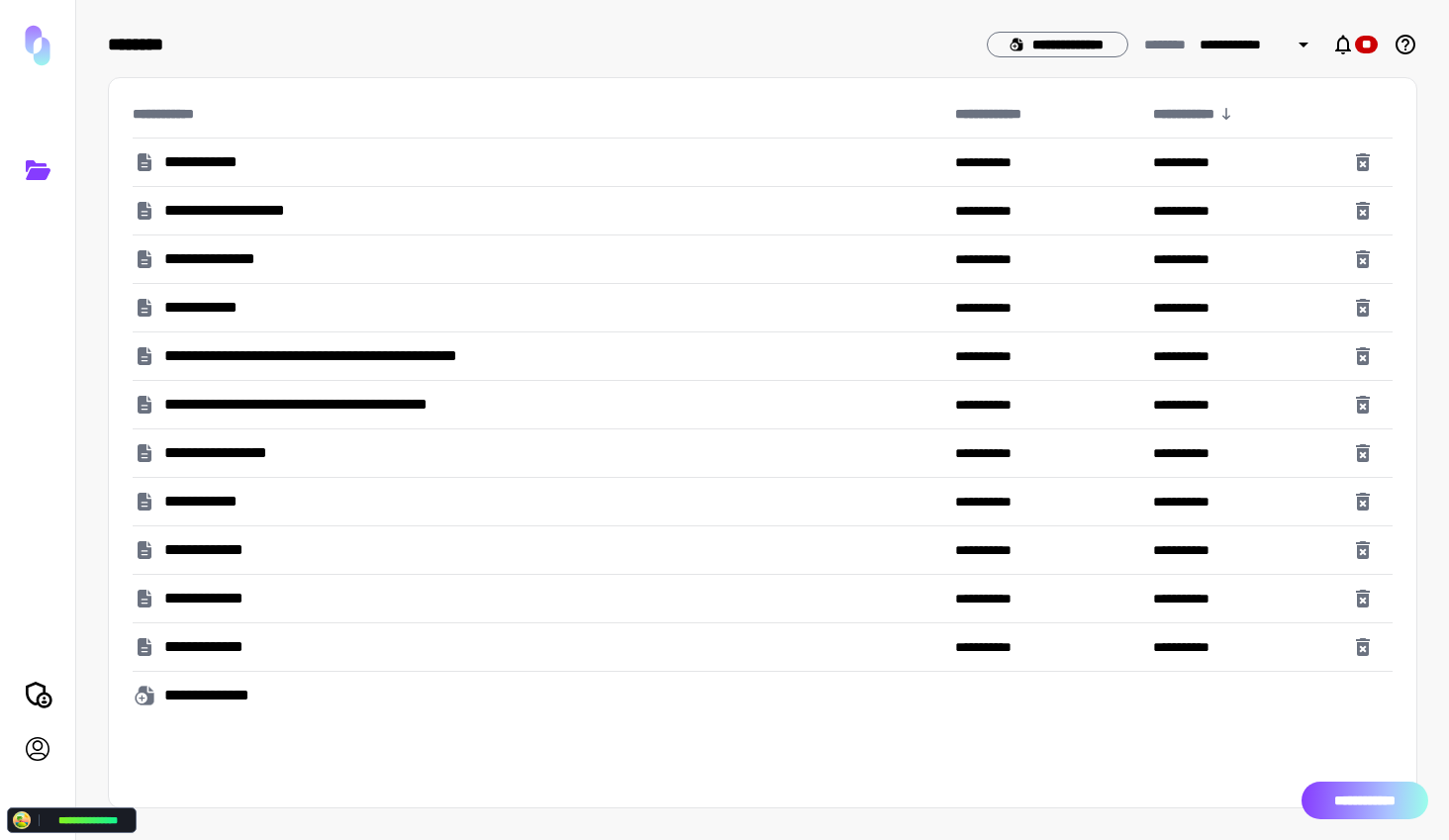 click on "**********" at bounding box center [1365, 800] 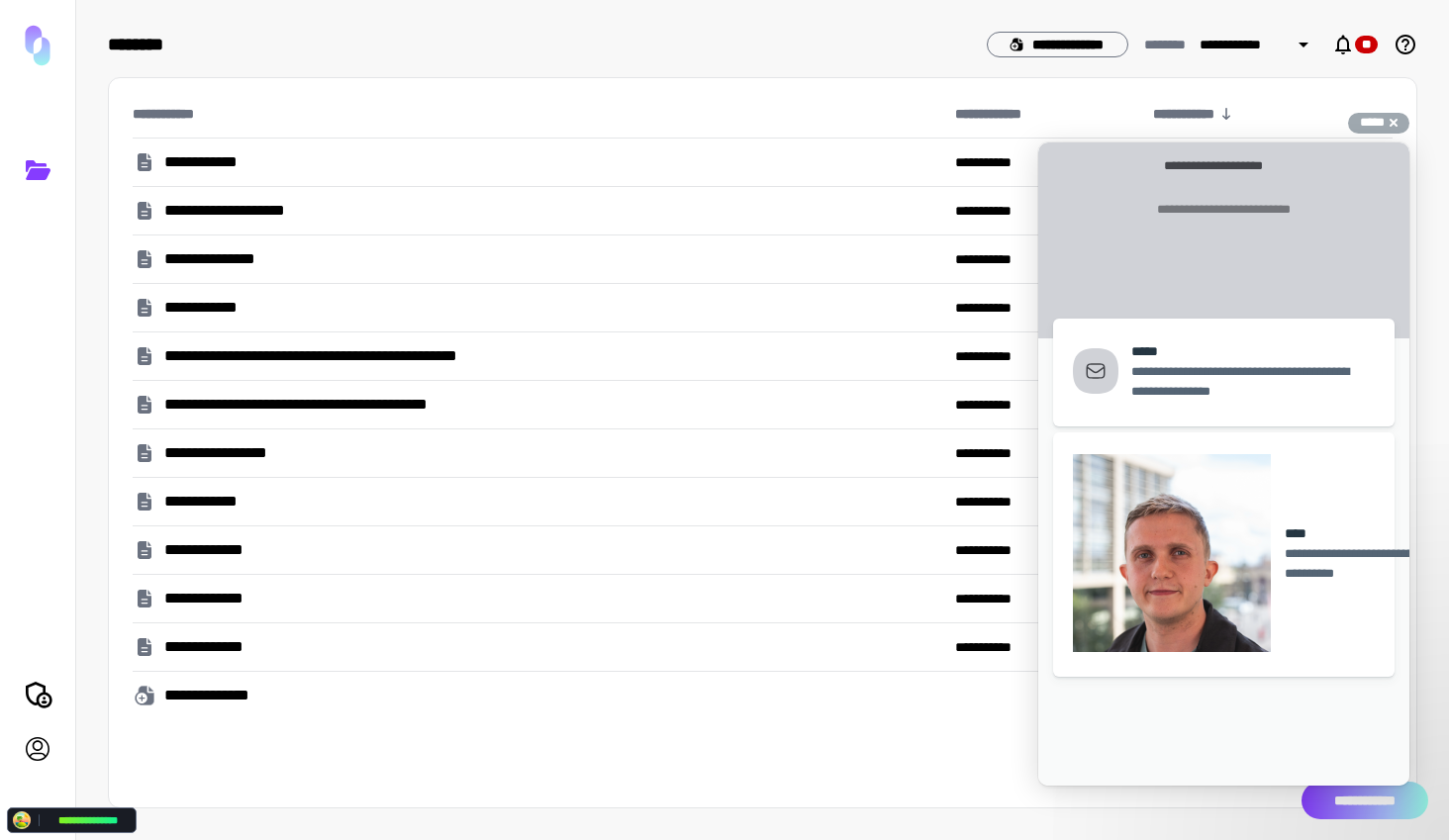click on "**********" at bounding box center [1365, 800] 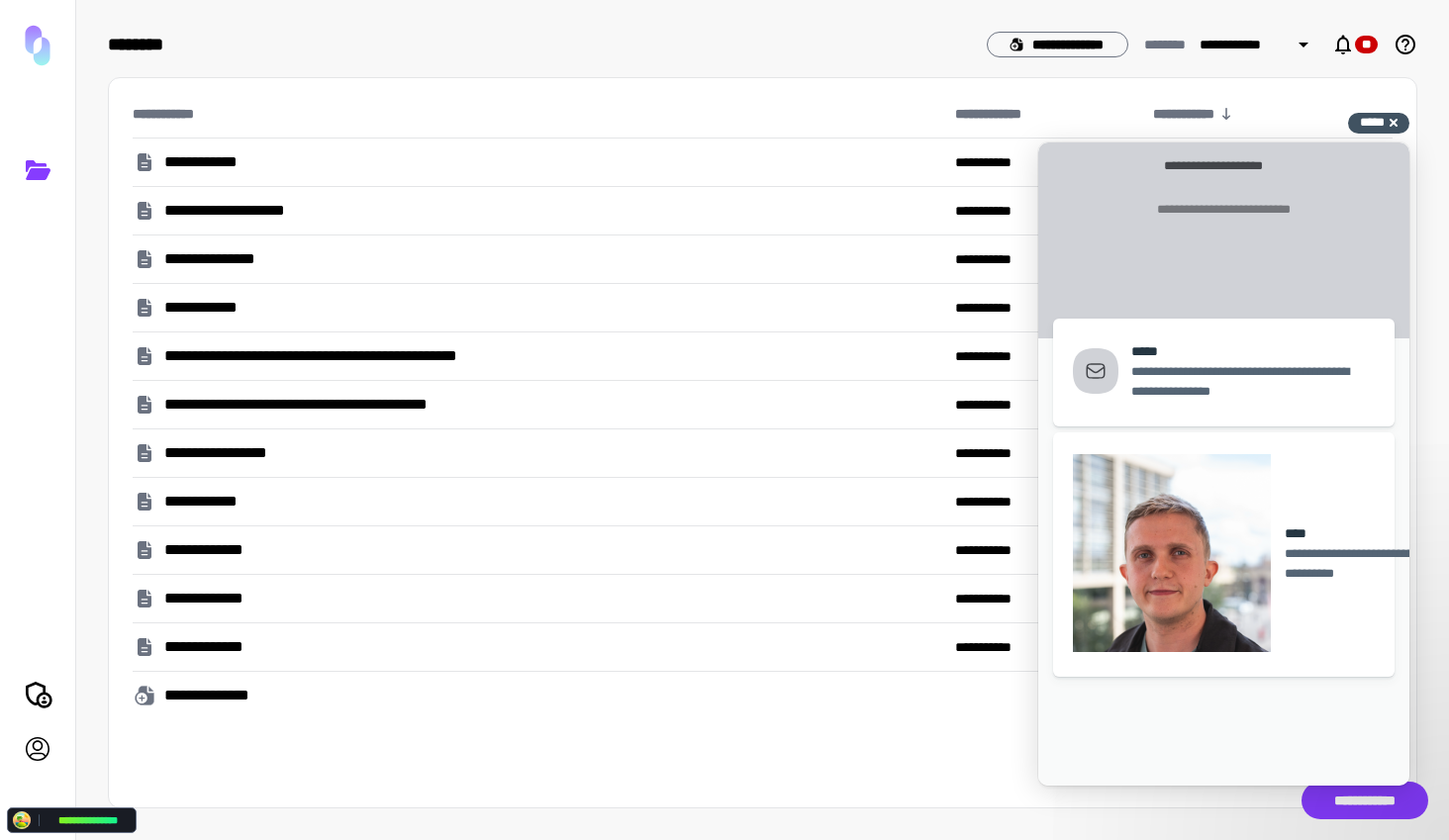 click on "*****" at bounding box center (1372, 122) 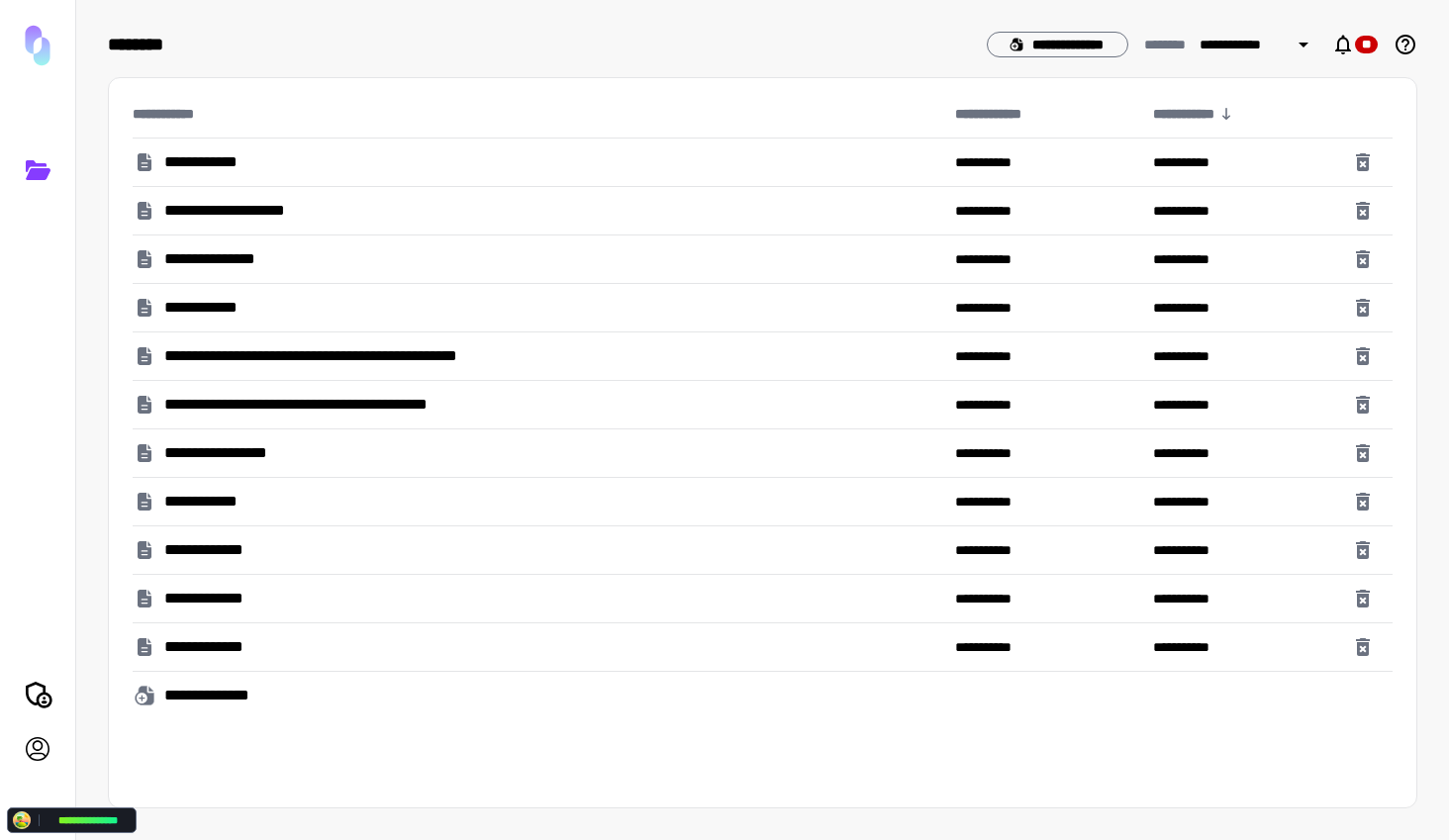 click on "**********" at bounding box center [535, 211] 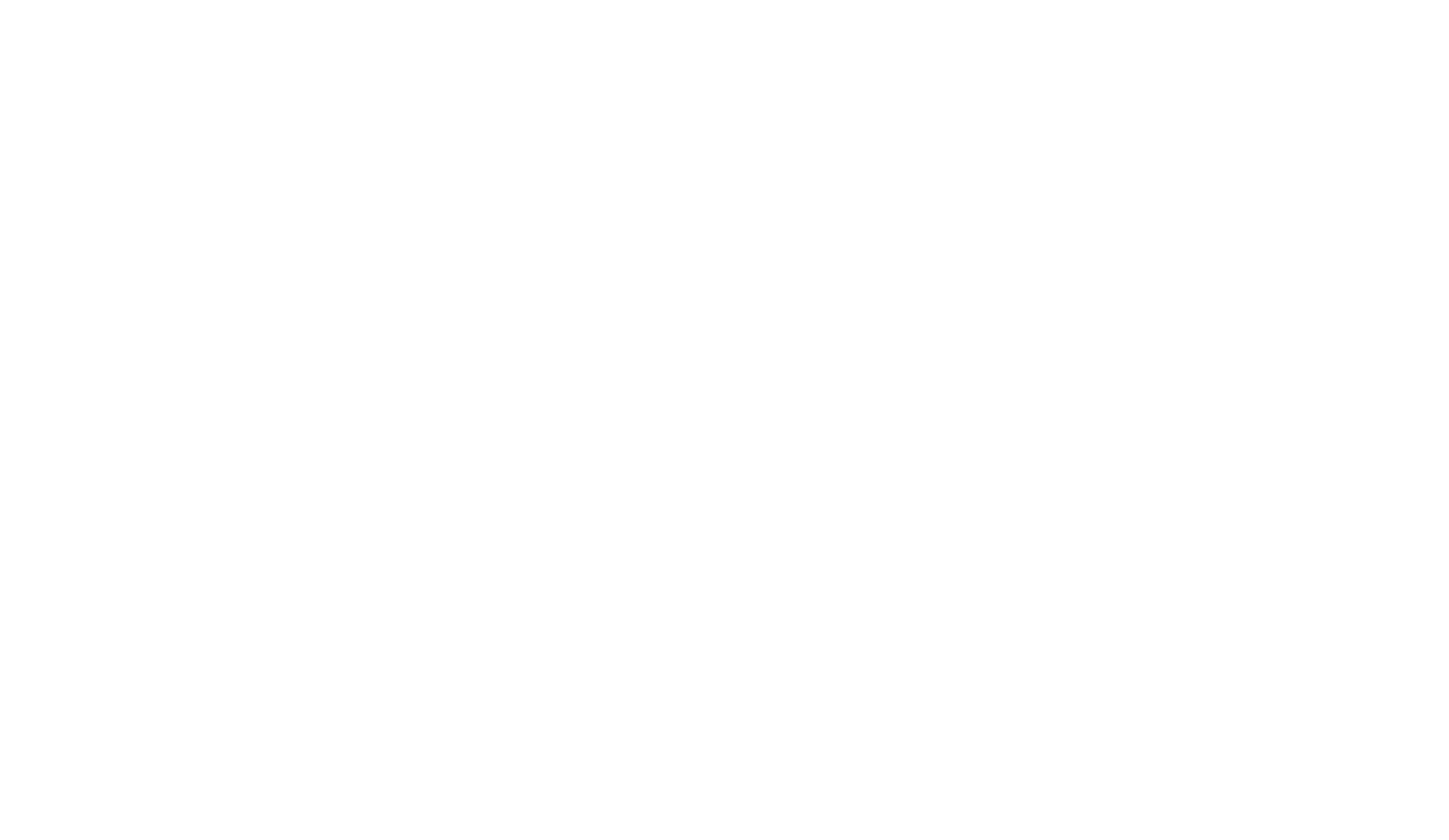 scroll, scrollTop: 0, scrollLeft: 0, axis: both 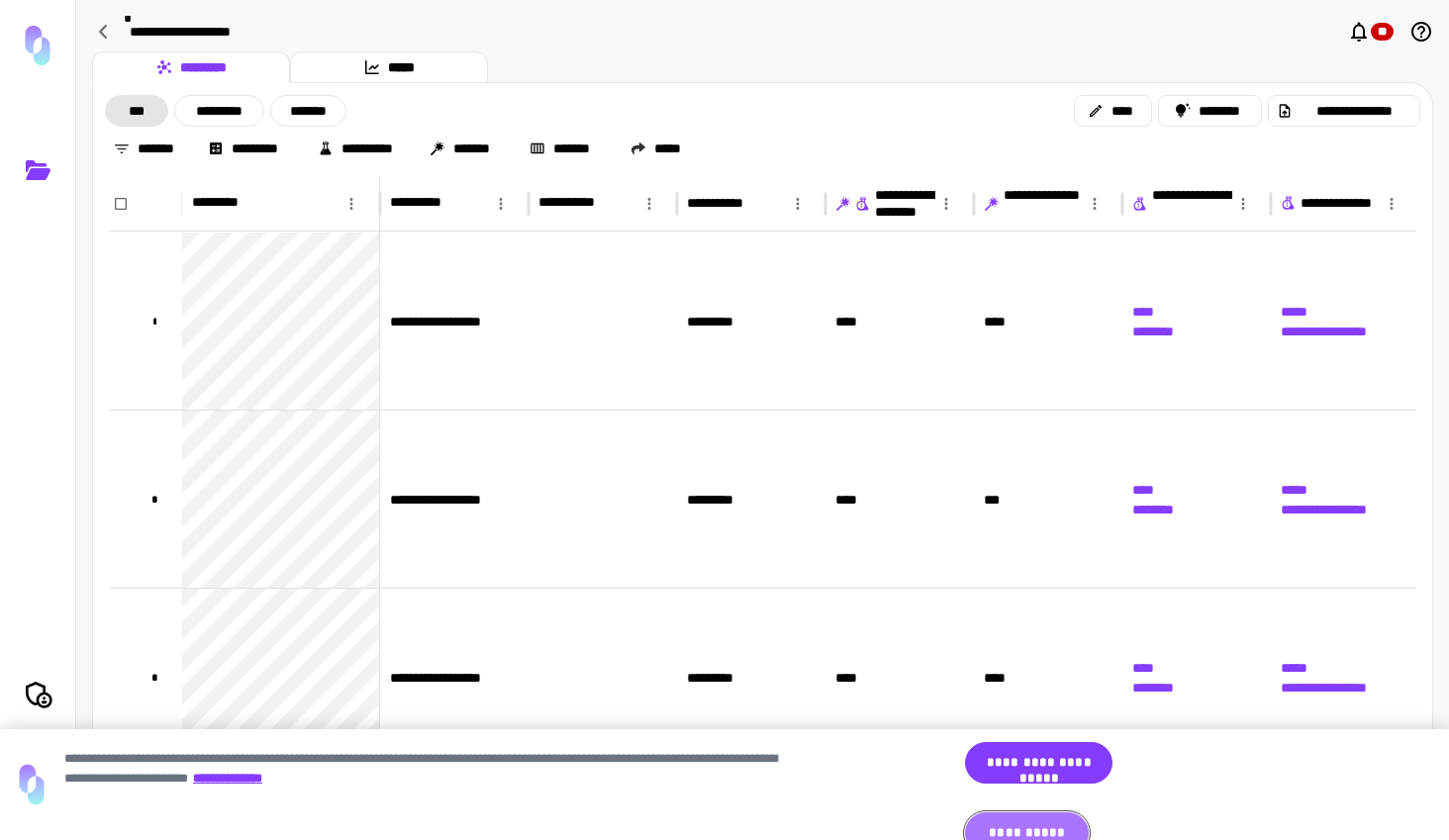 click on "**********" at bounding box center (1026, 833) 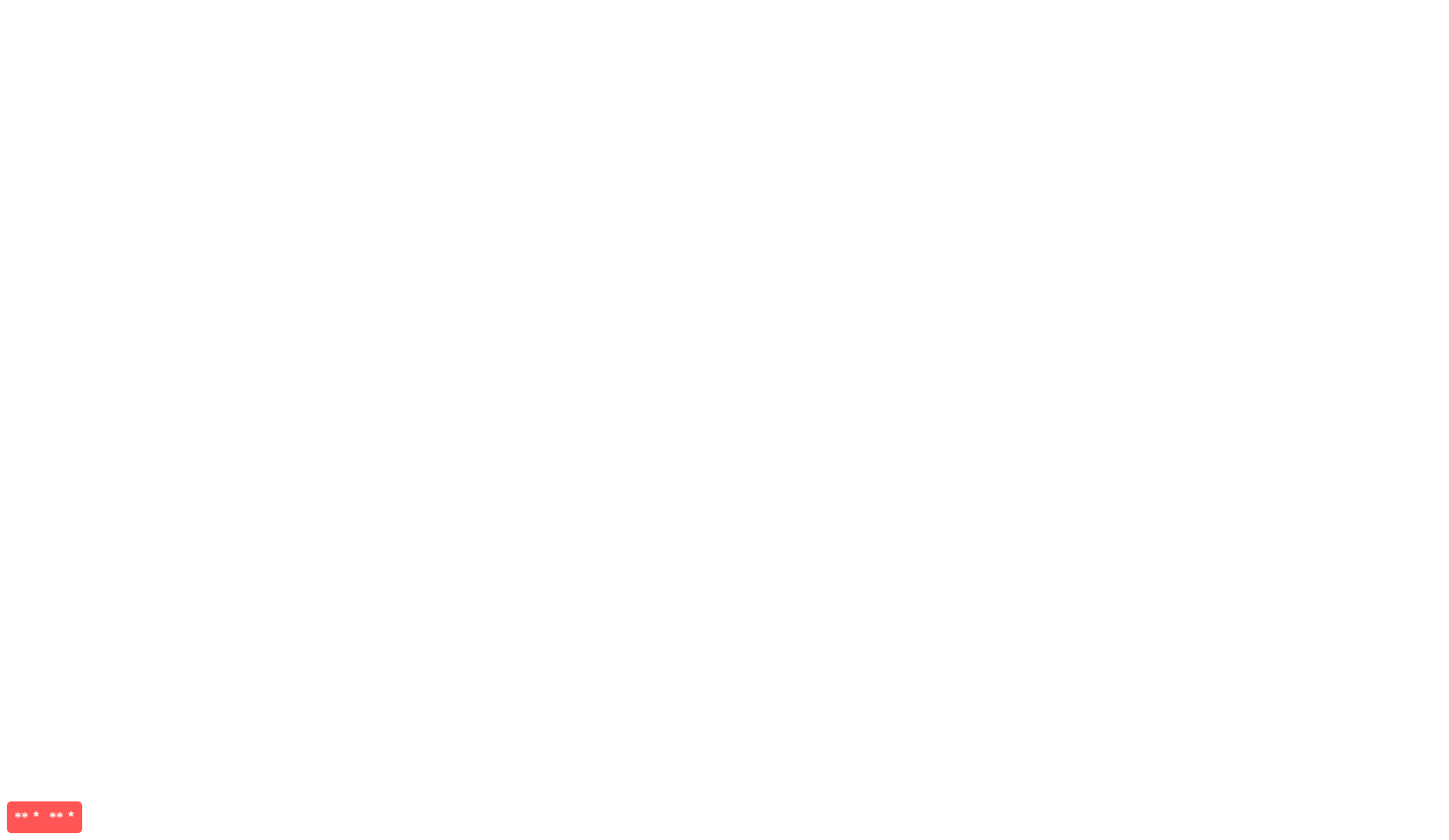 scroll, scrollTop: 0, scrollLeft: 0, axis: both 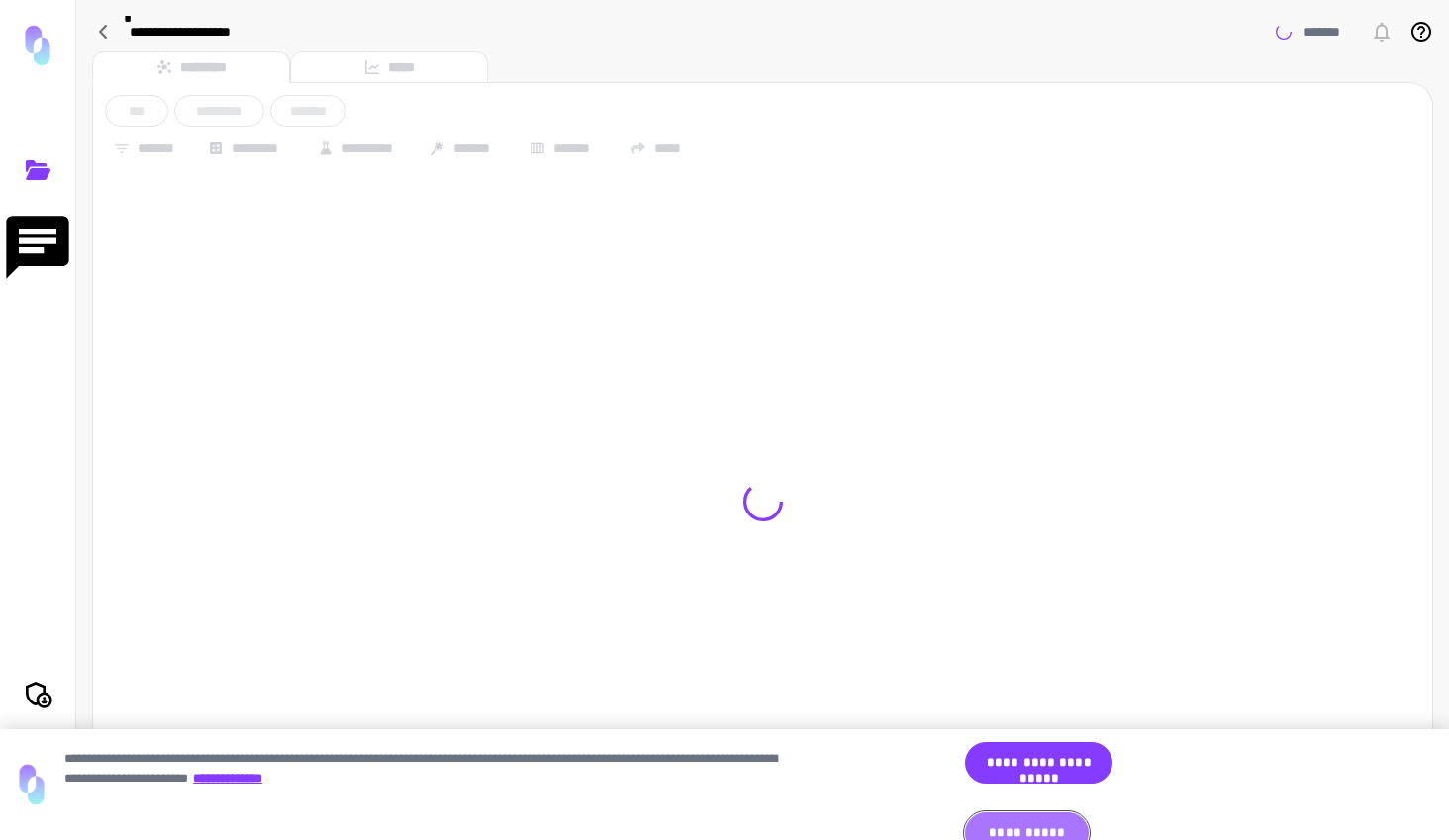 click on "**********" at bounding box center [1026, 833] 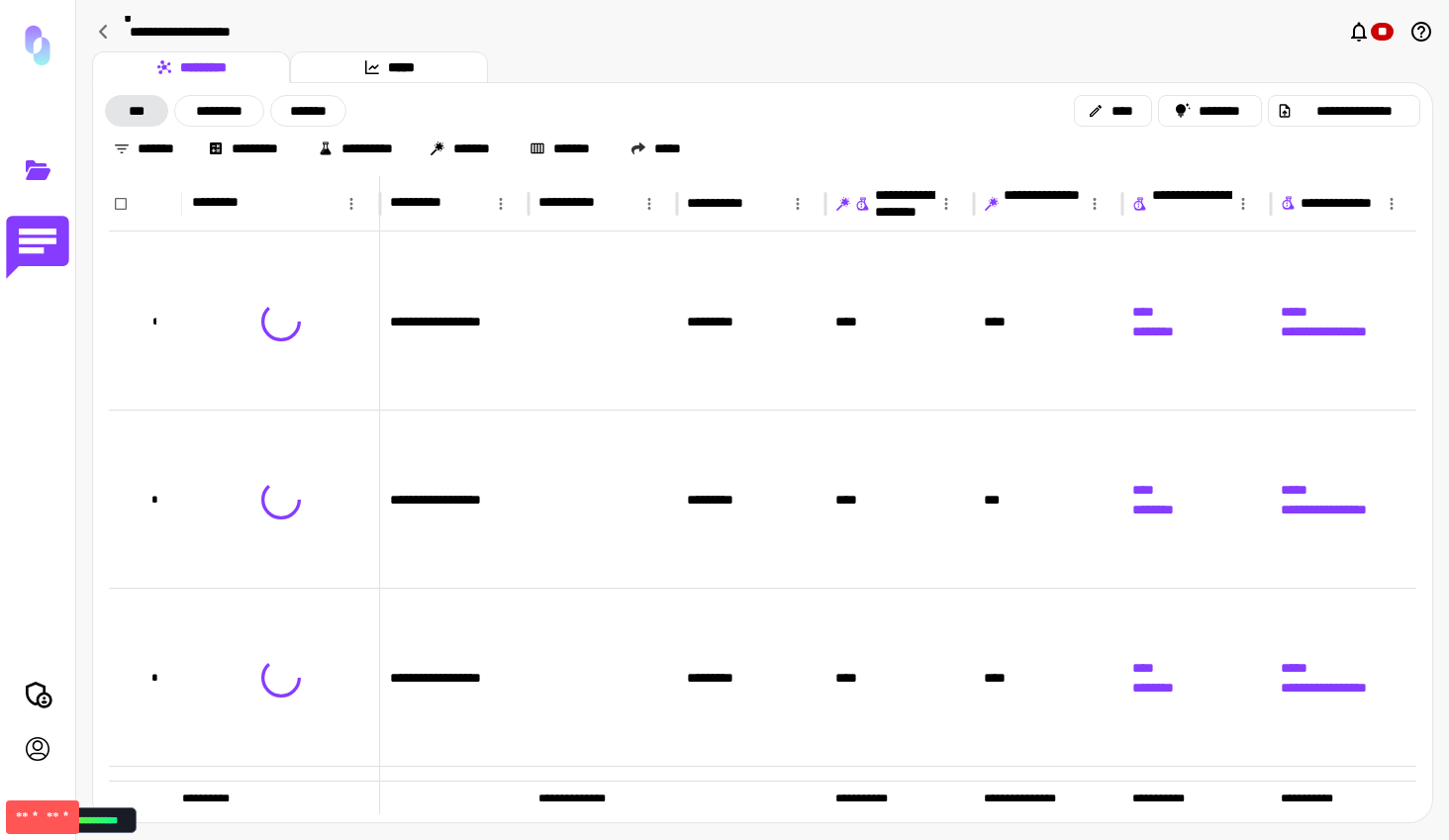 click 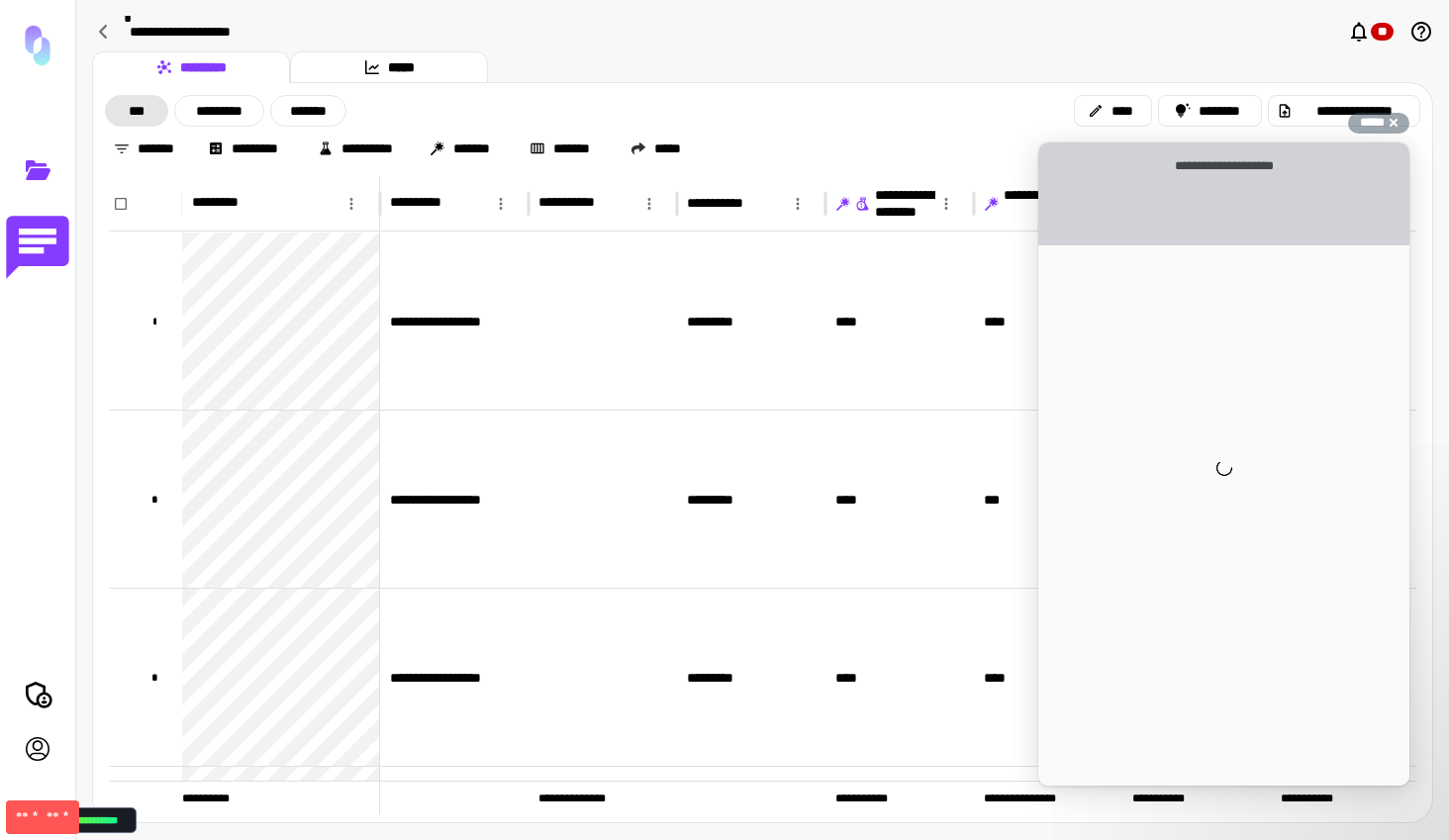 scroll, scrollTop: 0, scrollLeft: 0, axis: both 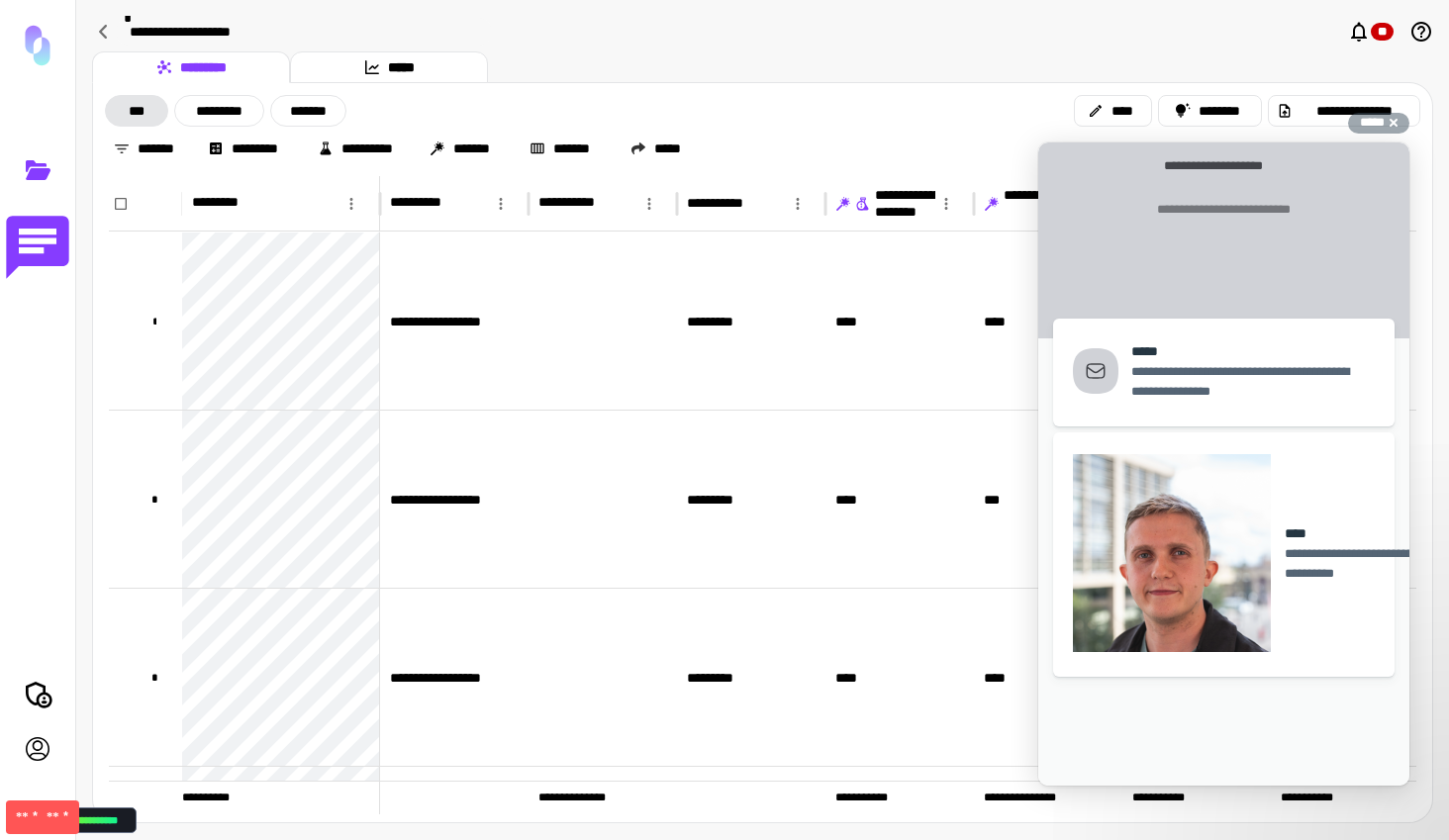 click 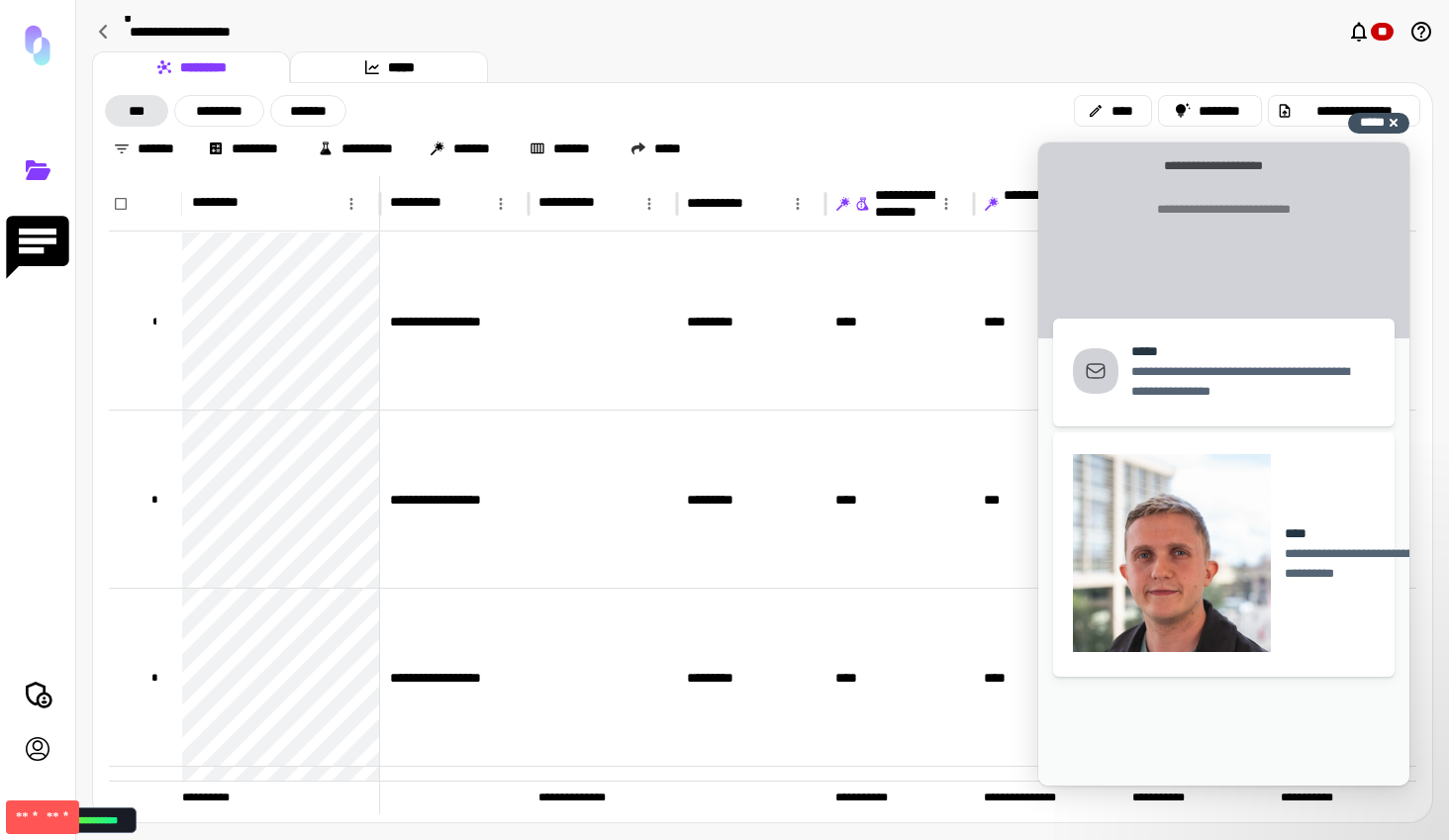 click on "*****" at bounding box center (1372, 122) 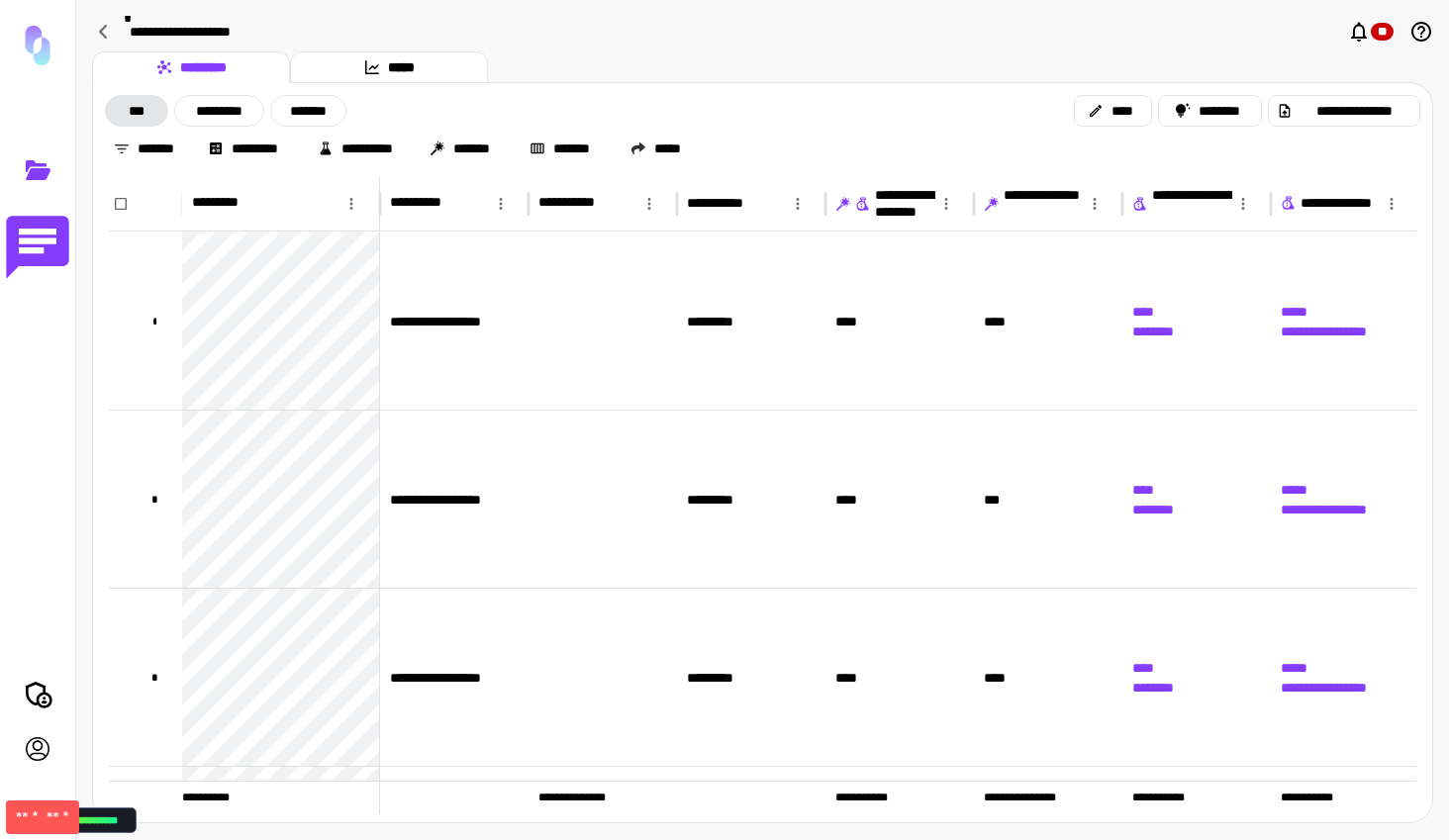 click 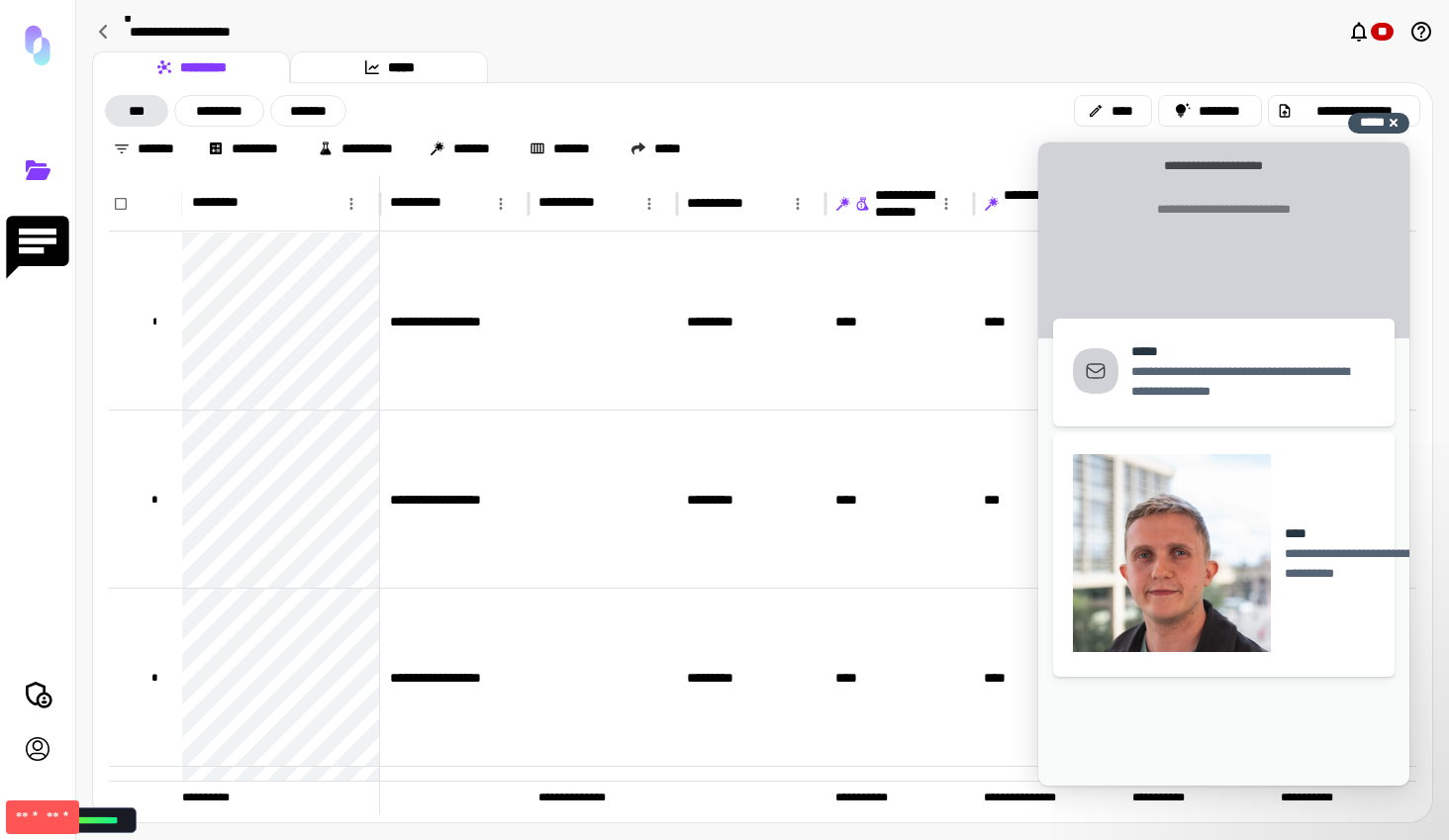 click on "*****" at bounding box center (1372, 122) 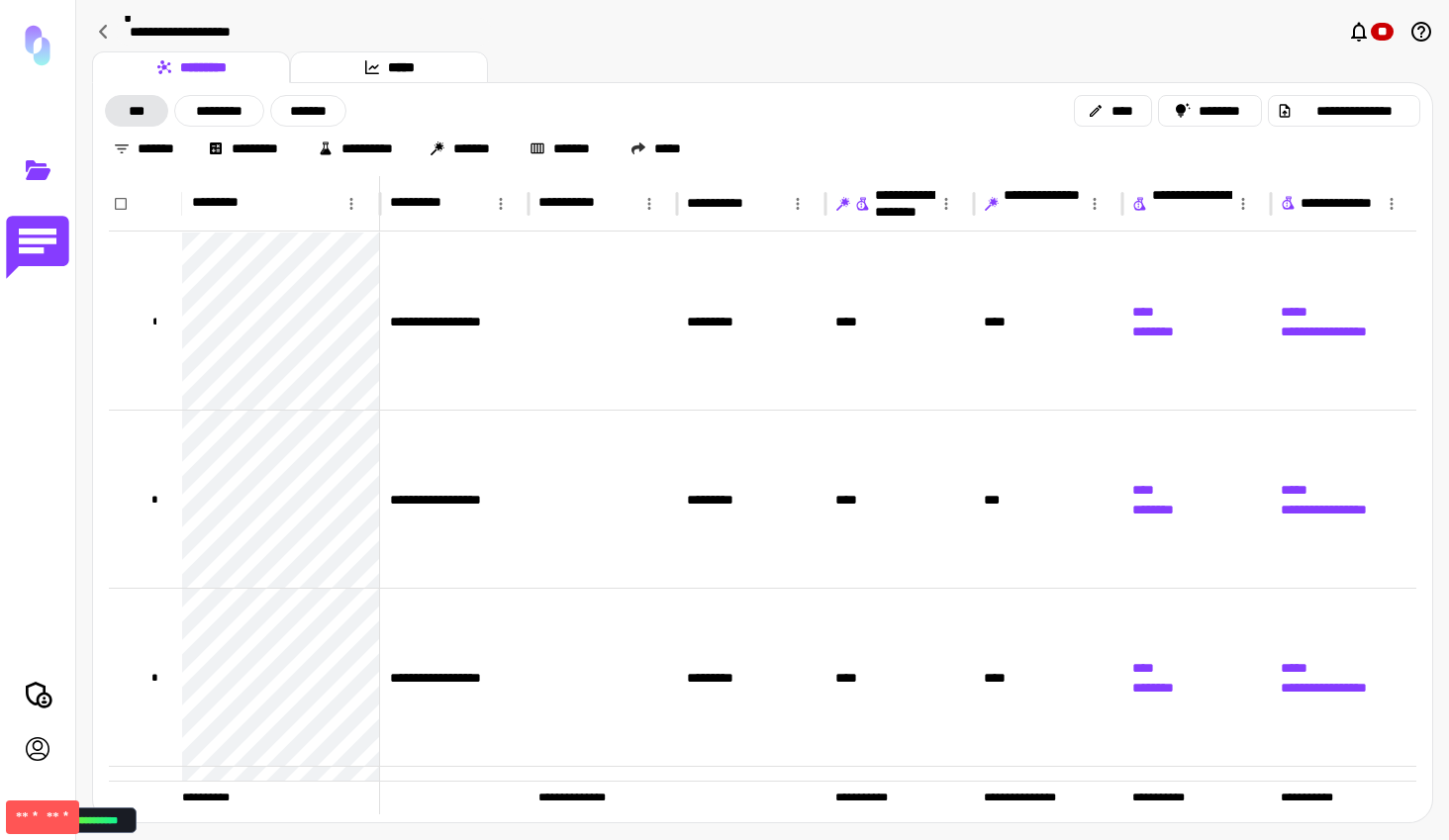 click 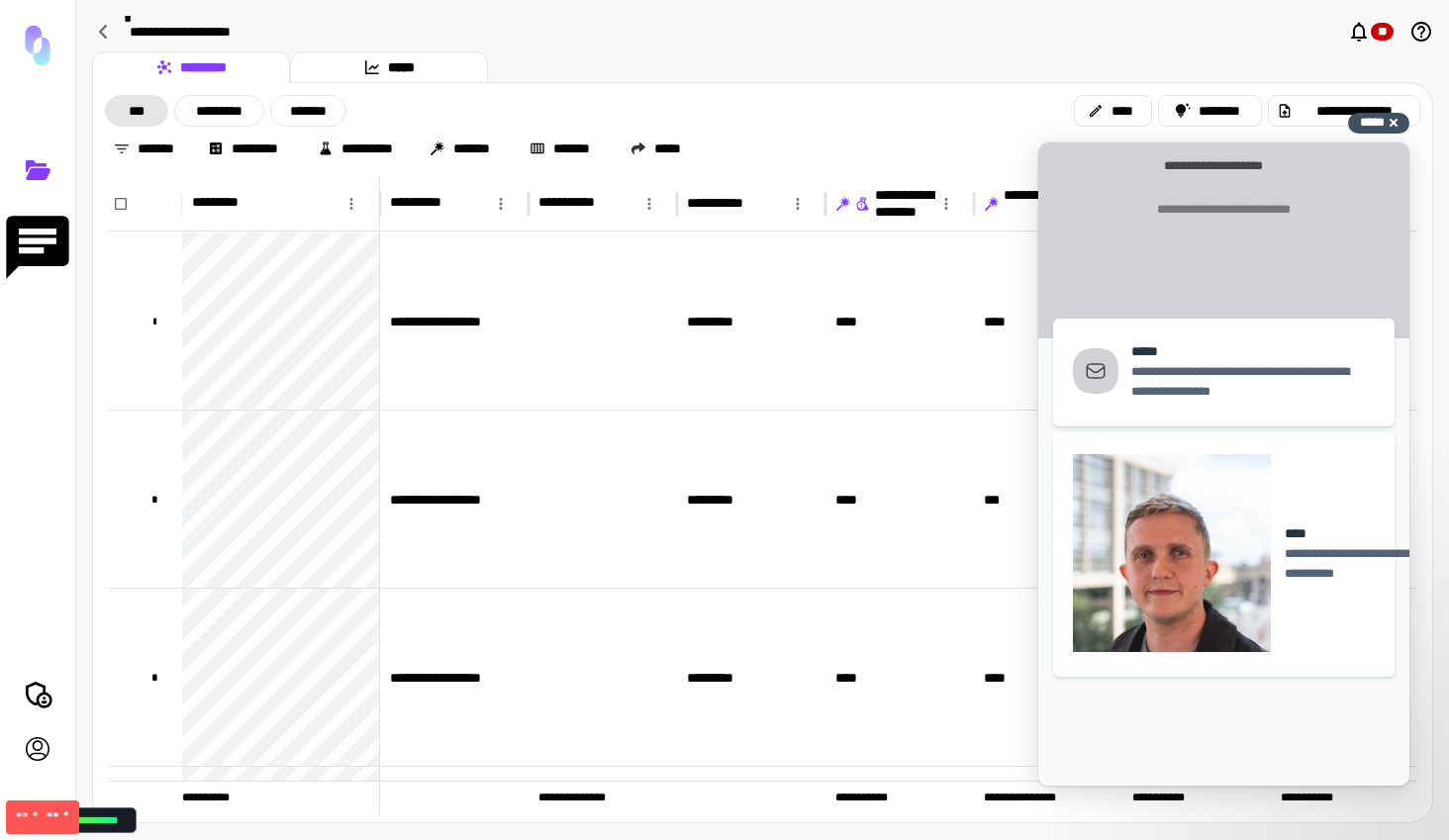 click on "**********" at bounding box center (1379, 123) 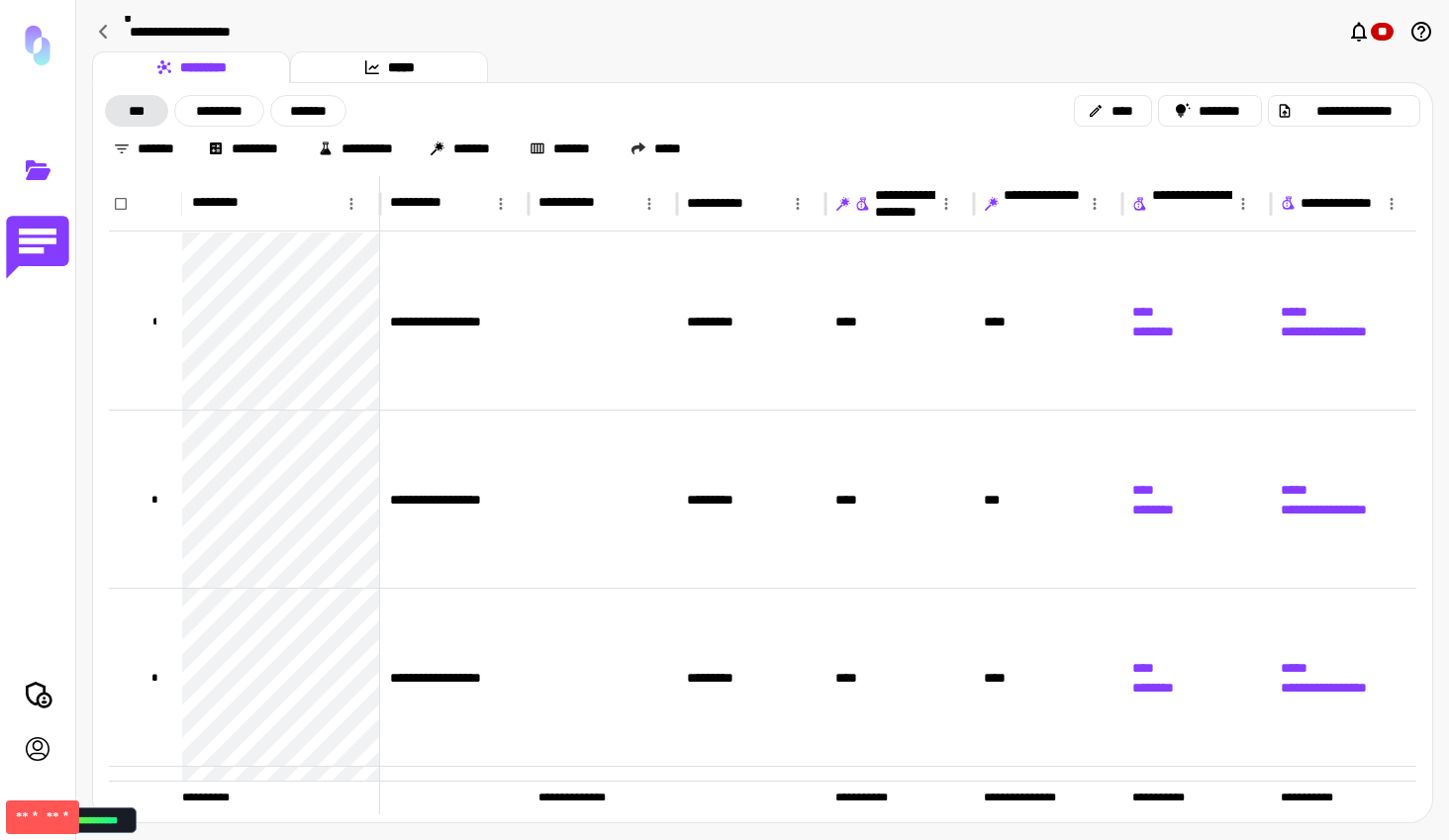 click 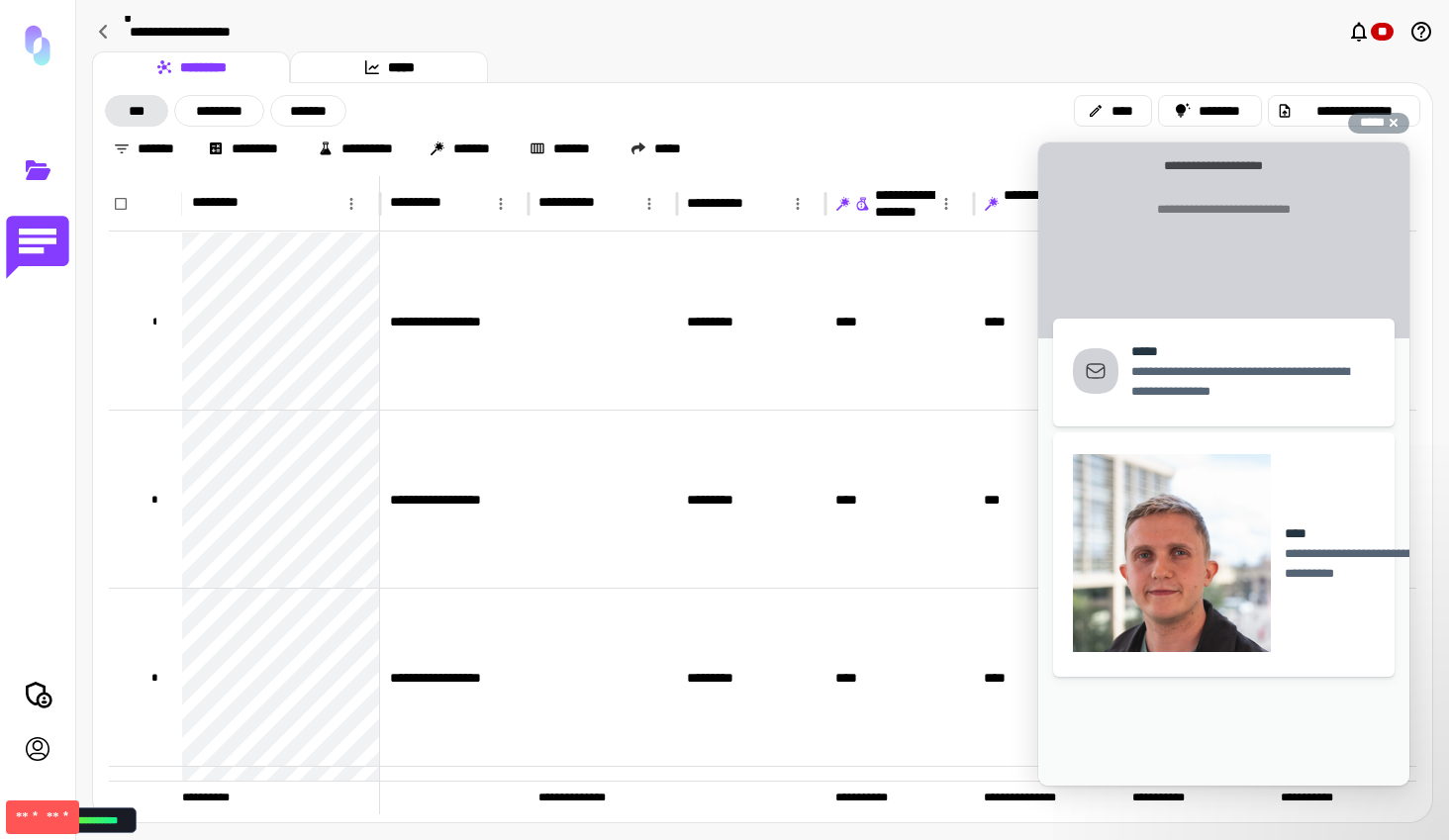 click 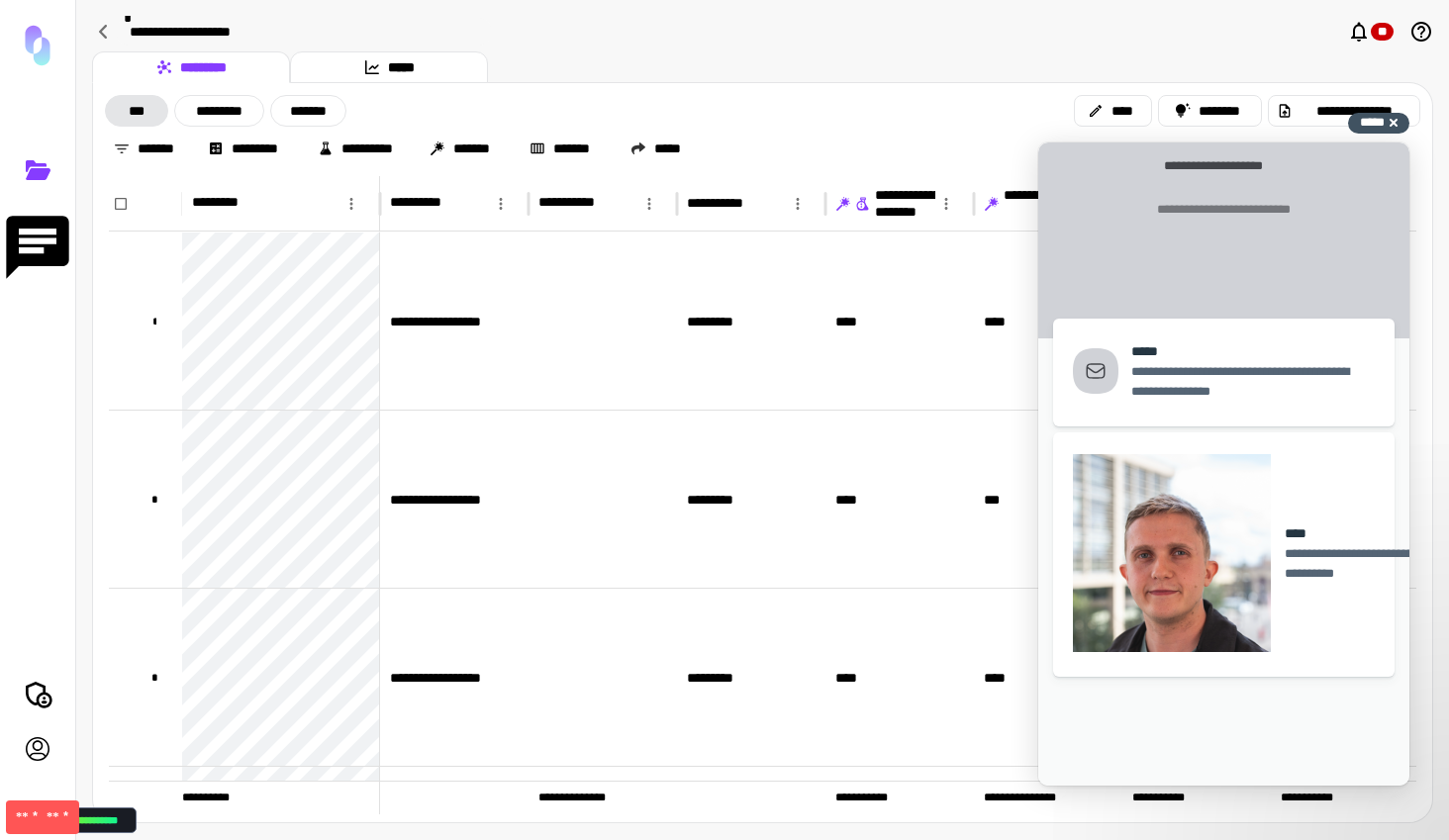 click on "**********" at bounding box center [1379, 123] 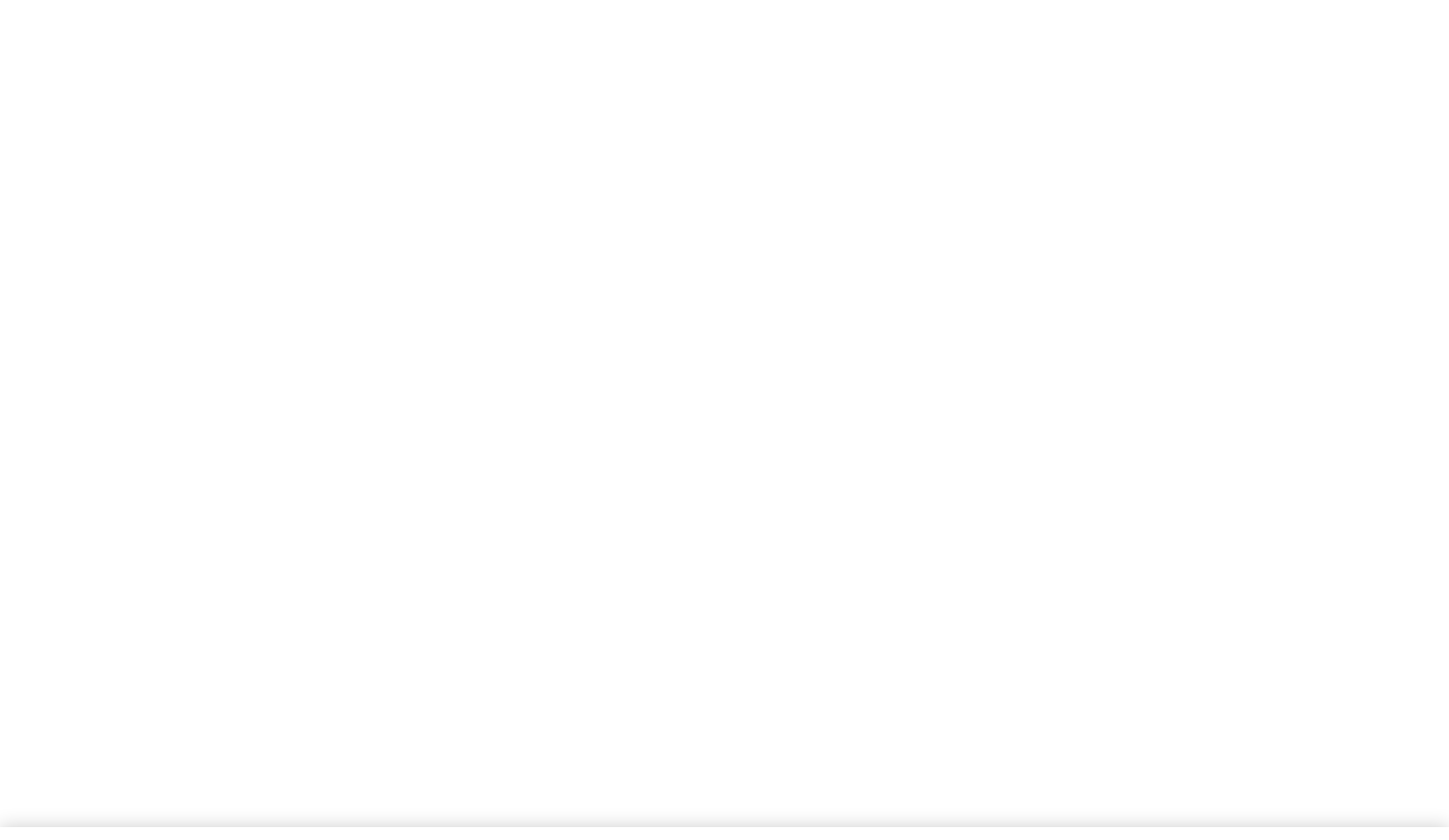 scroll, scrollTop: 0, scrollLeft: 0, axis: both 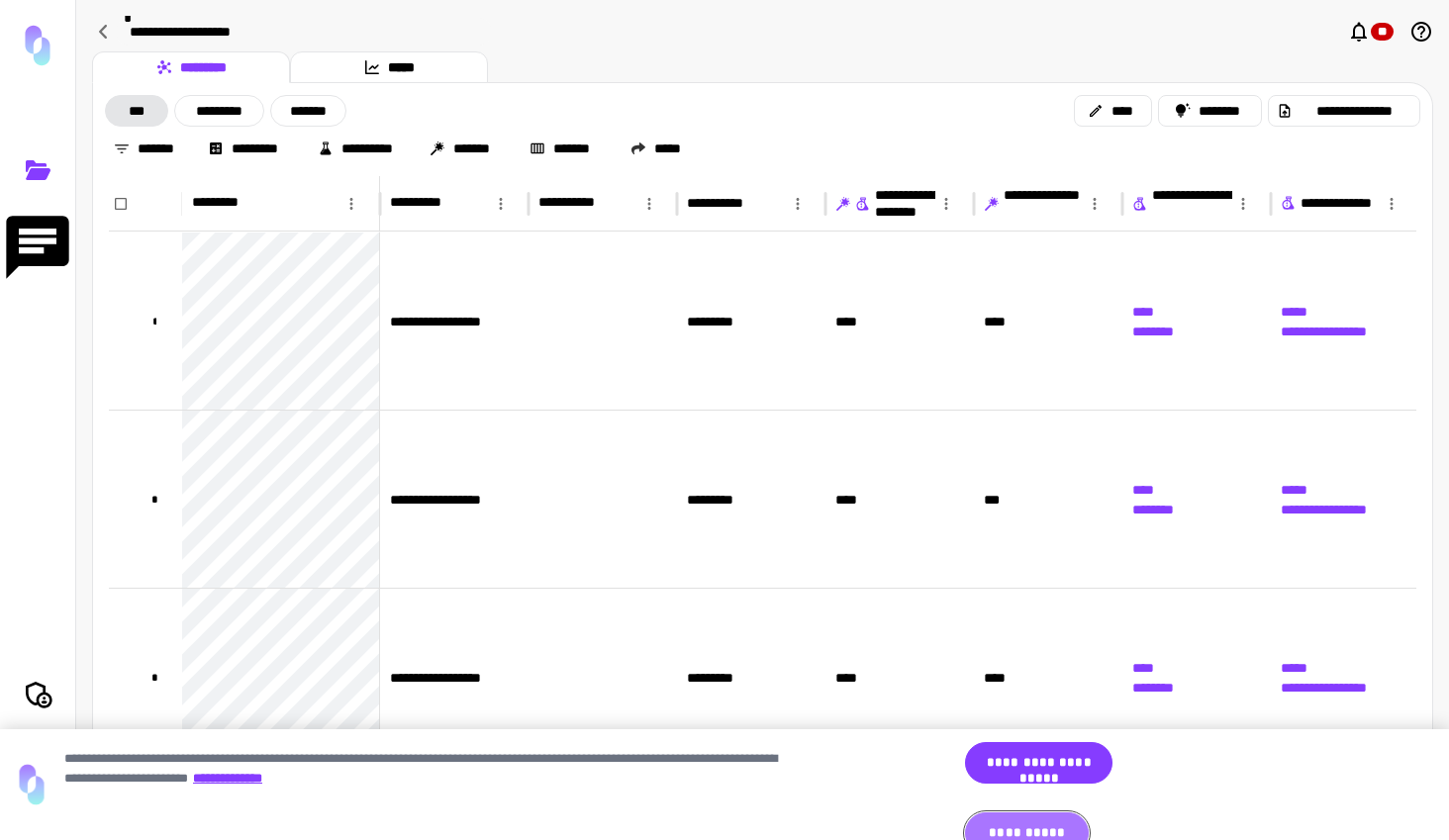 click on "**********" at bounding box center [1026, 833] 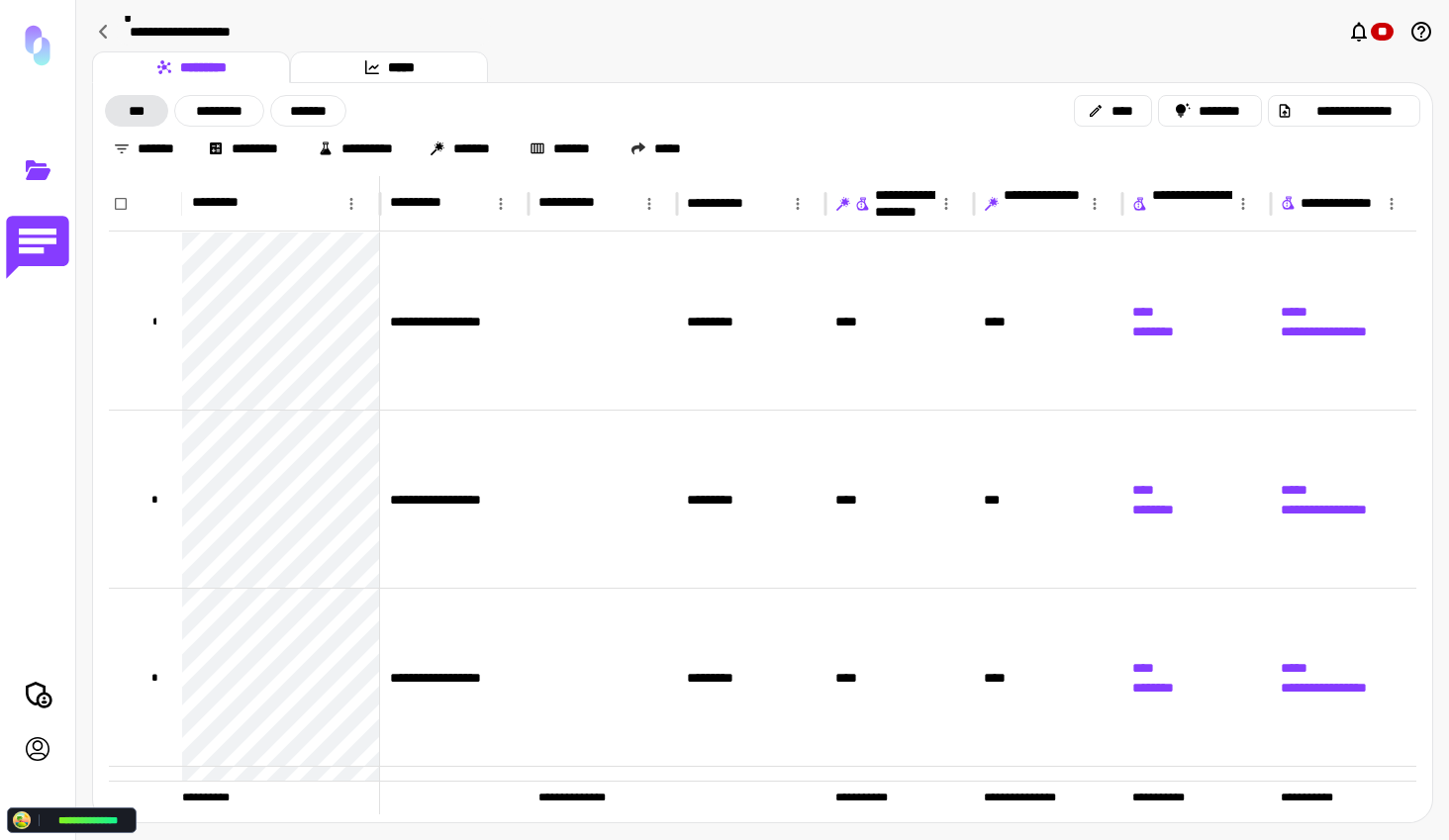 click 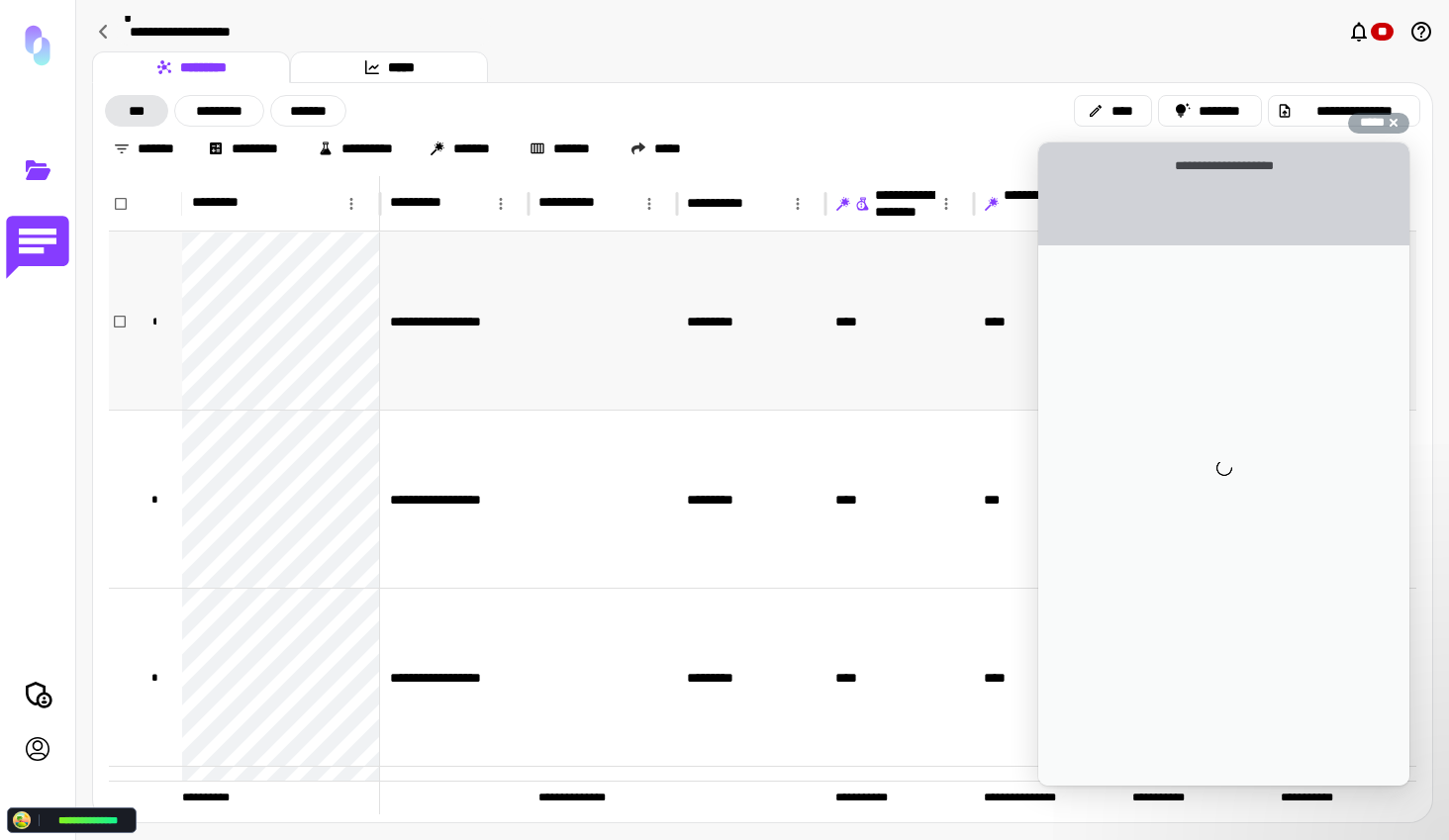 scroll, scrollTop: 0, scrollLeft: 0, axis: both 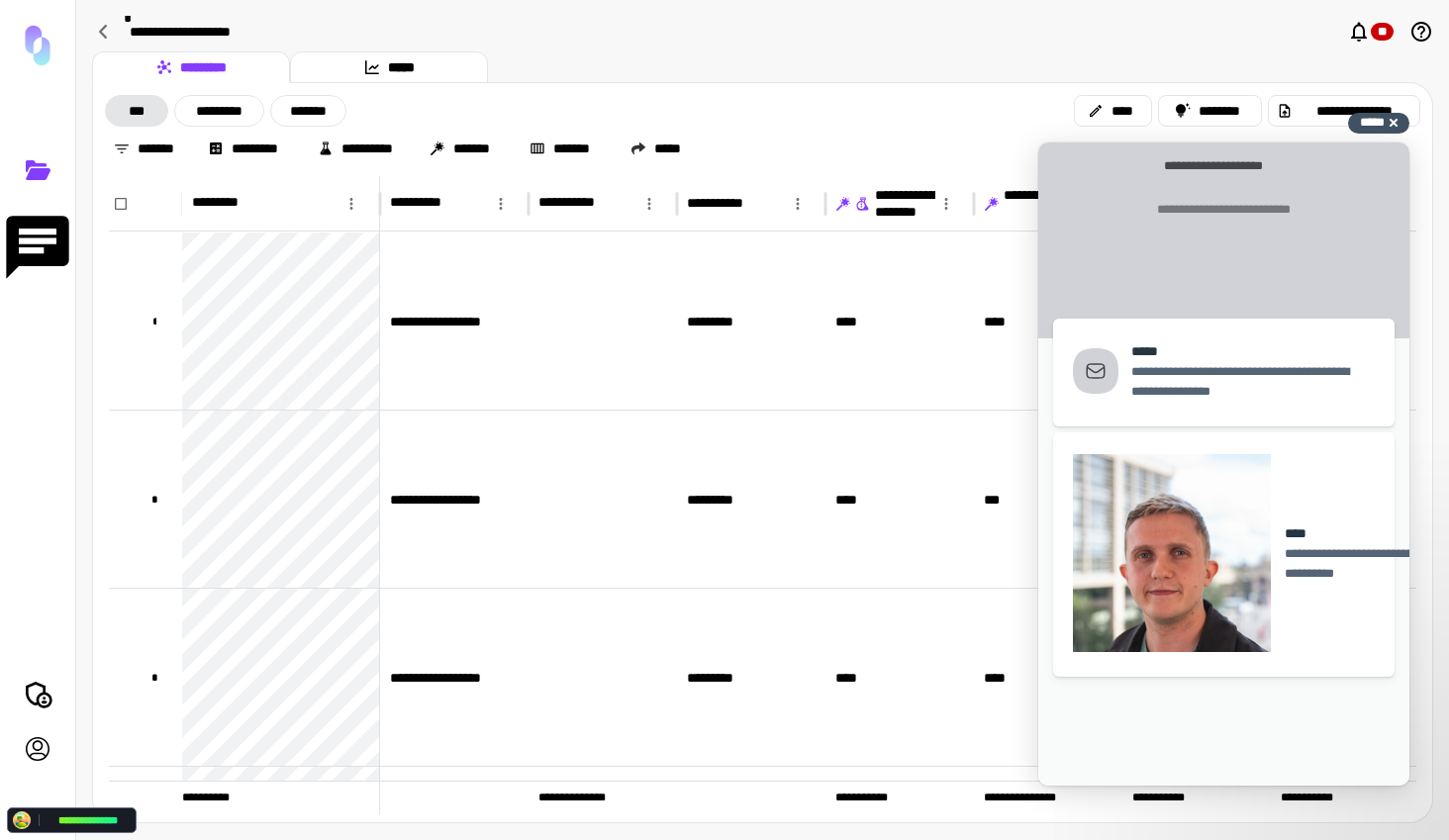 click on "*****" at bounding box center [1372, 122] 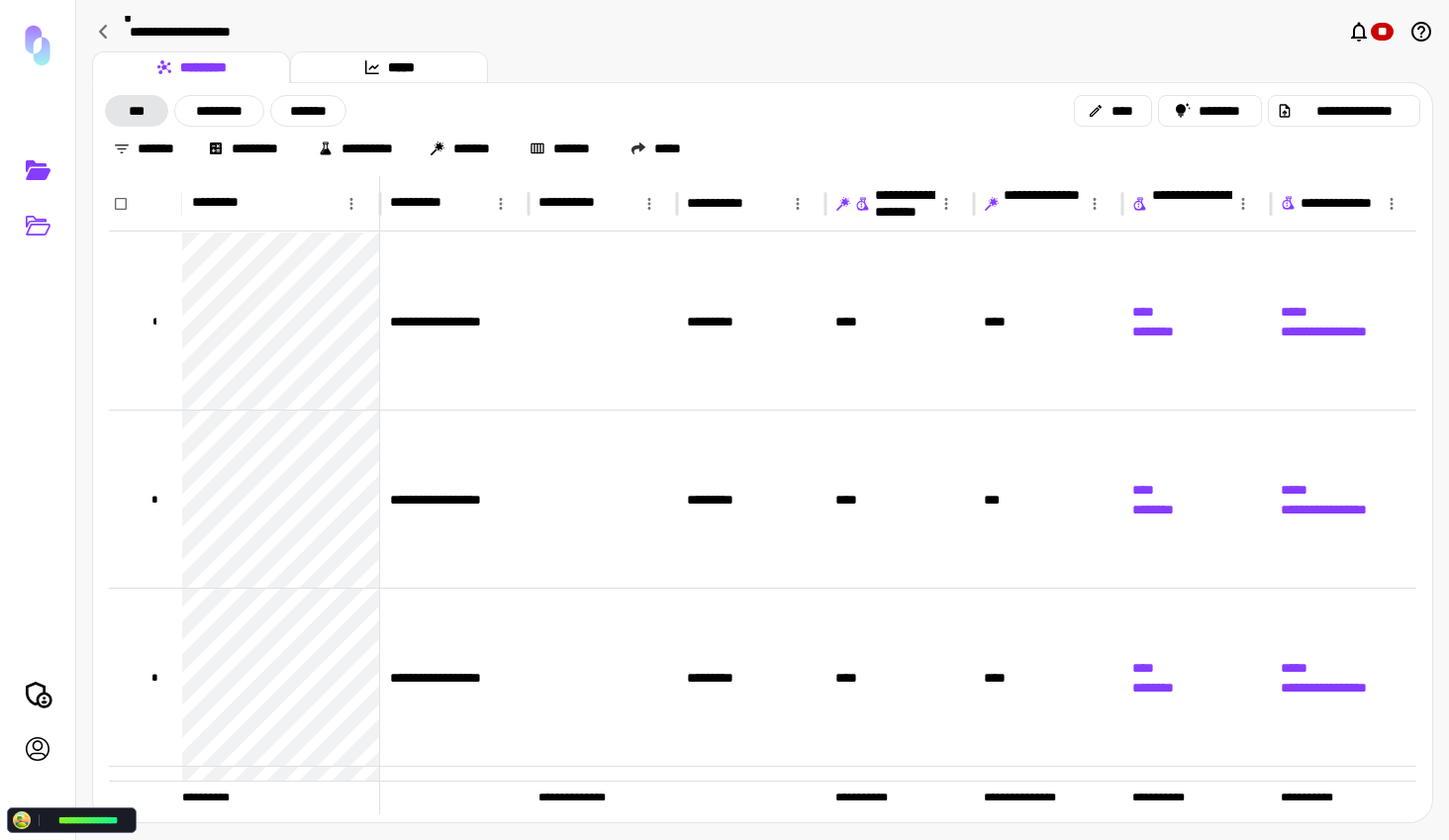 click 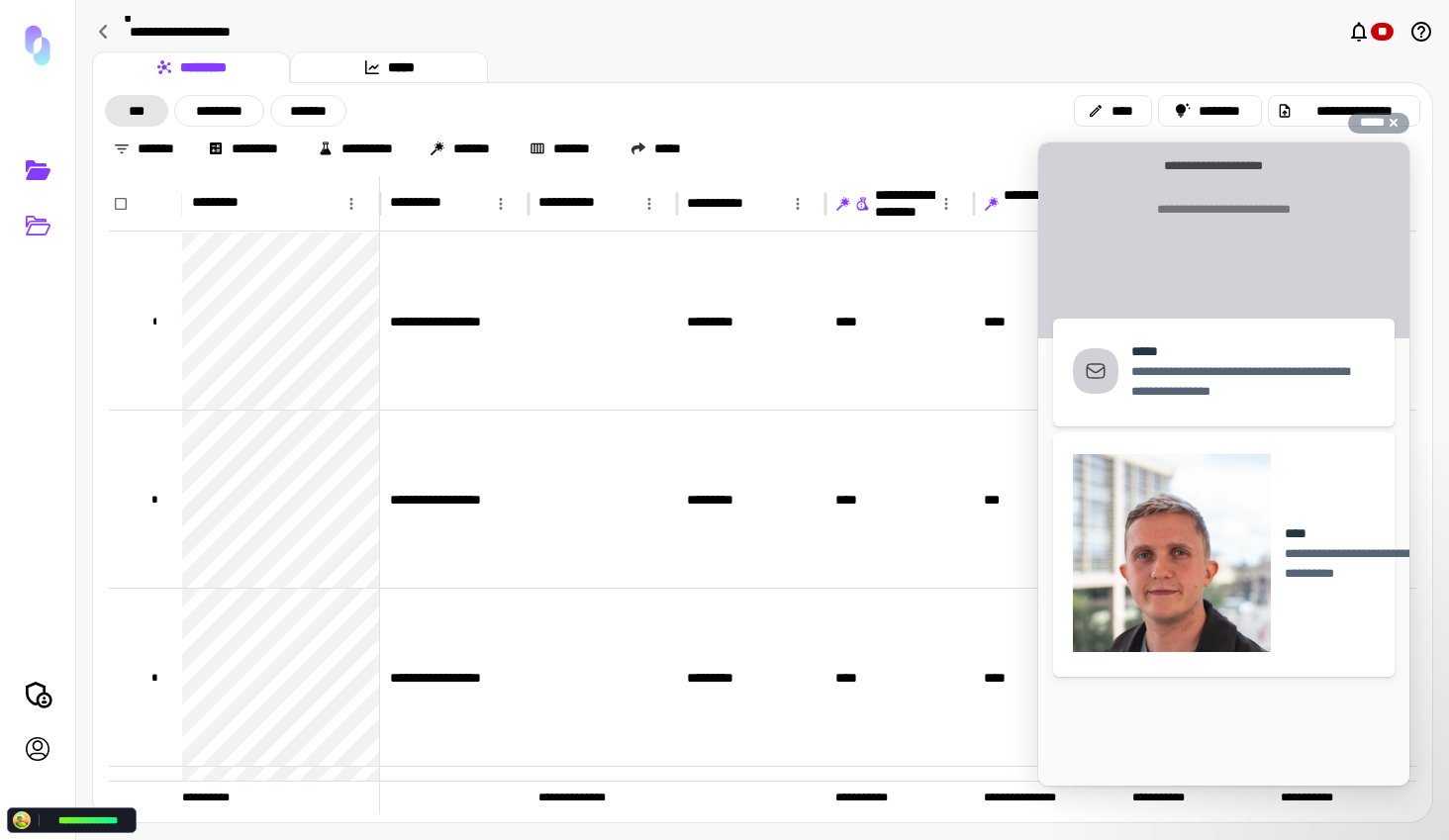click 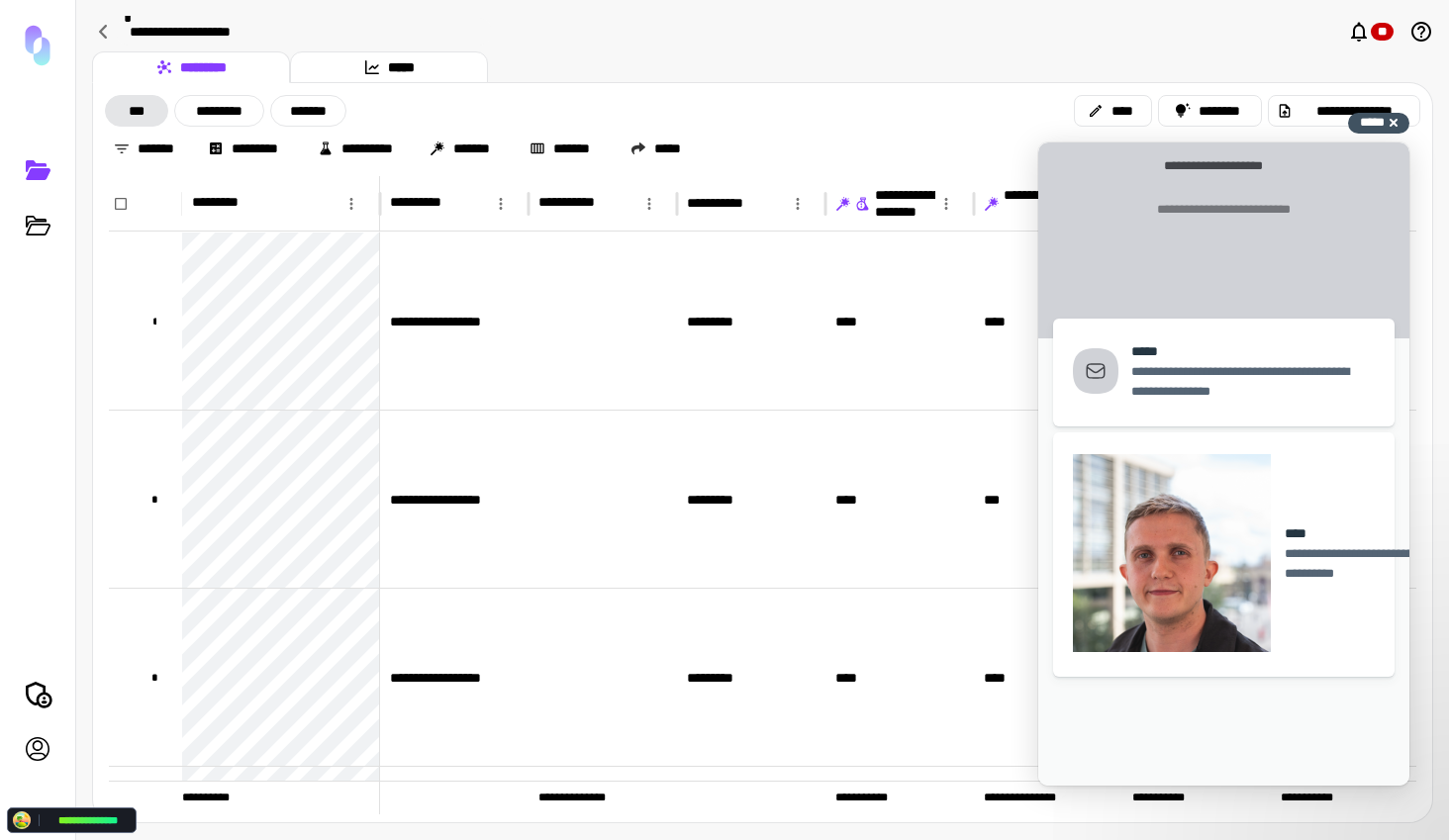 click on "*****" at bounding box center (1372, 122) 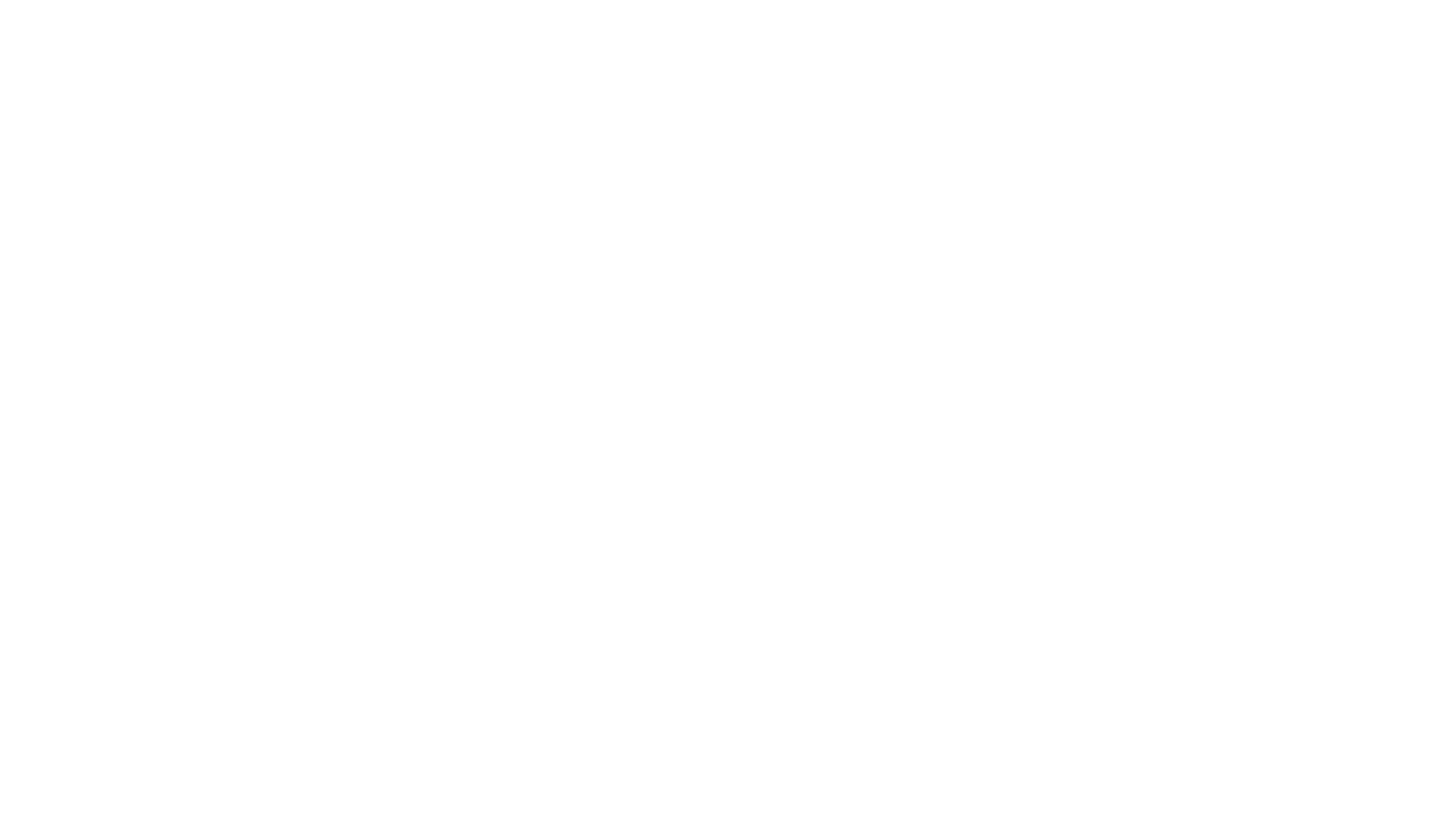 scroll, scrollTop: 0, scrollLeft: 0, axis: both 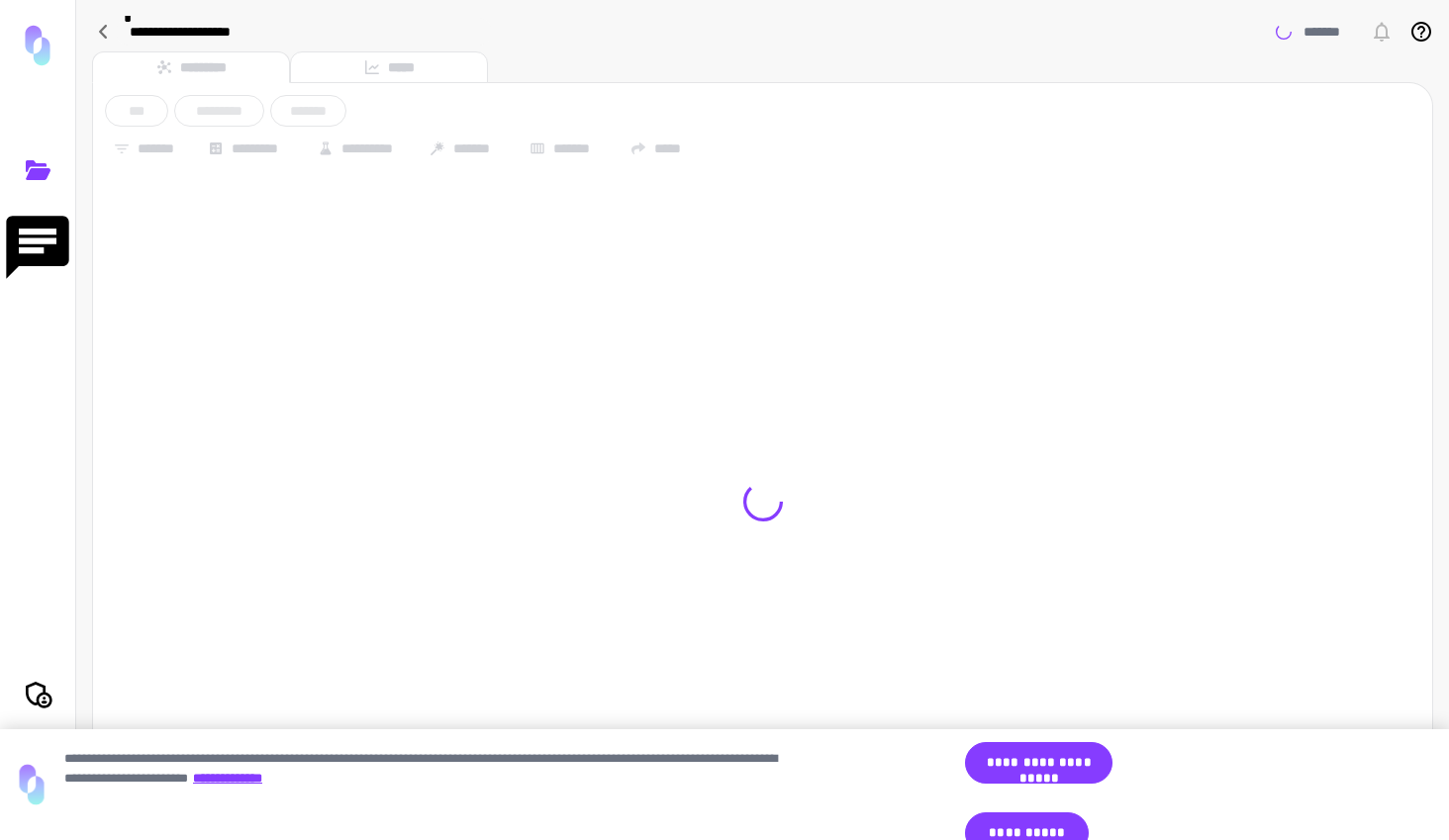 click at bounding box center [38, 491] 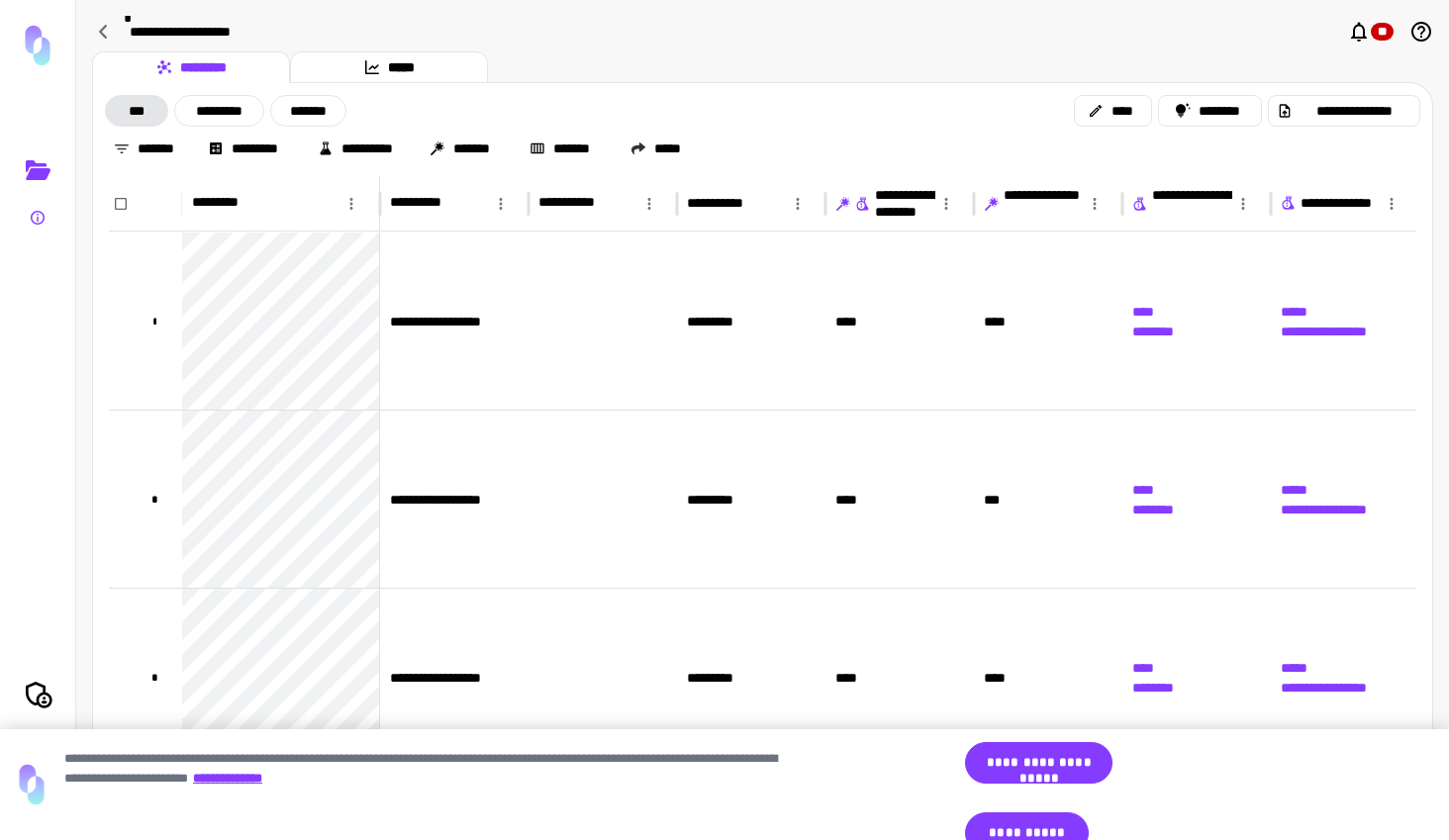 click at bounding box center [38, 218] 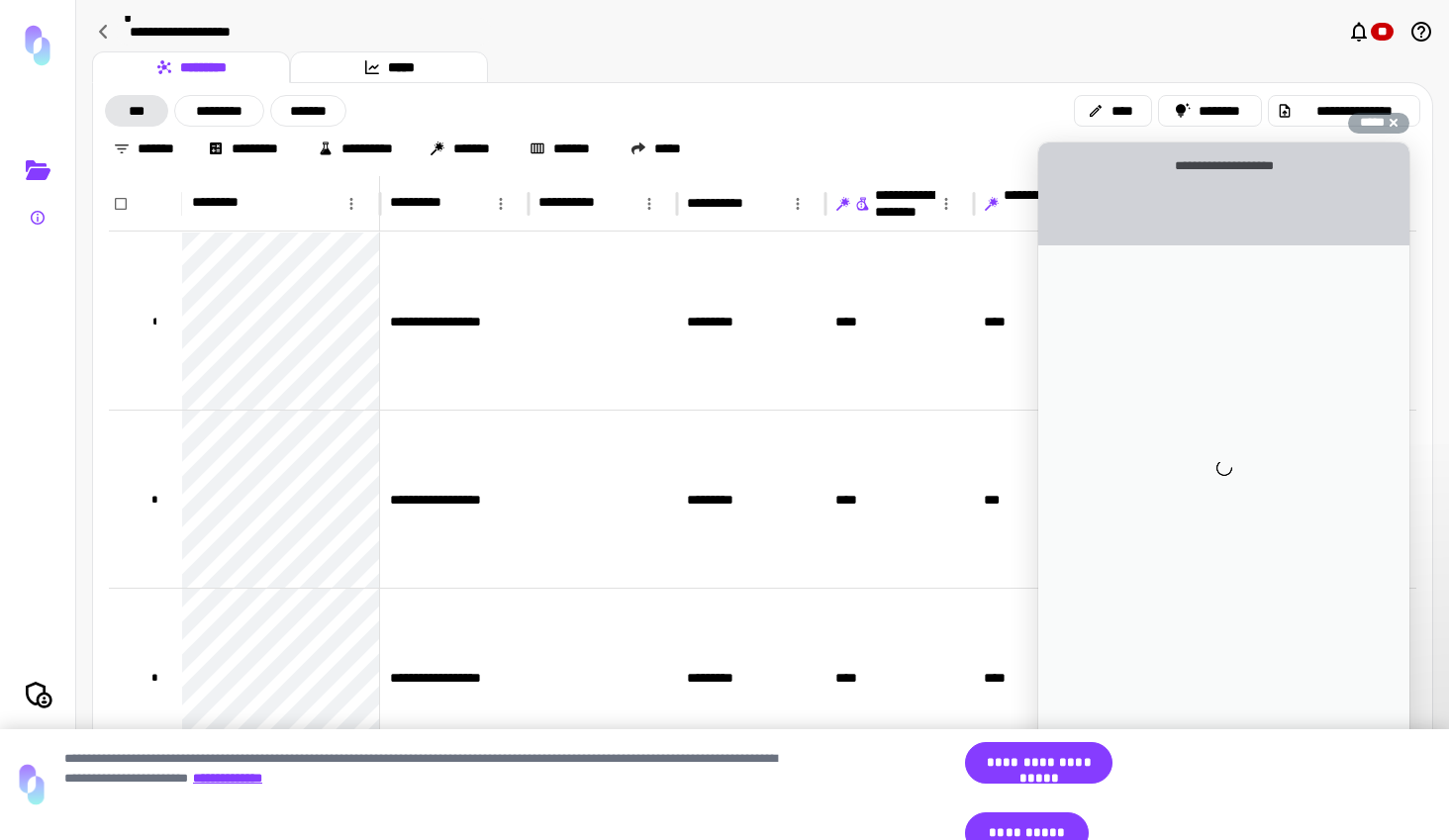 scroll, scrollTop: 0, scrollLeft: 0, axis: both 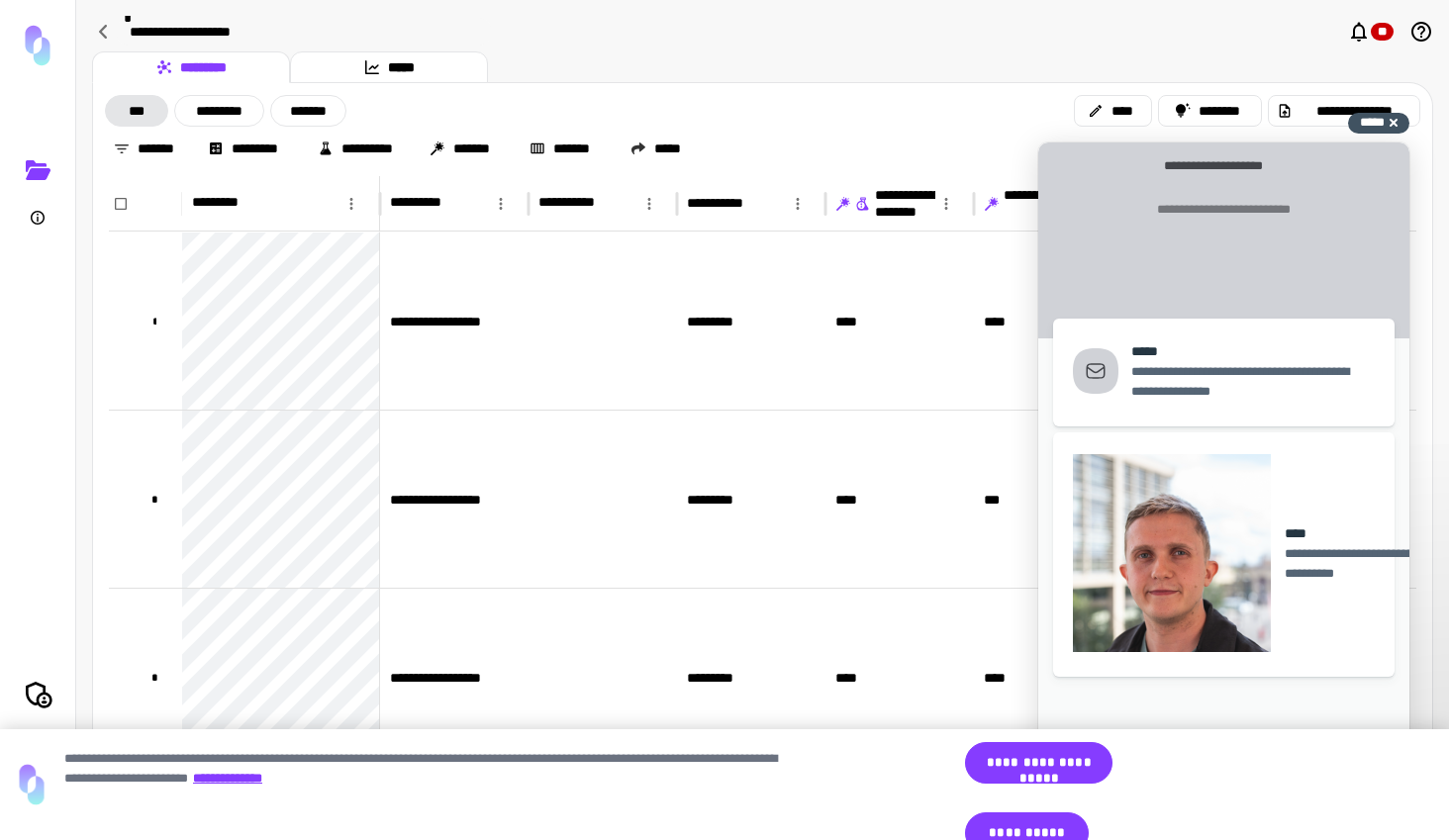 click on "**********" at bounding box center [1379, 123] 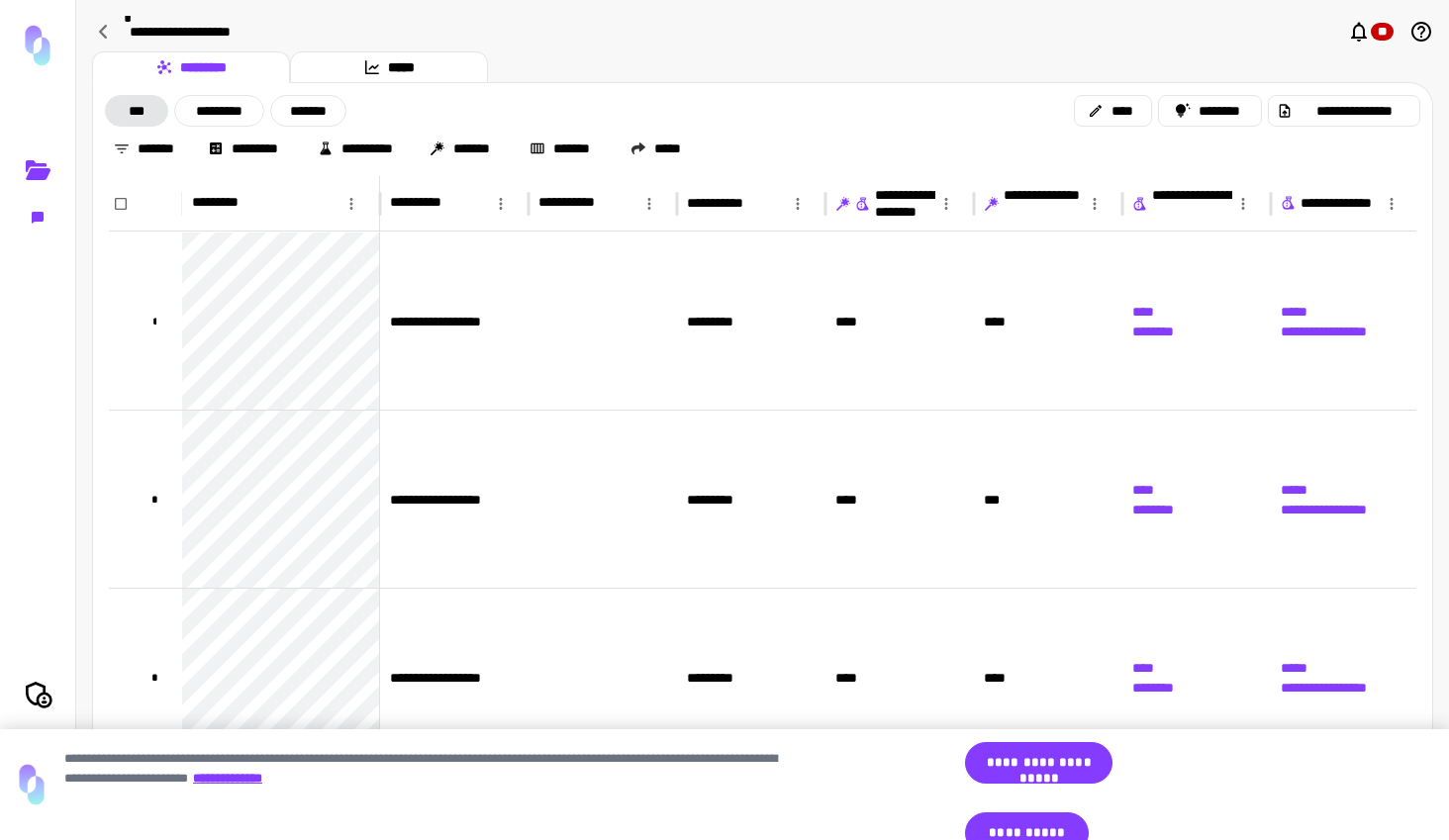 click at bounding box center (38, 218) 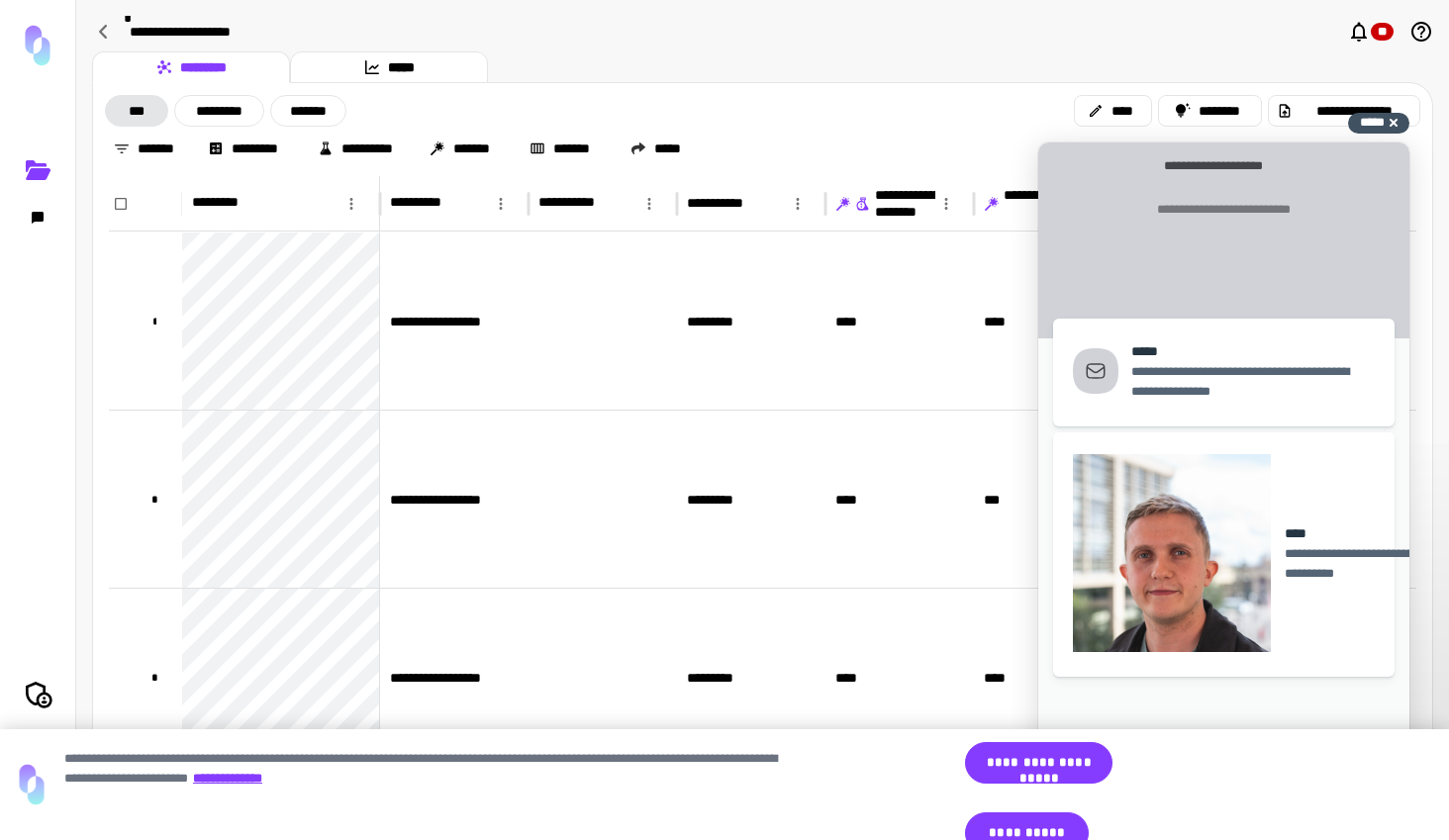 drag, startPoint x: 1393, startPoint y: 130, endPoint x: 1381, endPoint y: 132, distance: 12.165525 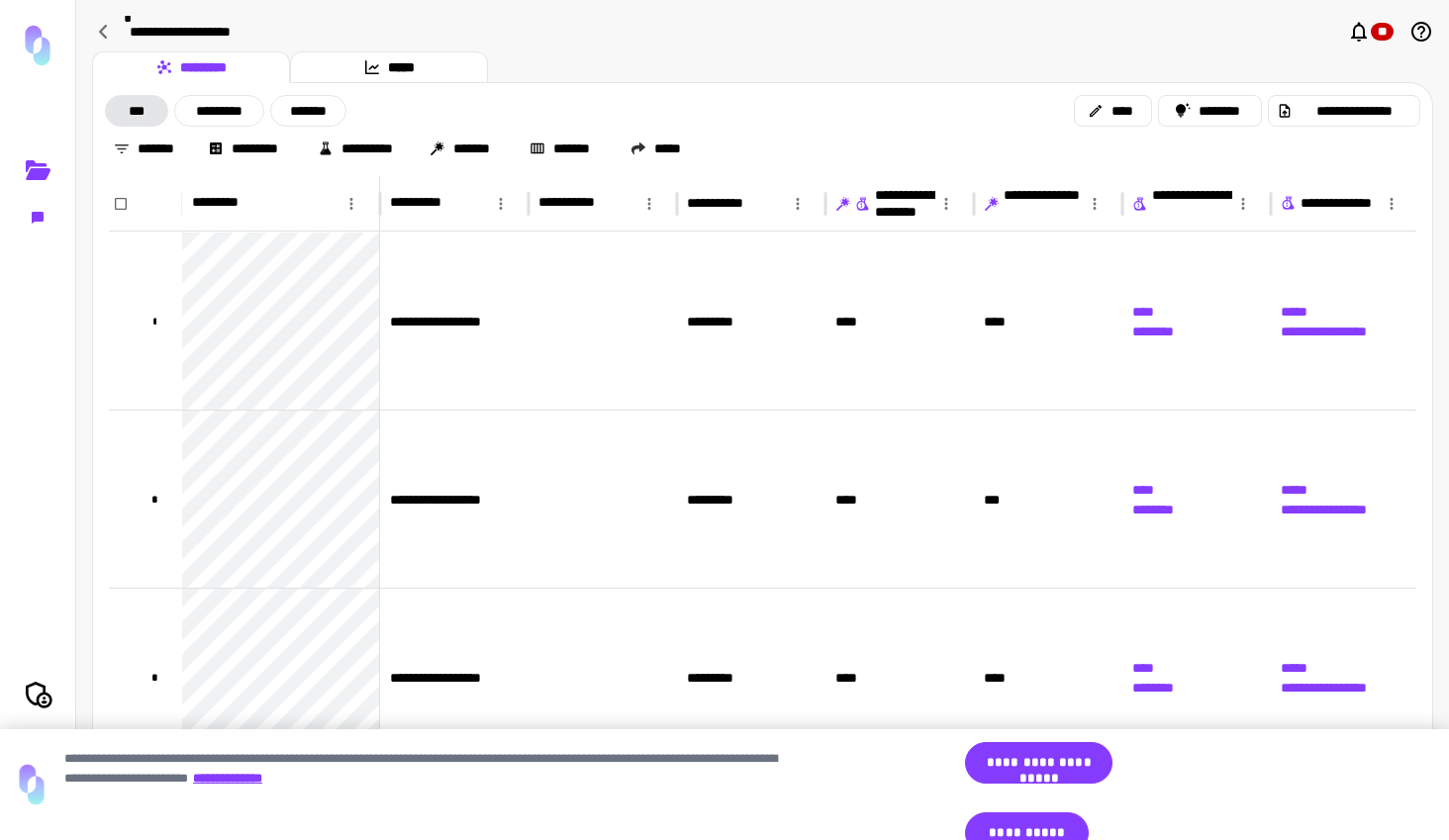 click 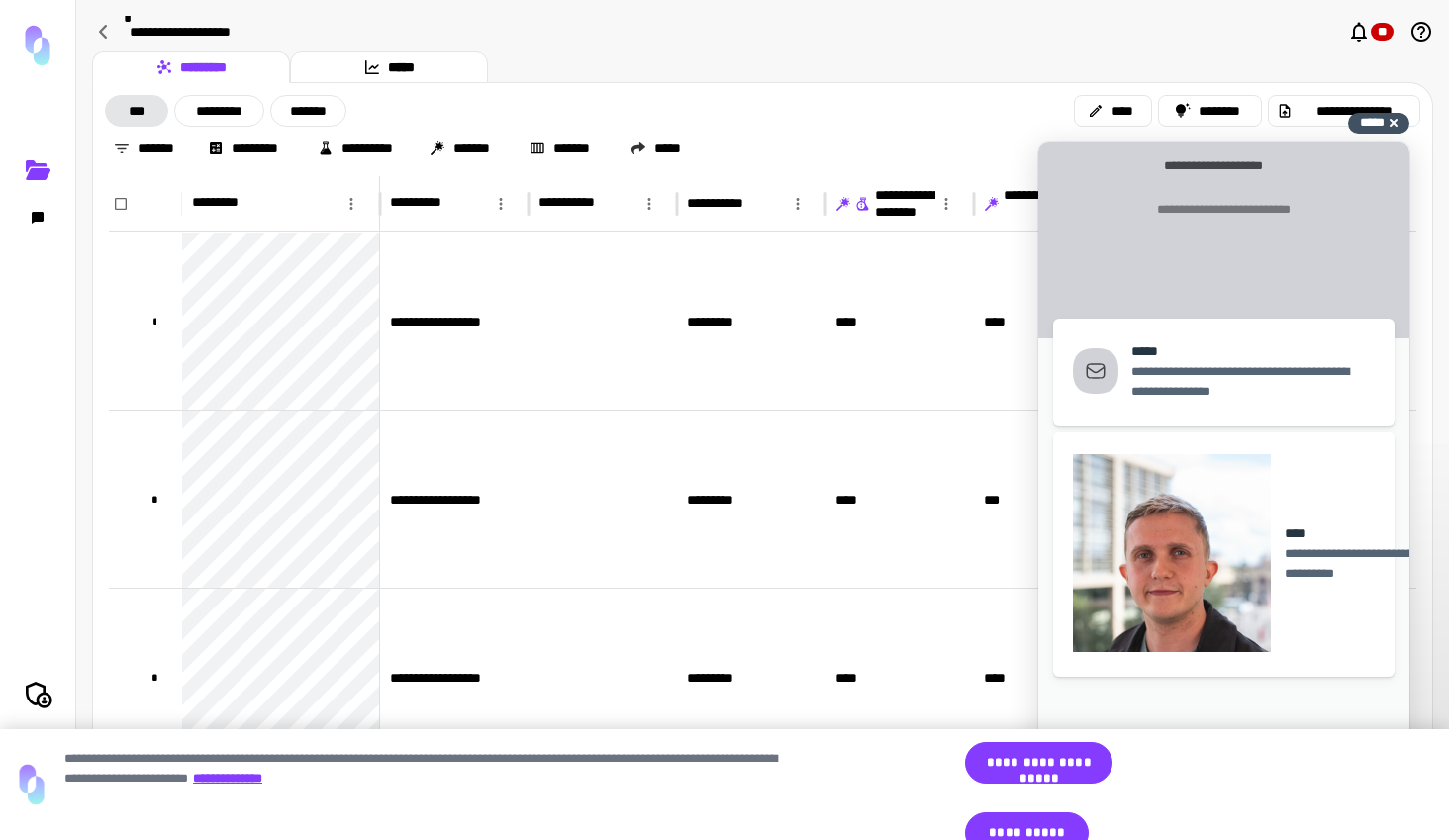 click on "*****" at bounding box center [1372, 122] 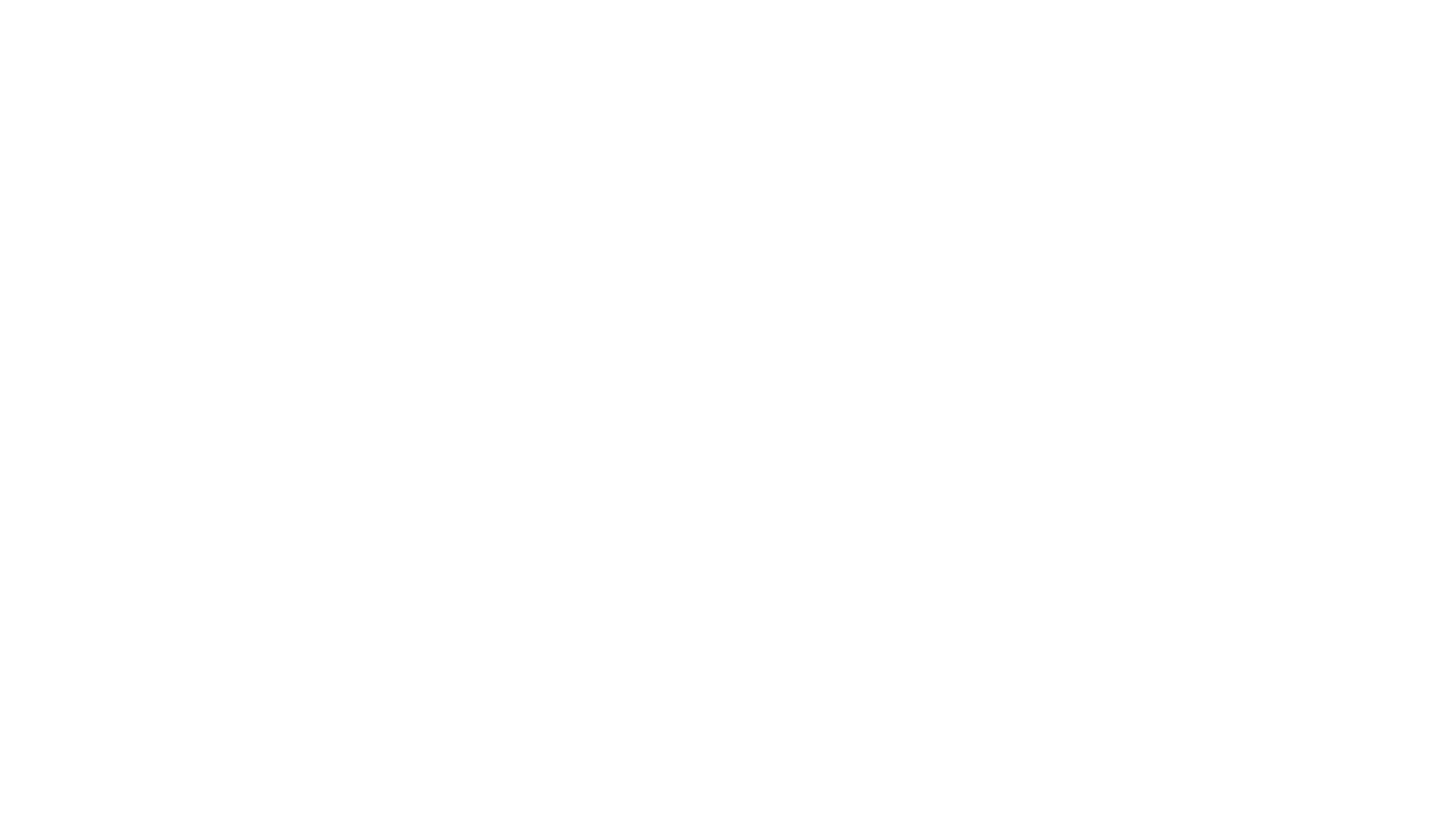scroll, scrollTop: 0, scrollLeft: 0, axis: both 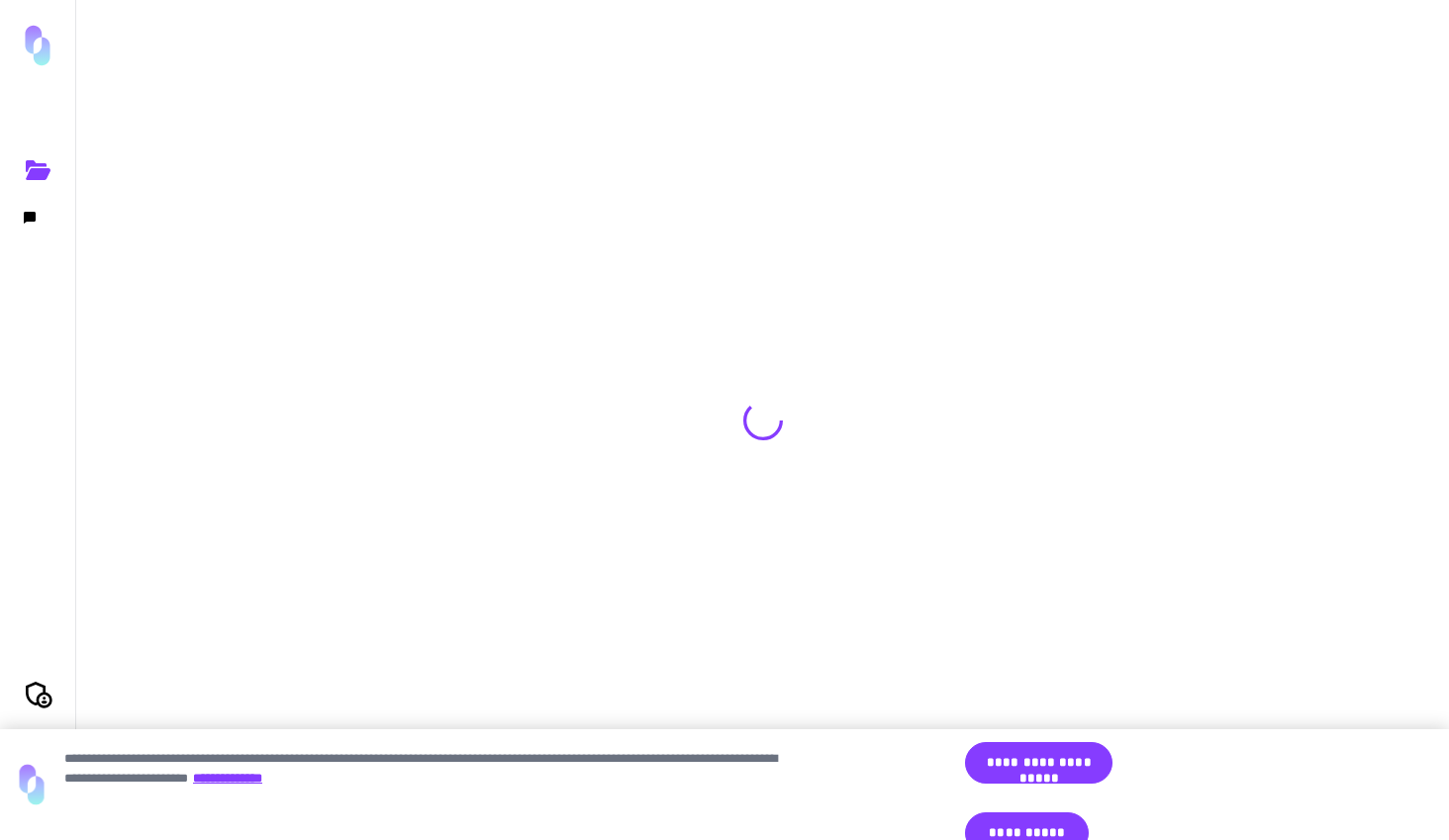 click on "**********" at bounding box center (1026, 833) 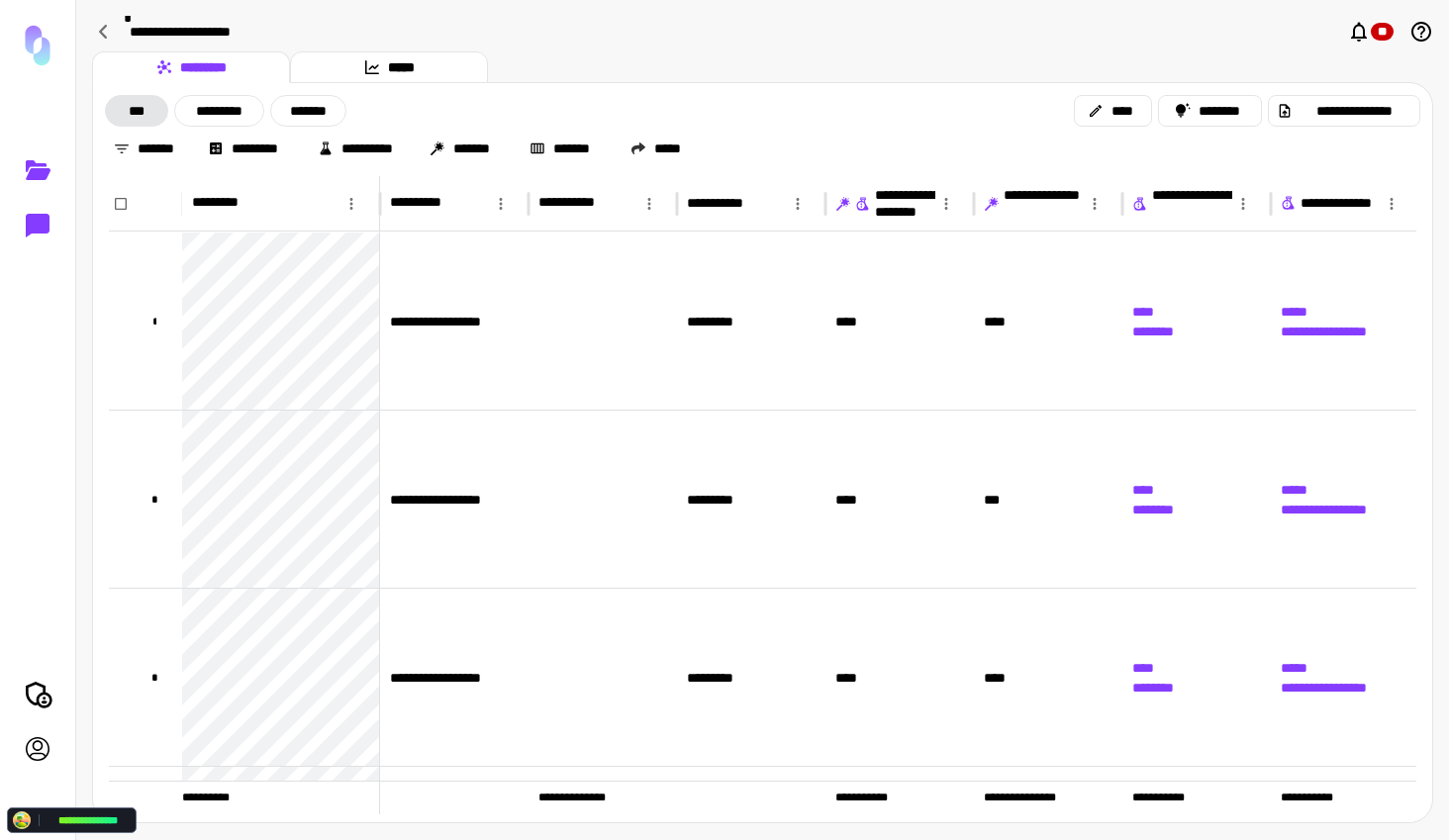 click 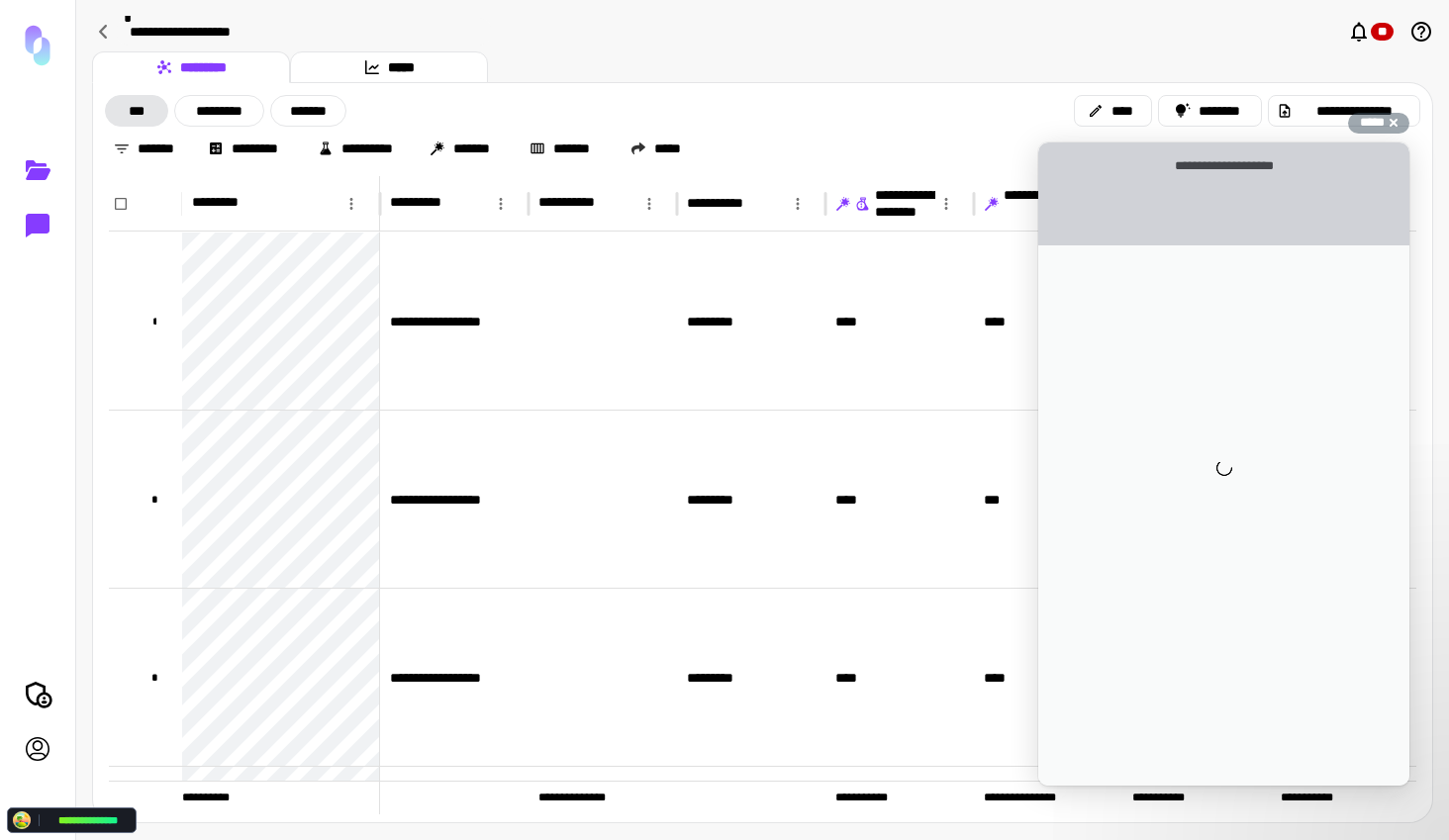 scroll, scrollTop: 0, scrollLeft: 0, axis: both 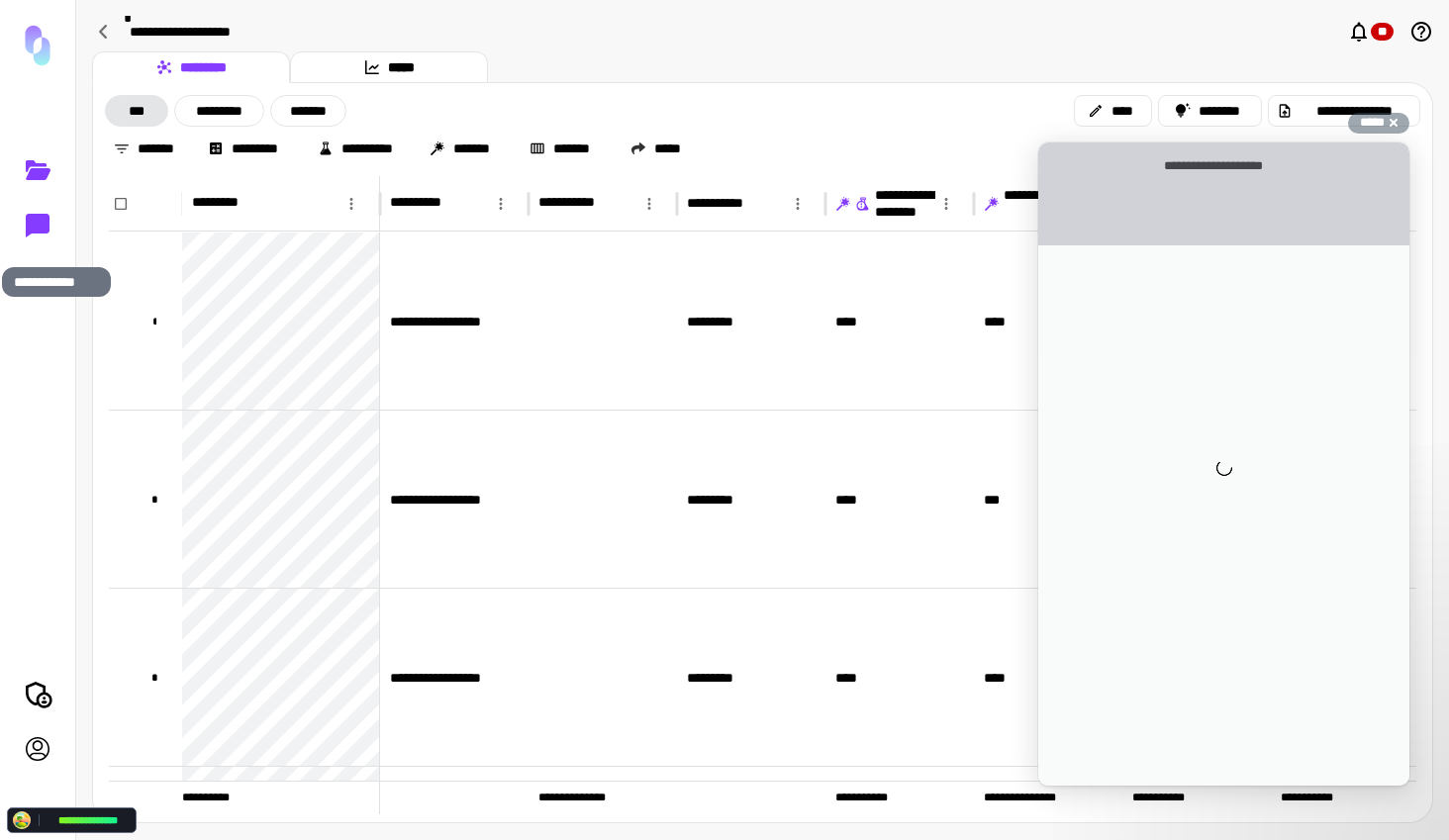 click 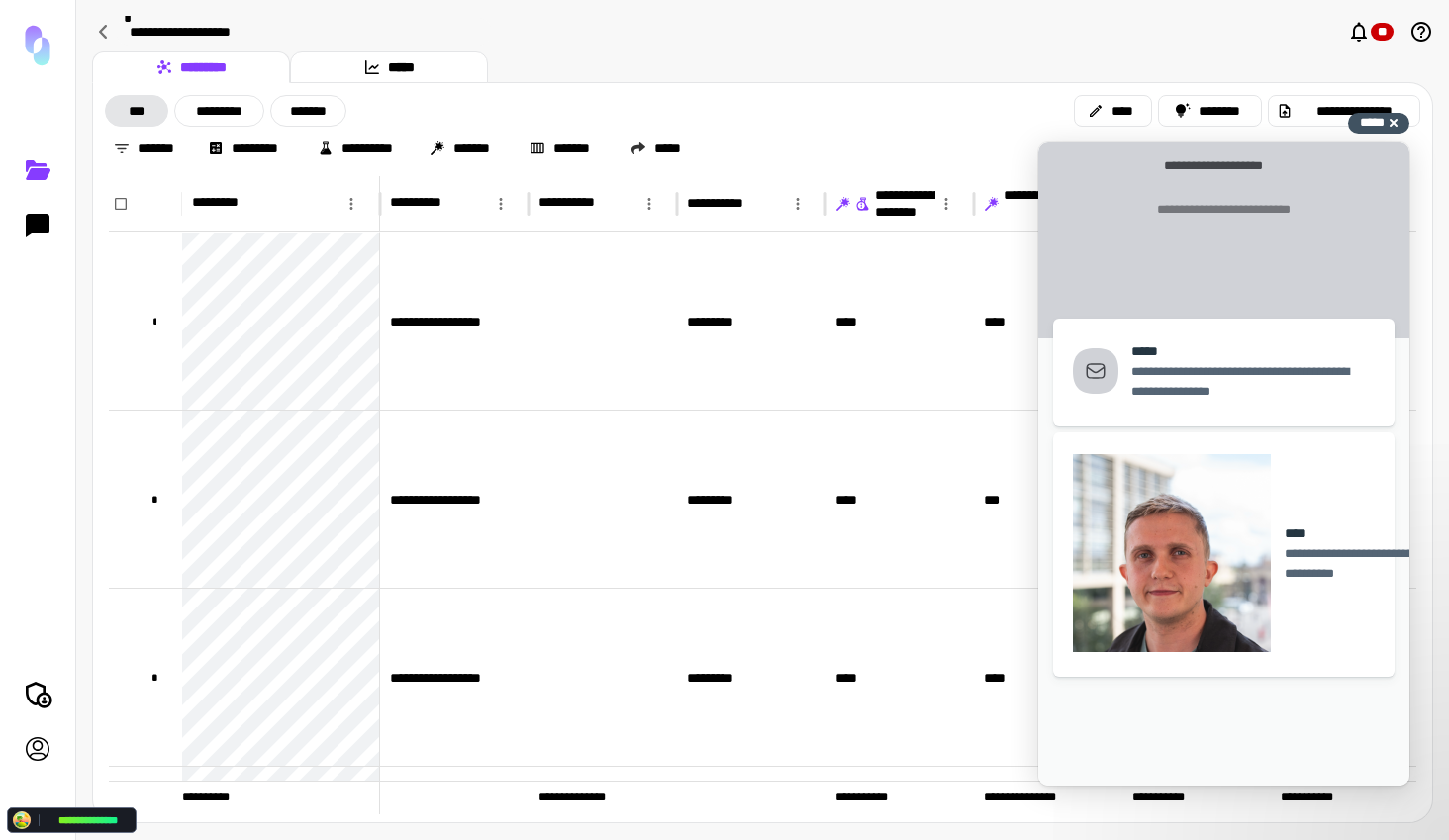 click on "*****" at bounding box center [1372, 122] 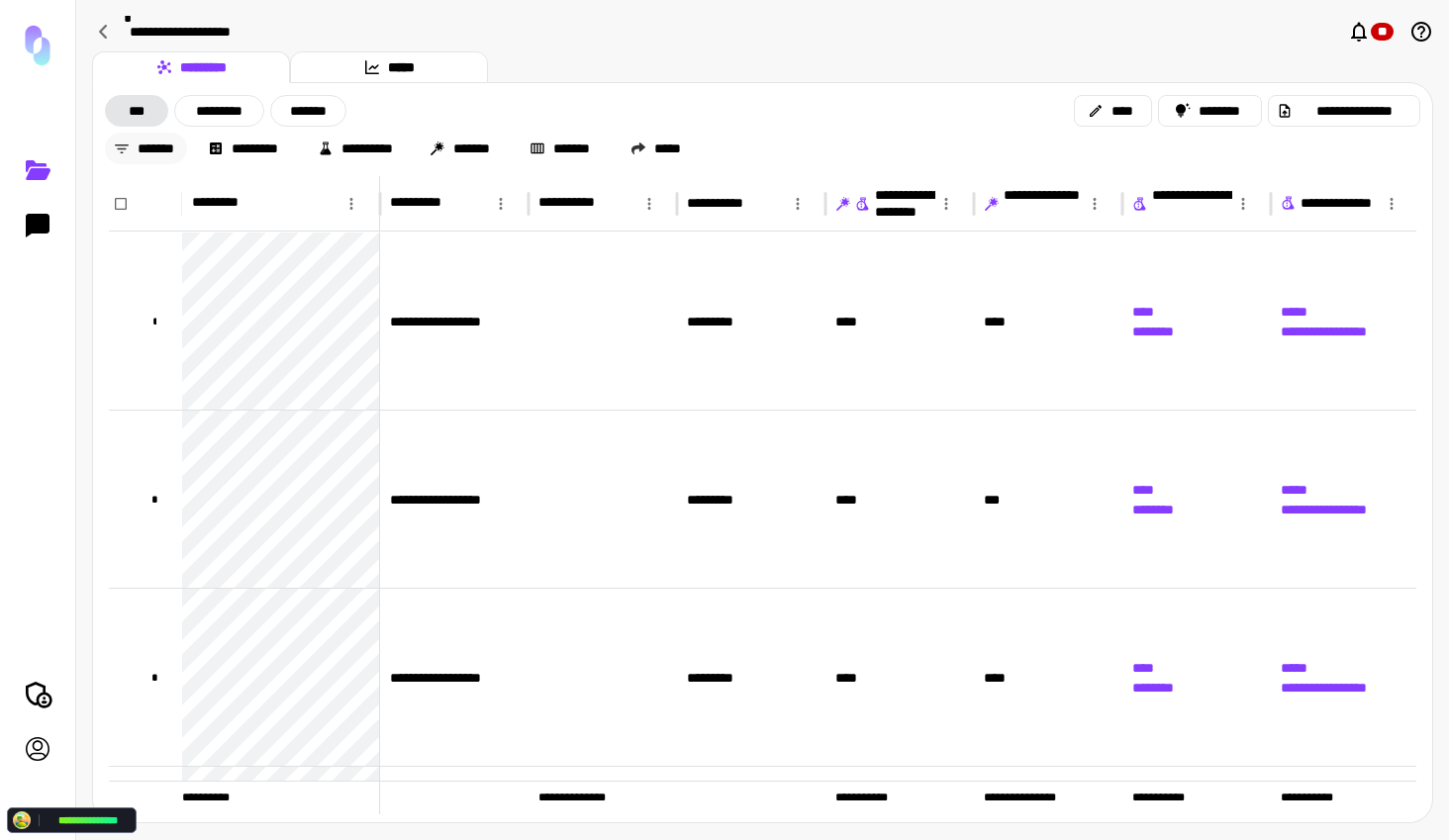 drag, startPoint x: 104, startPoint y: 34, endPoint x: 124, endPoint y: 141, distance: 108.85311 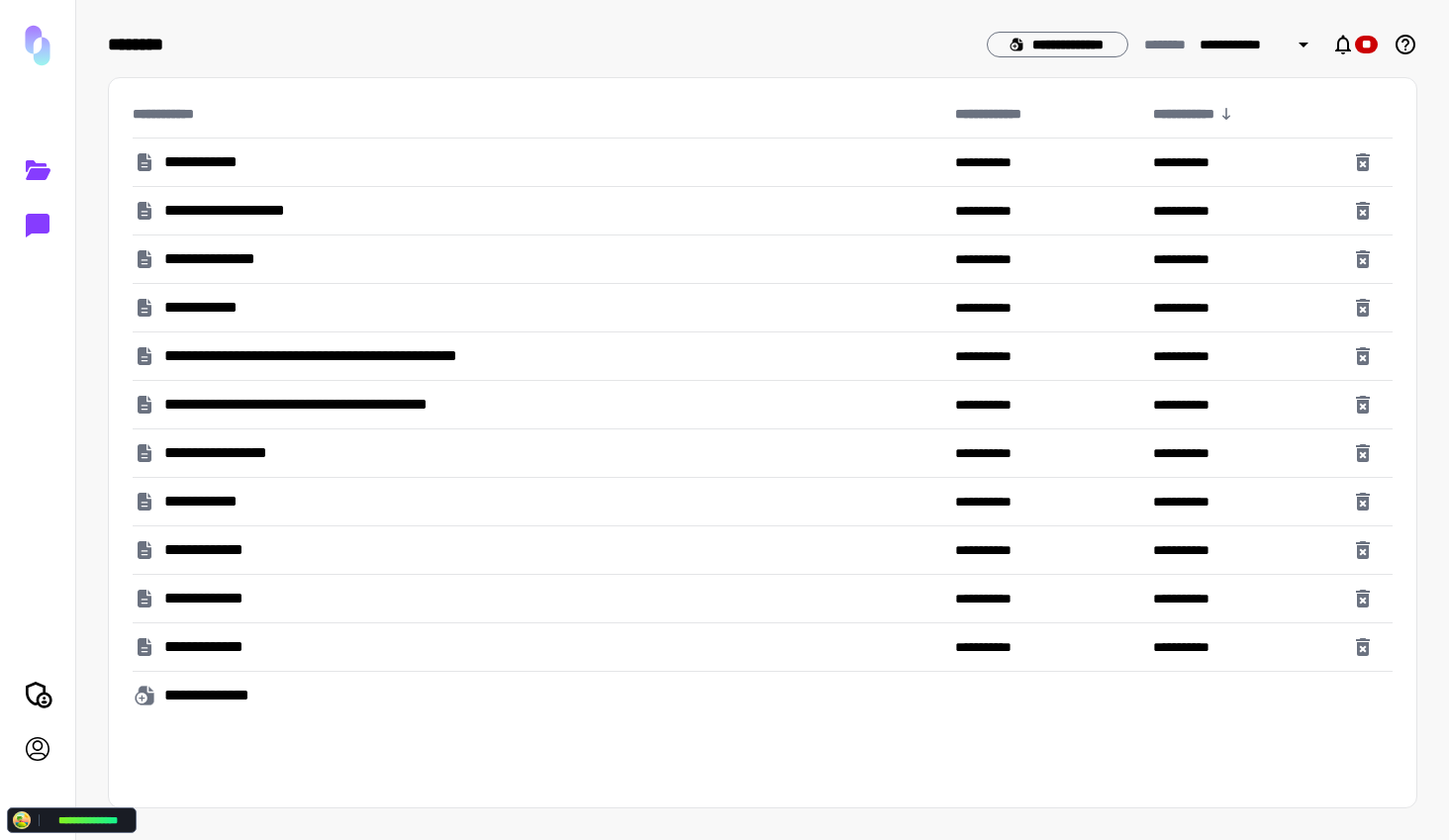 click 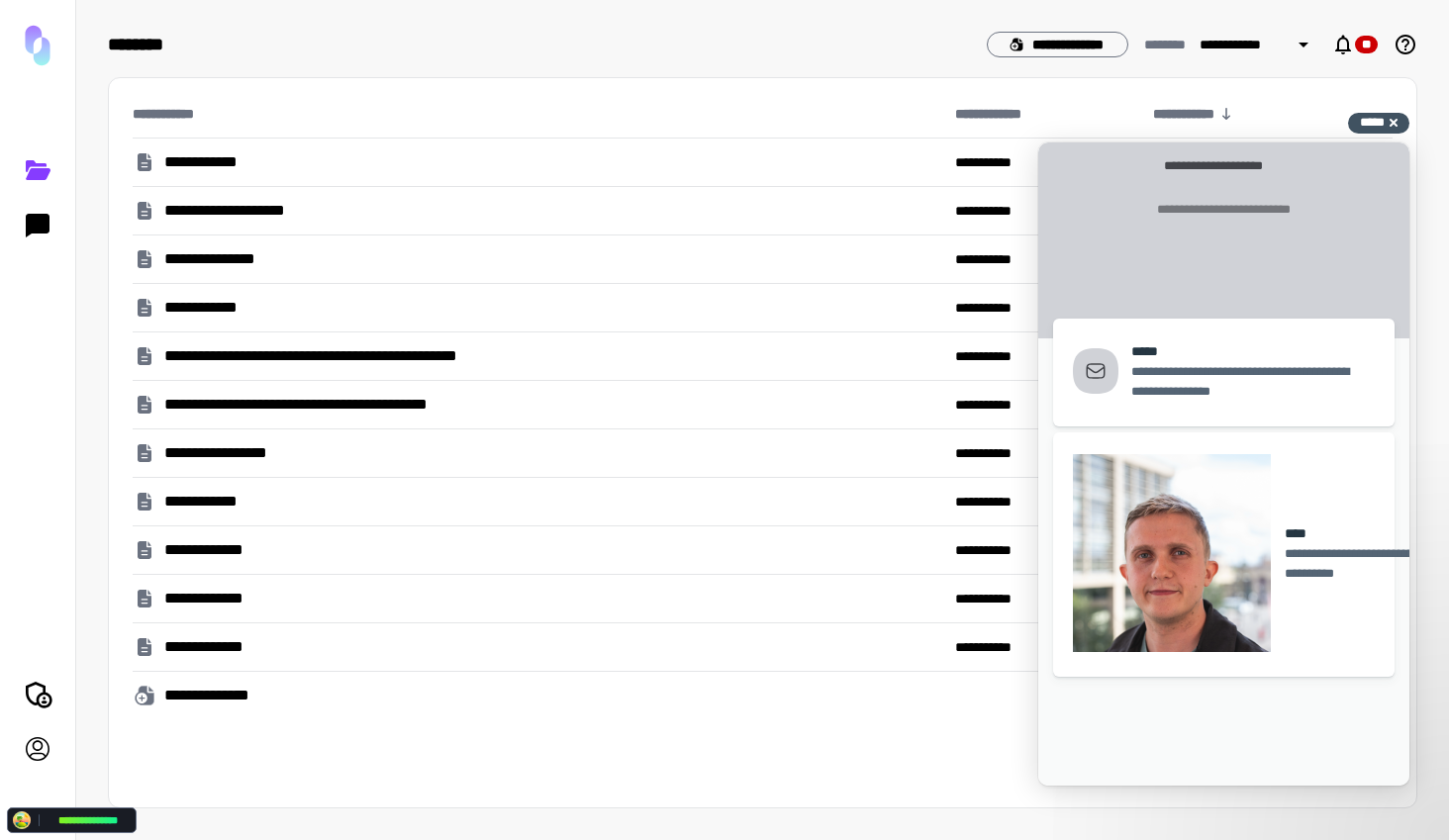 click on "**********" at bounding box center [1379, 123] 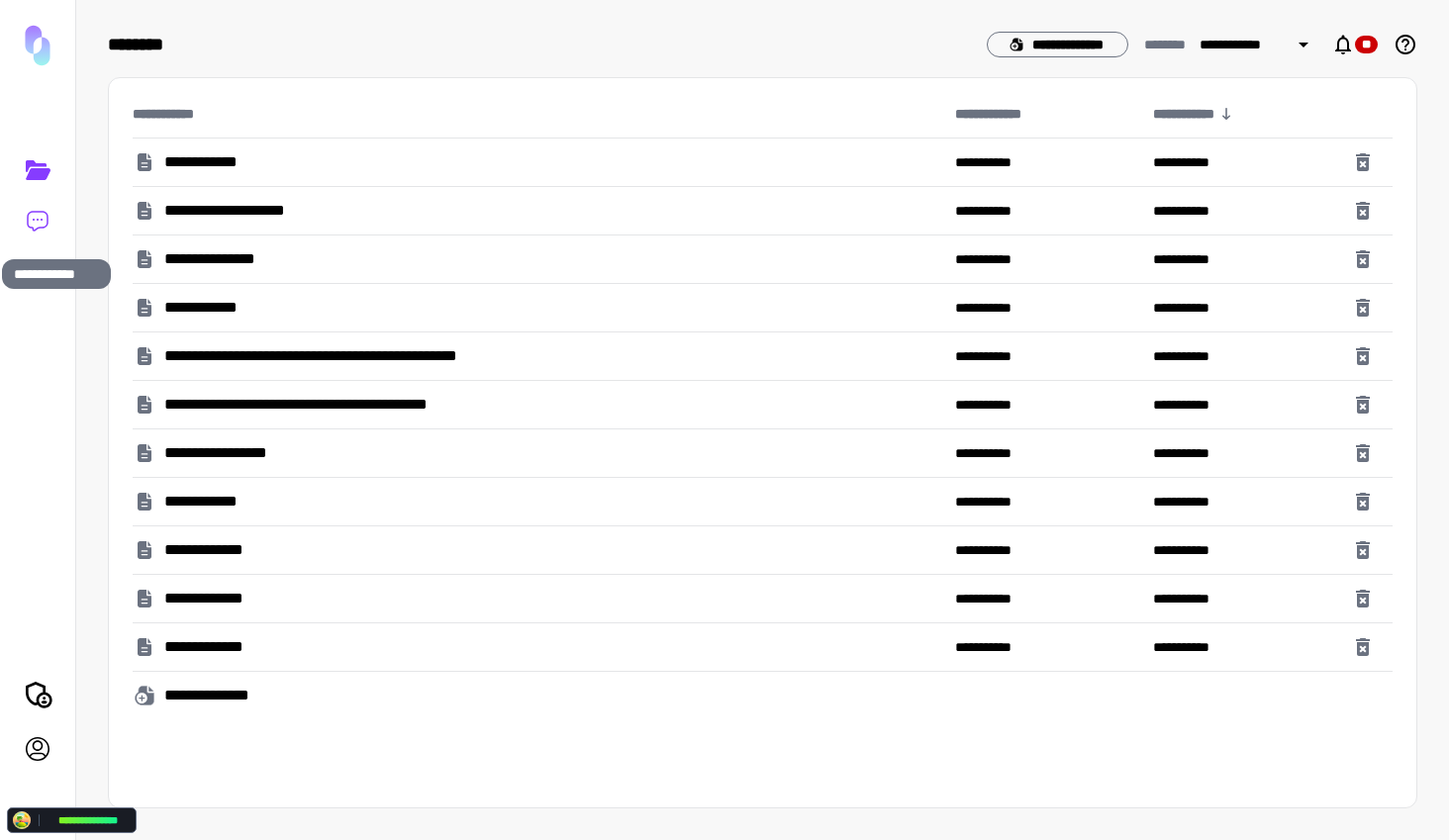 click at bounding box center [38, 222] 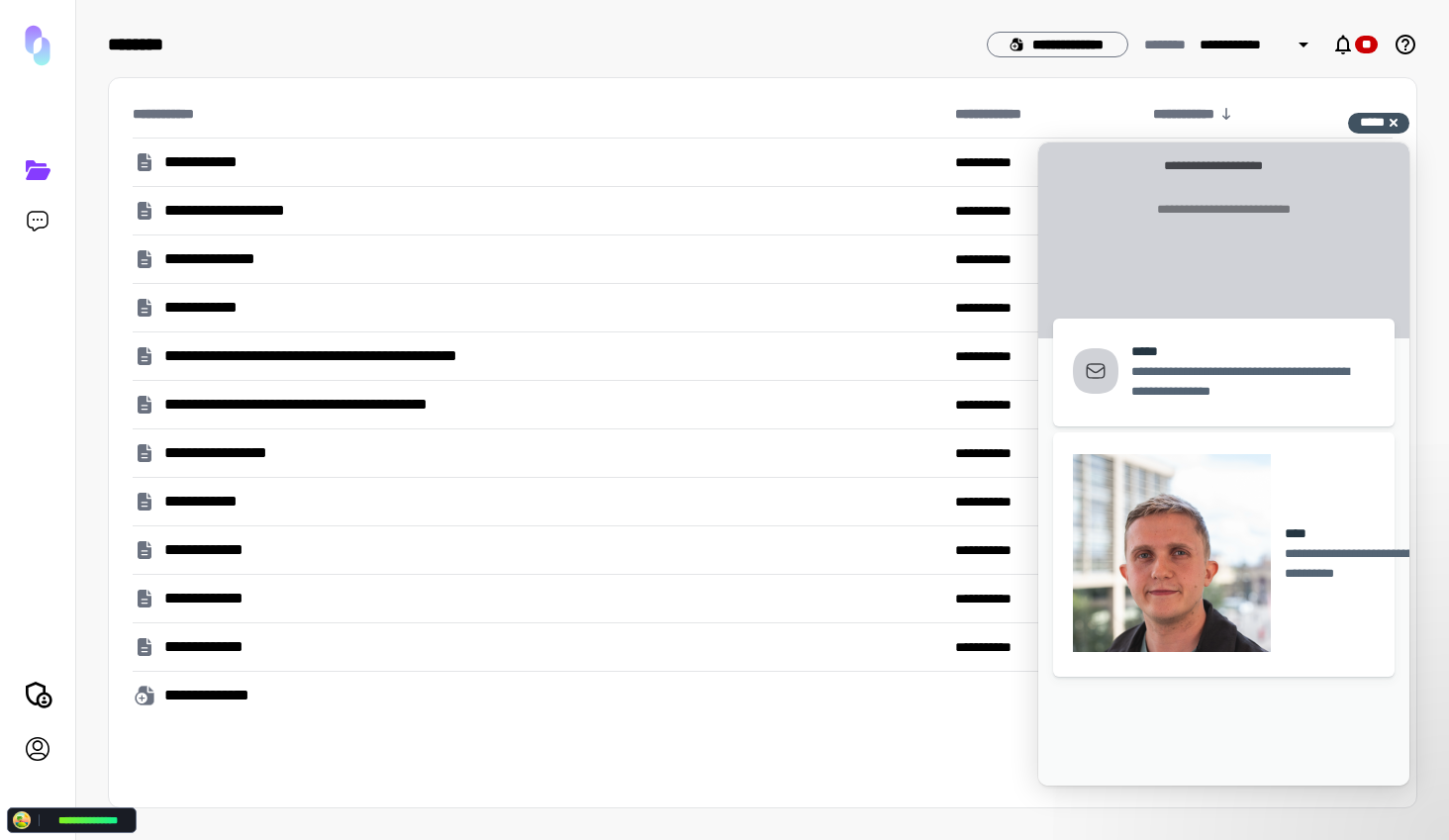 click on "*****" at bounding box center [1372, 122] 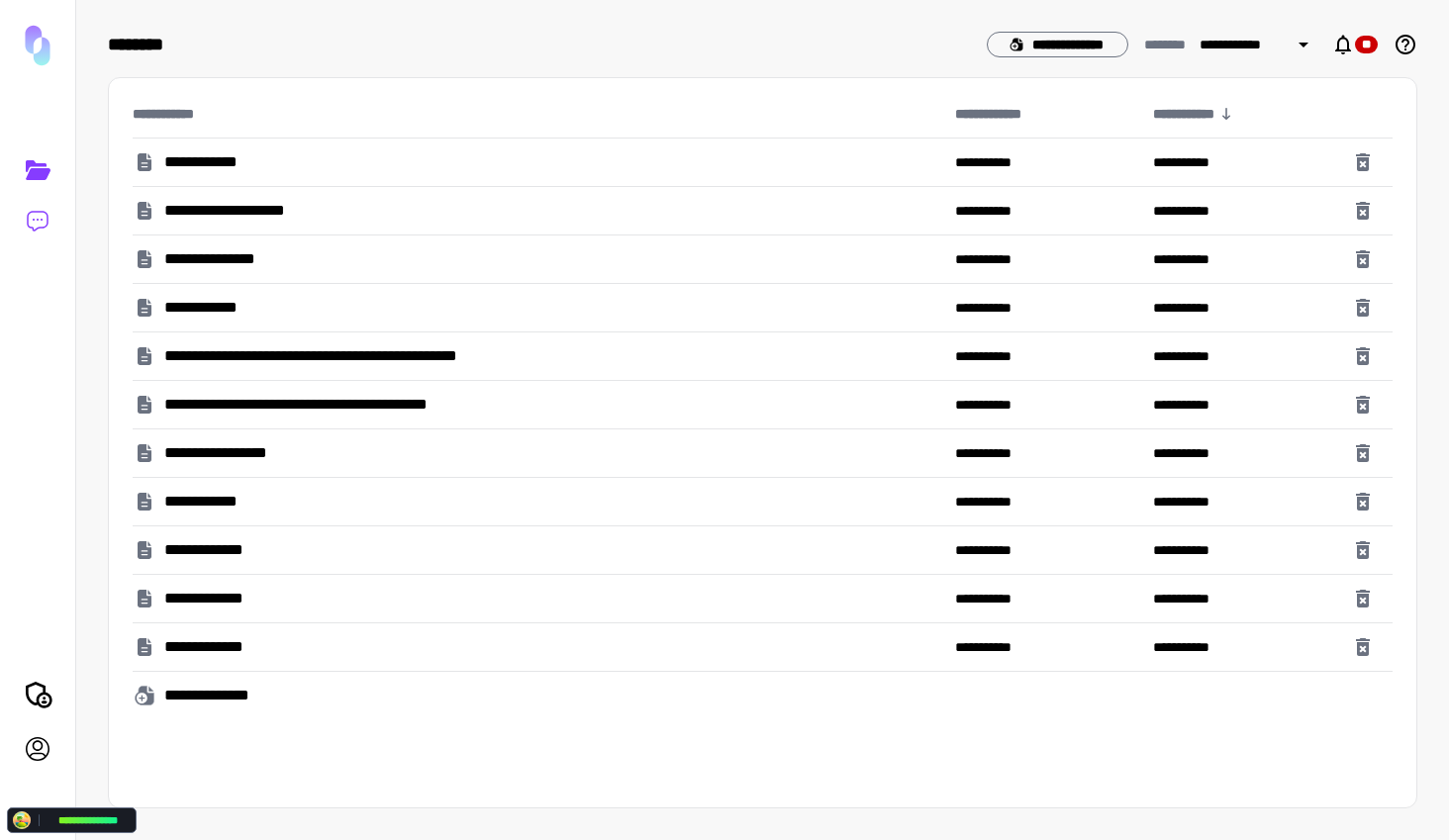 drag, startPoint x: 24, startPoint y: 214, endPoint x: 215, endPoint y: 344, distance: 231.04329 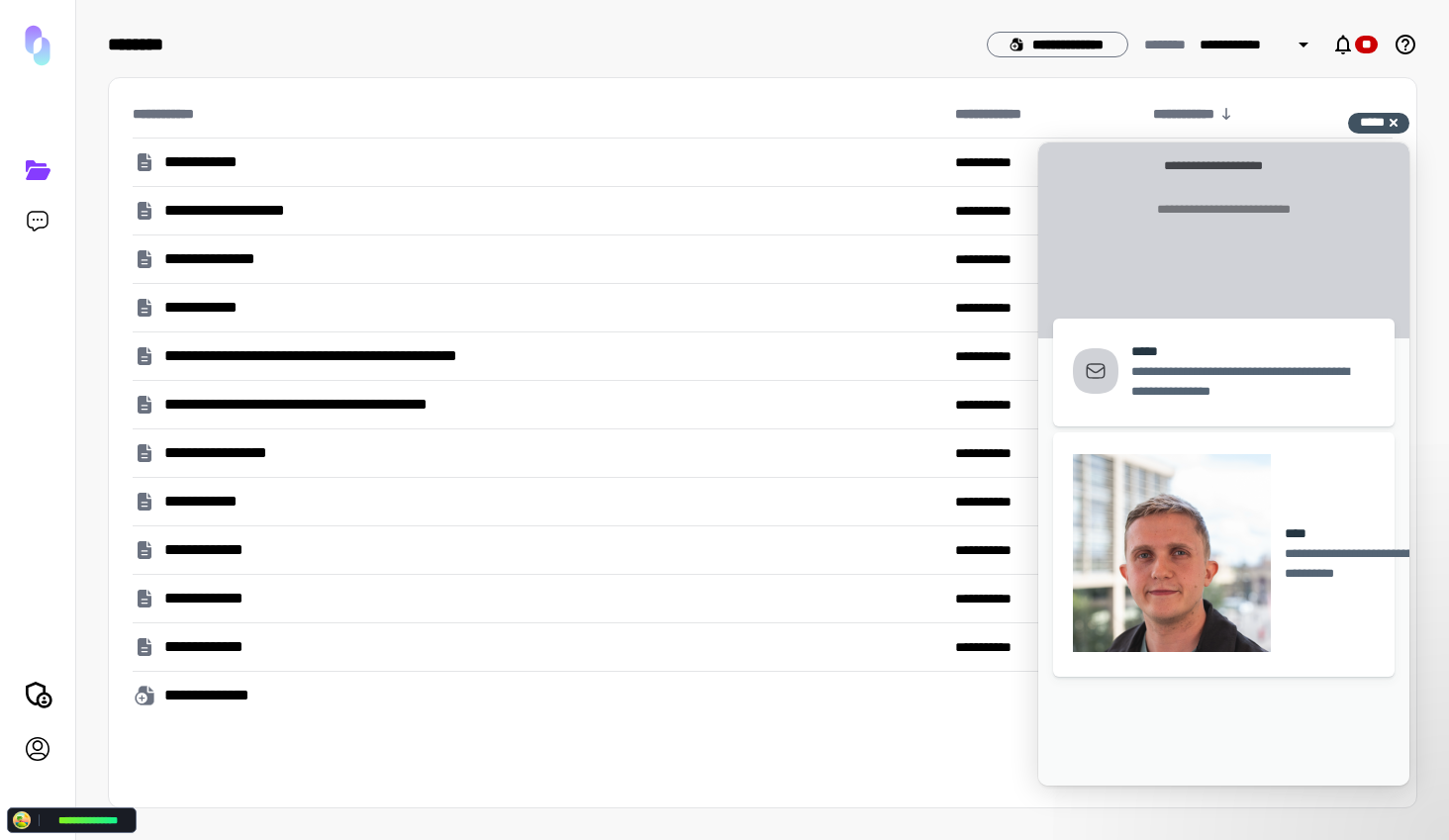 click on "**********" at bounding box center (1379, 123) 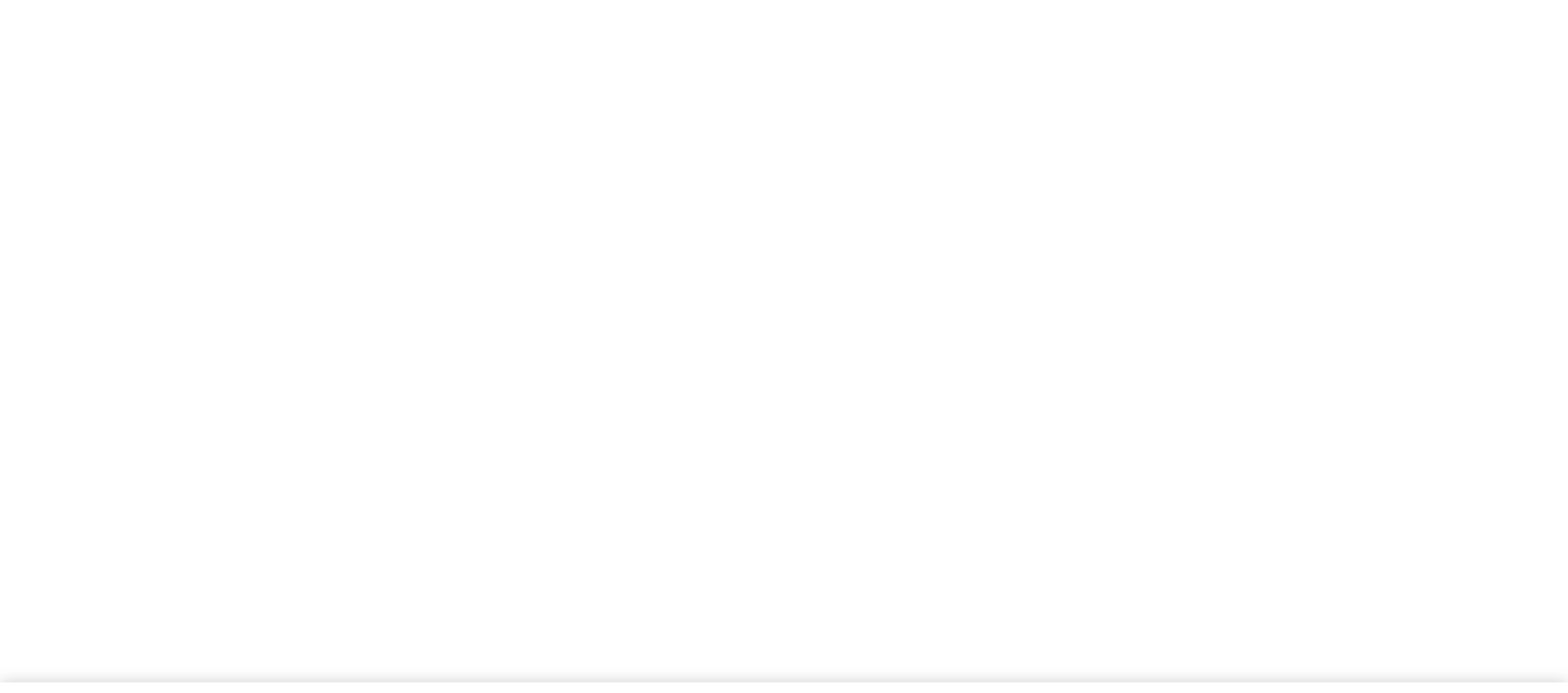 scroll, scrollTop: 0, scrollLeft: 0, axis: both 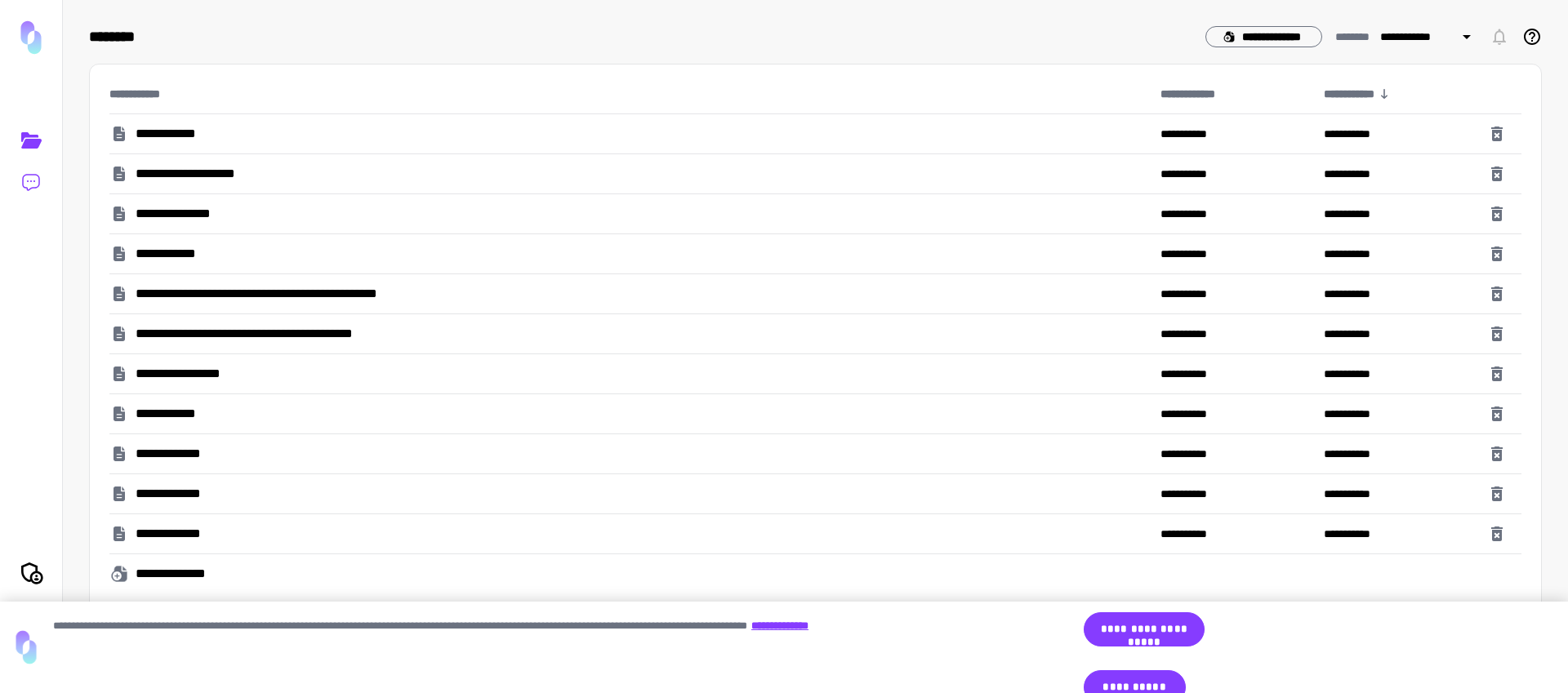 click 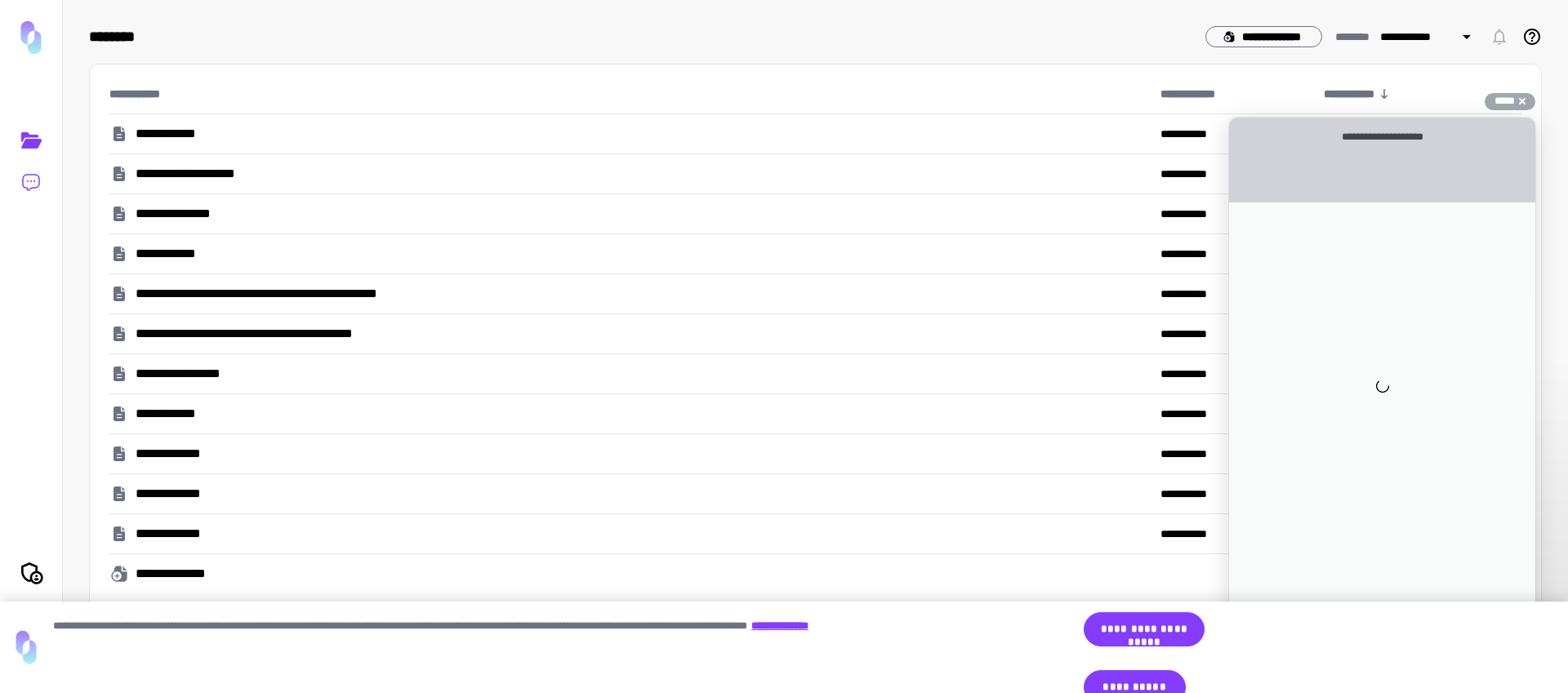 scroll, scrollTop: 0, scrollLeft: 0, axis: both 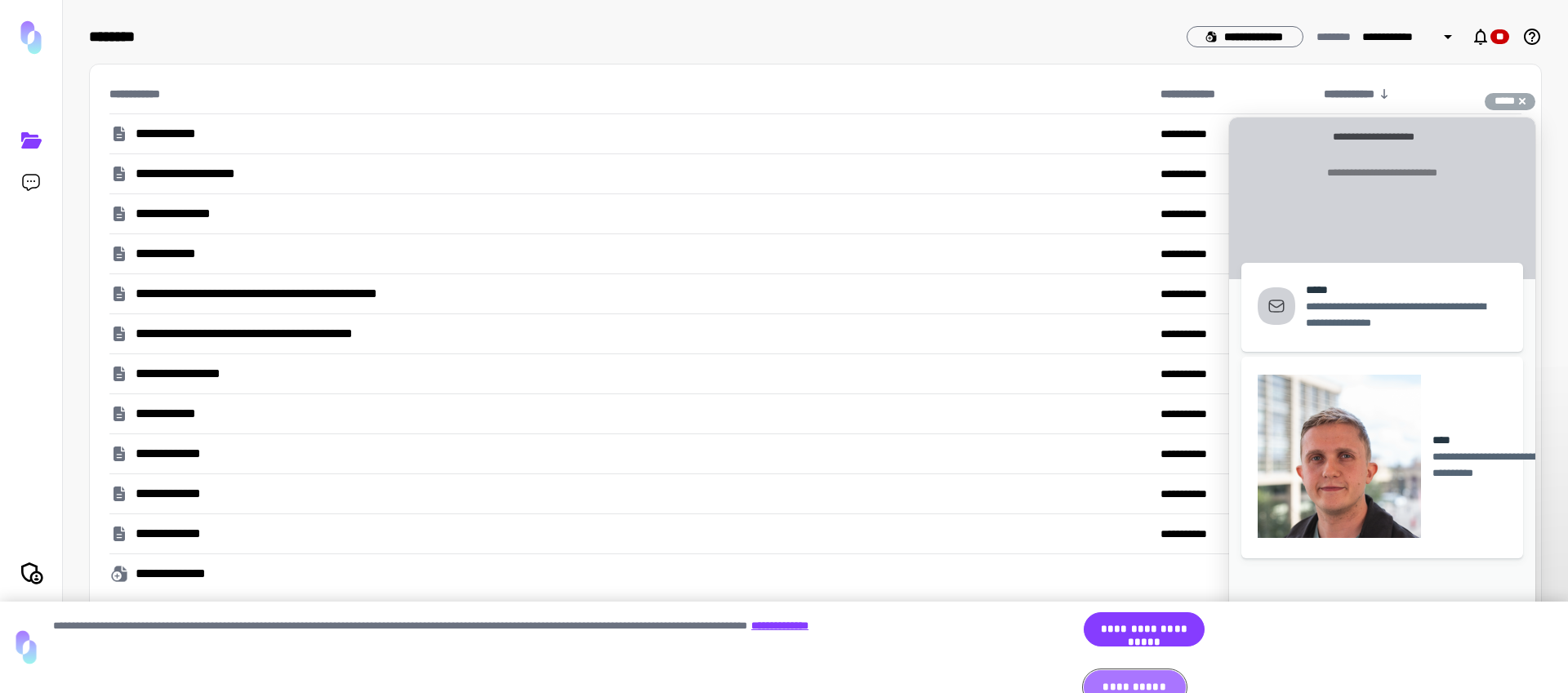 click on "**********" at bounding box center [1134, 687] 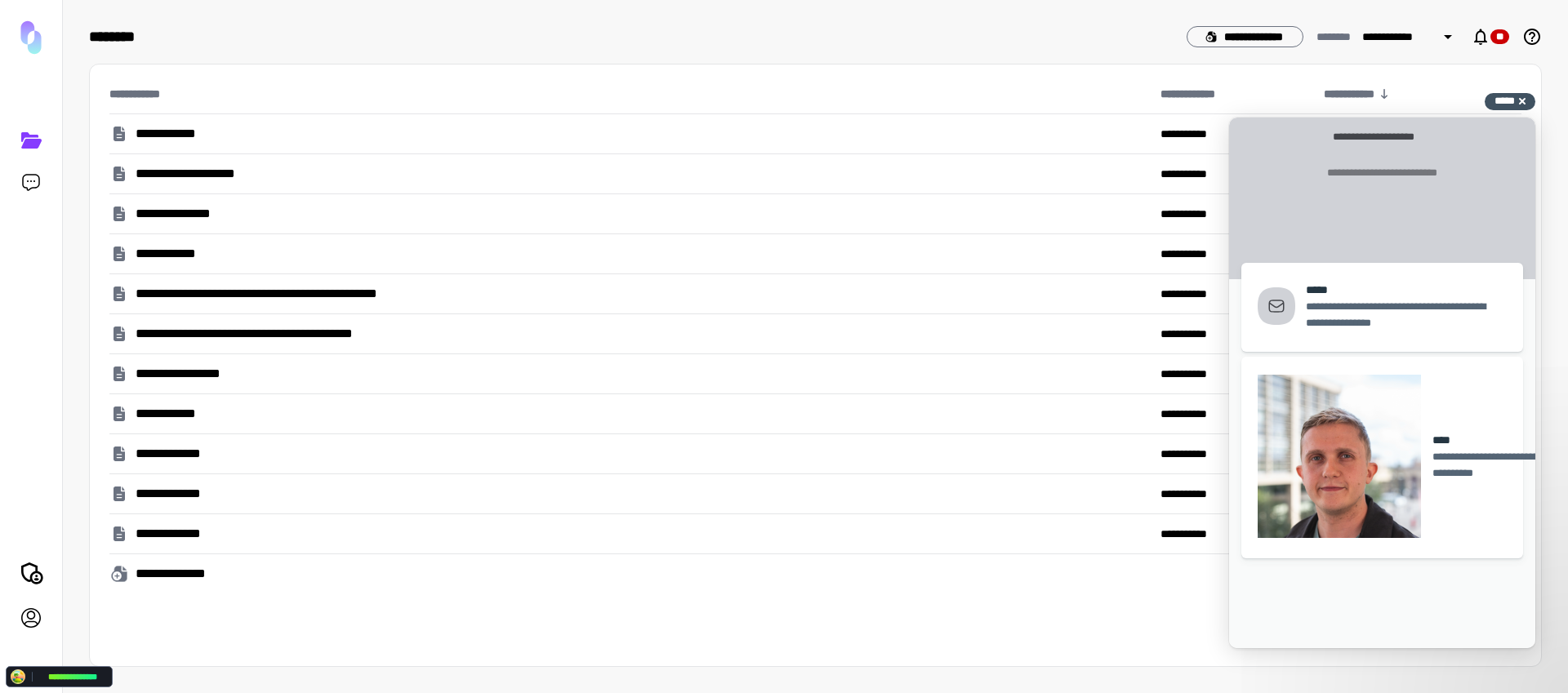 click on "*****" at bounding box center [1504, 100] 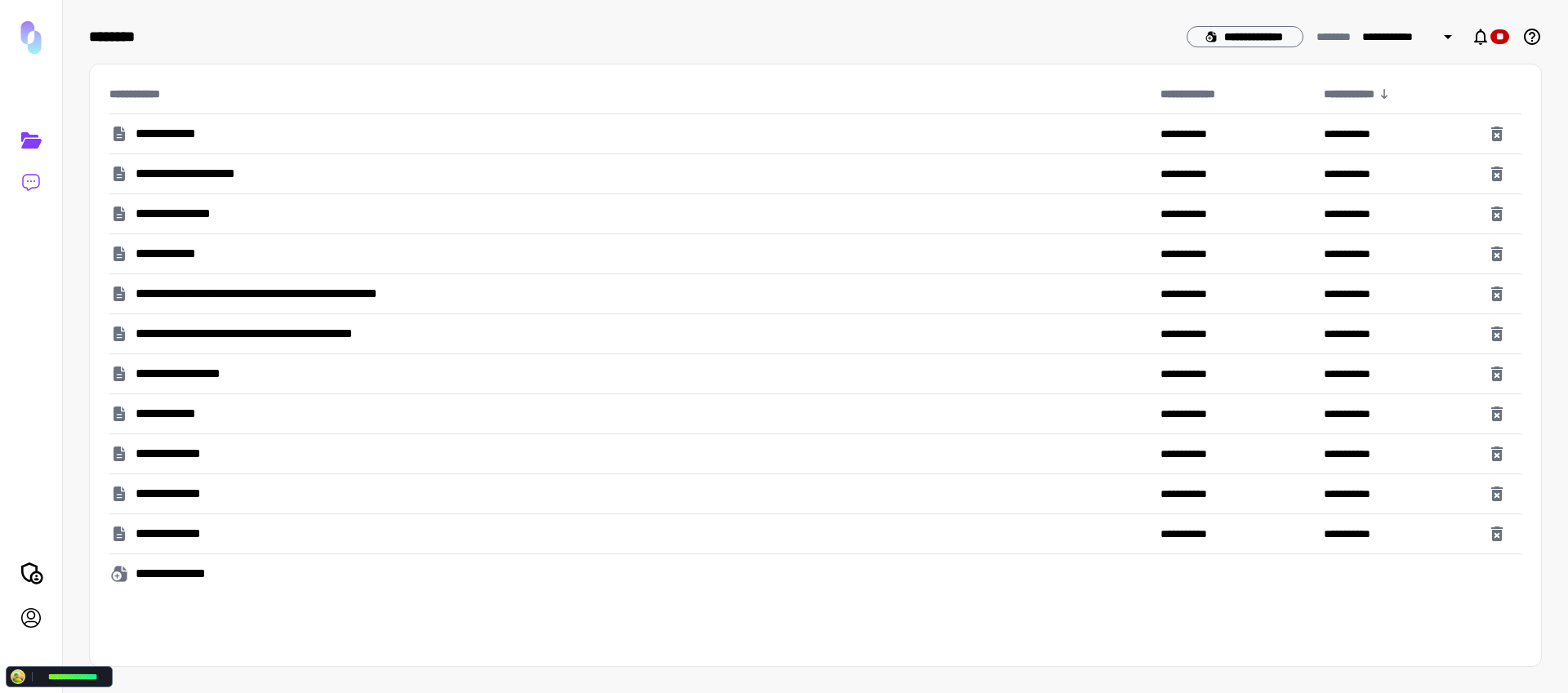 click 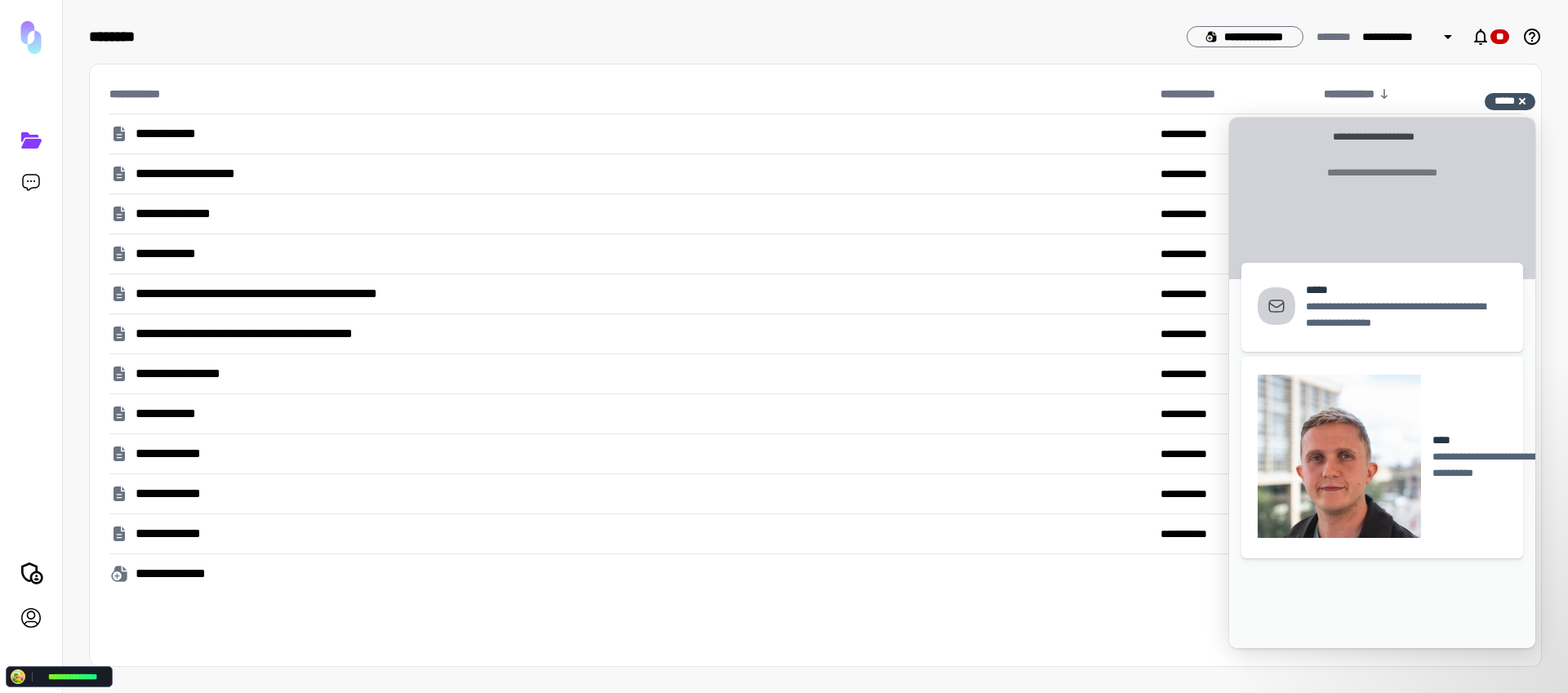 click on "*****" at bounding box center [1504, 100] 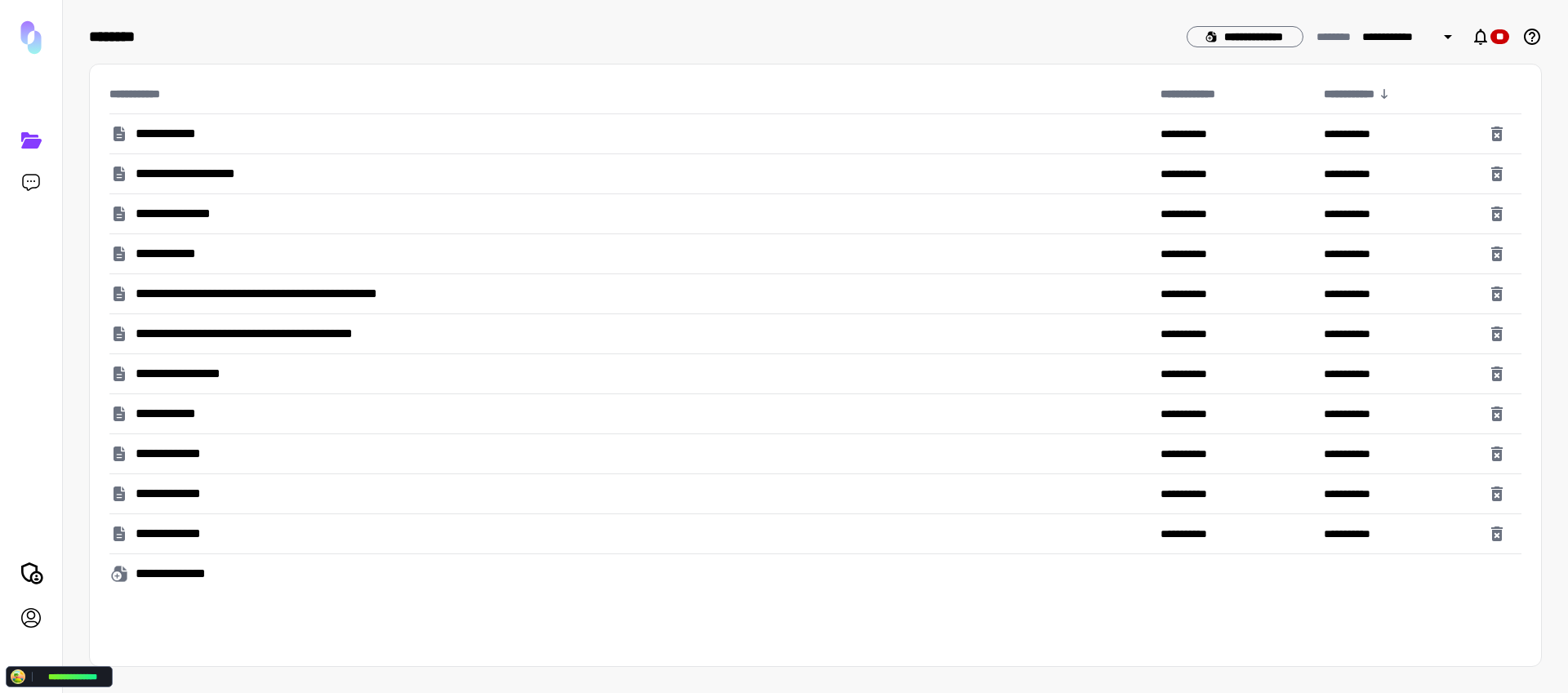 click on "********" at bounding box center [631, 37] 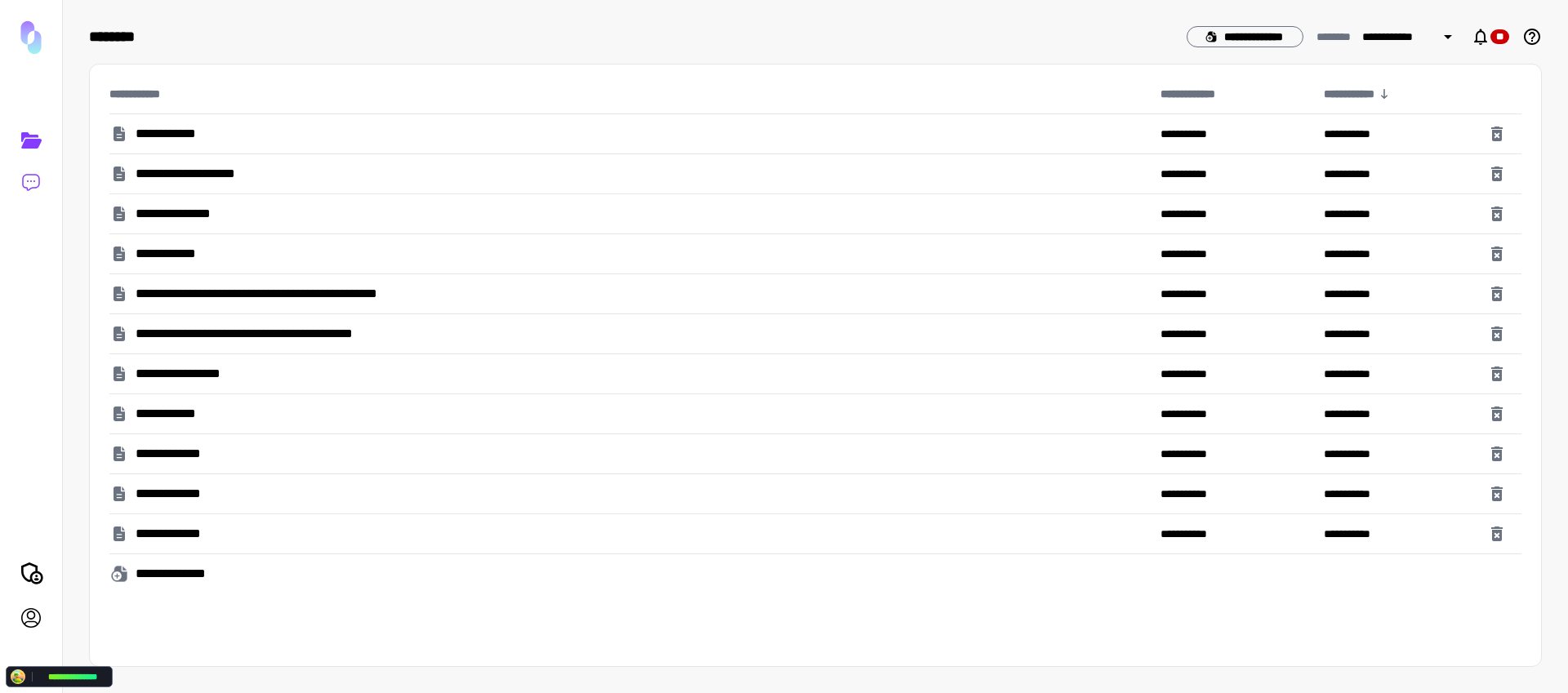 click 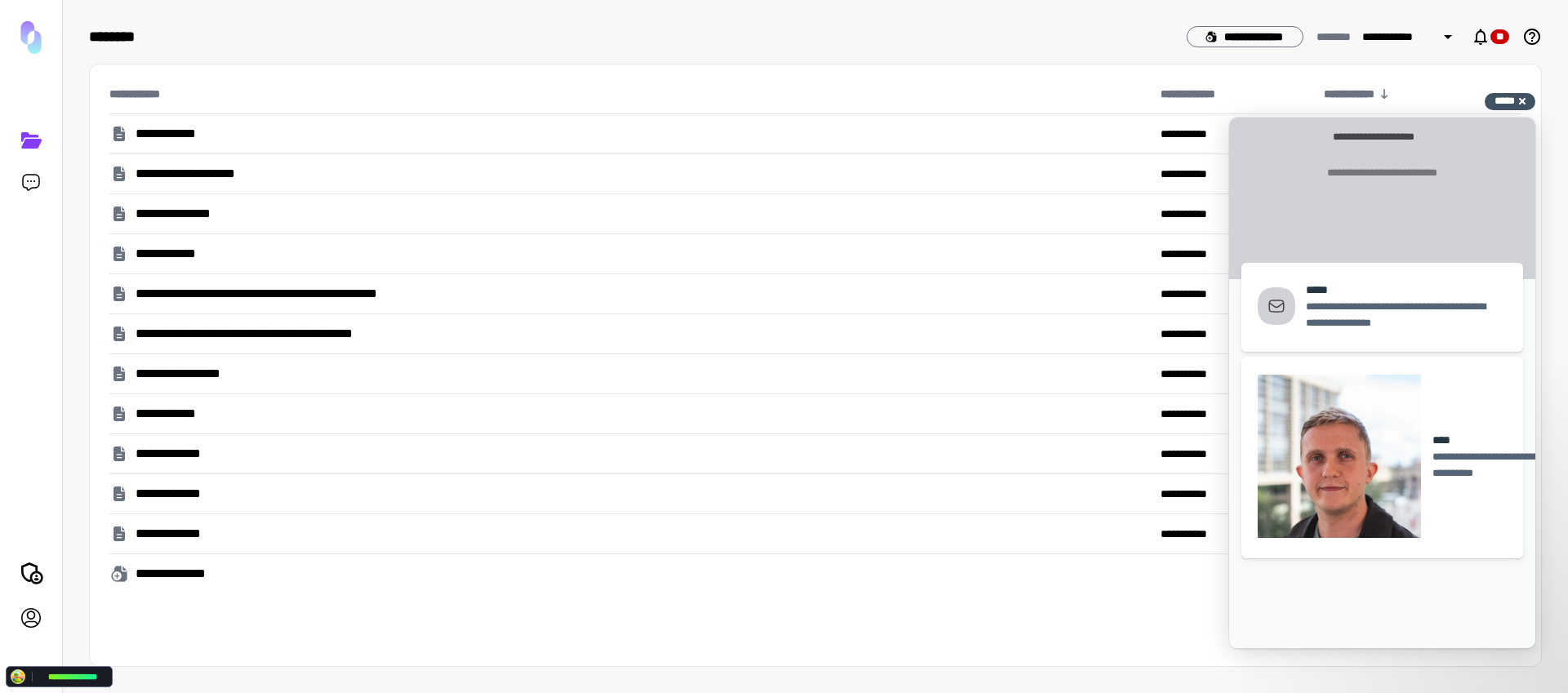 click on "**********" at bounding box center [1510, 101] 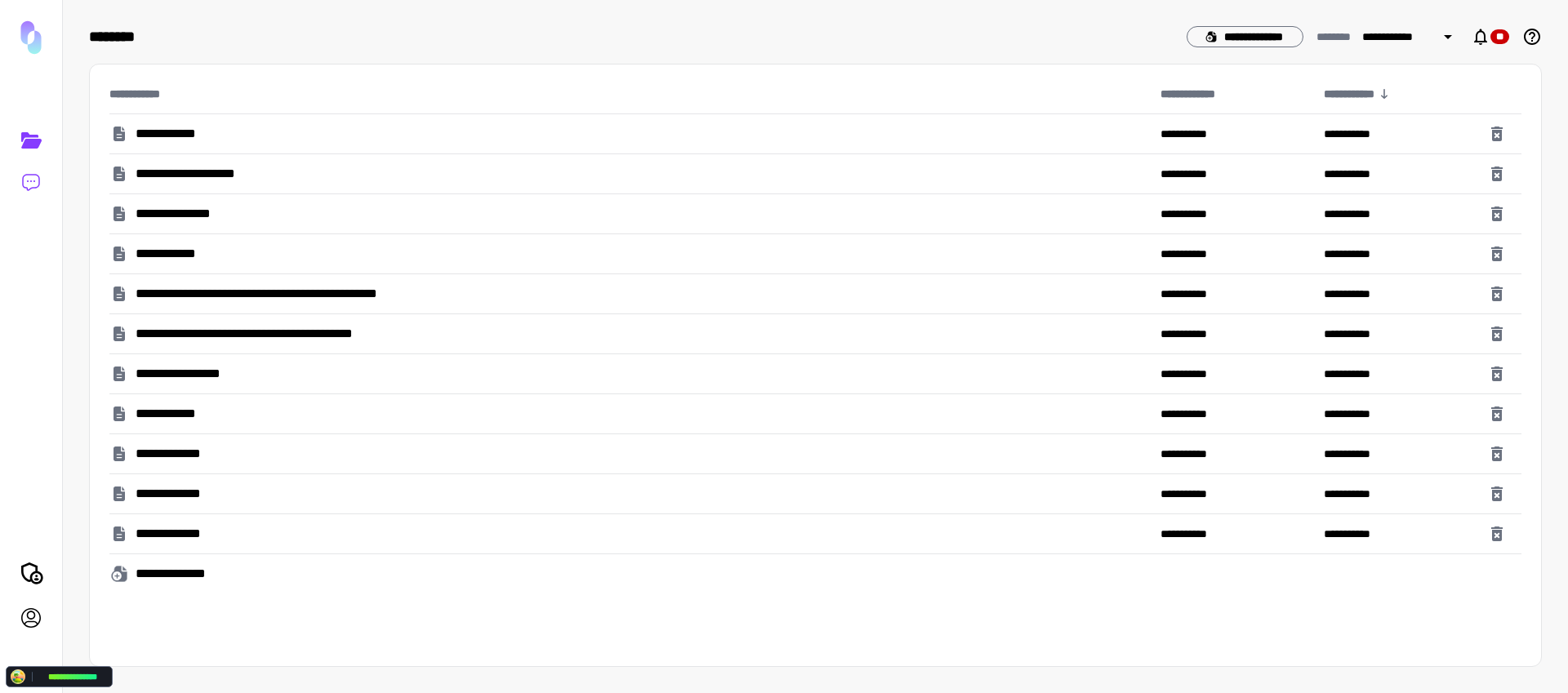 click at bounding box center (31, 183) 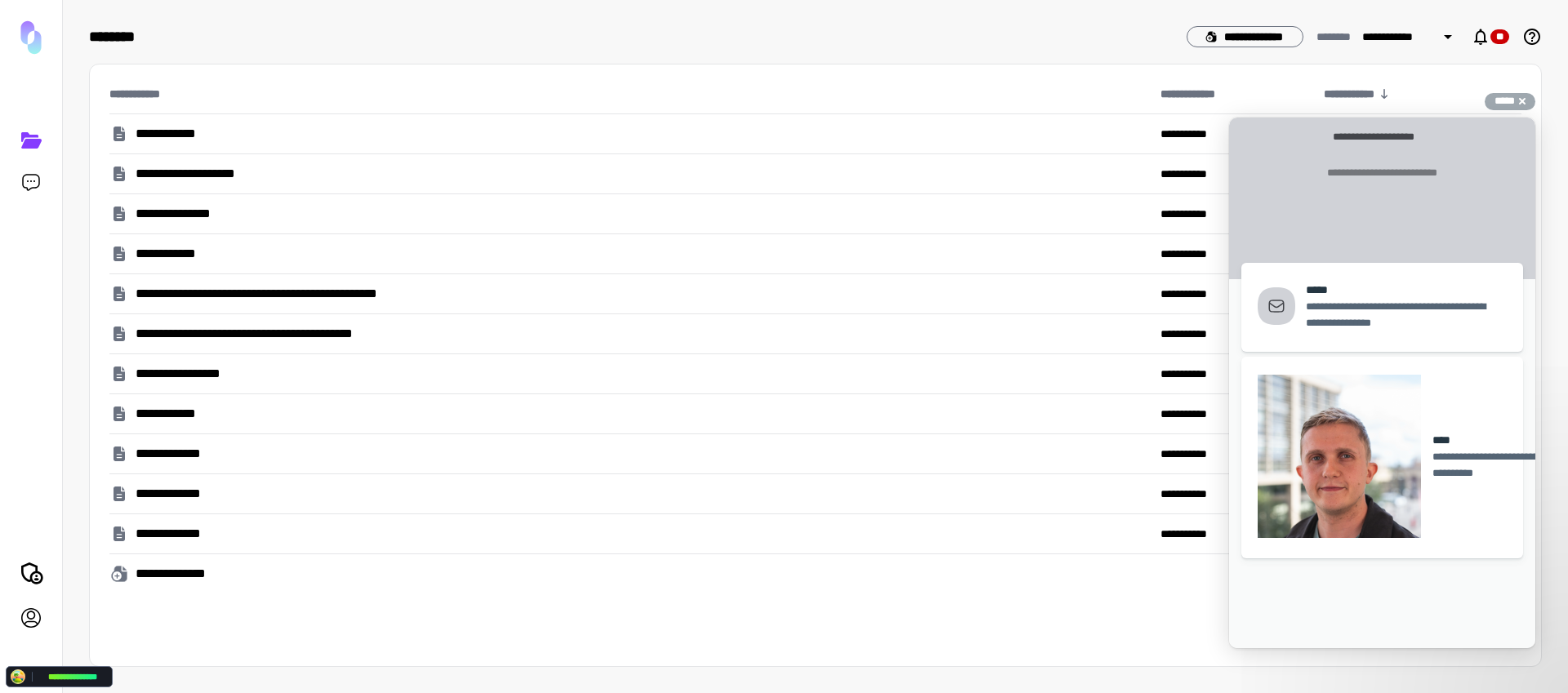drag, startPoint x: 1433, startPoint y: 571, endPoint x: 1409, endPoint y: 539, distance: 40 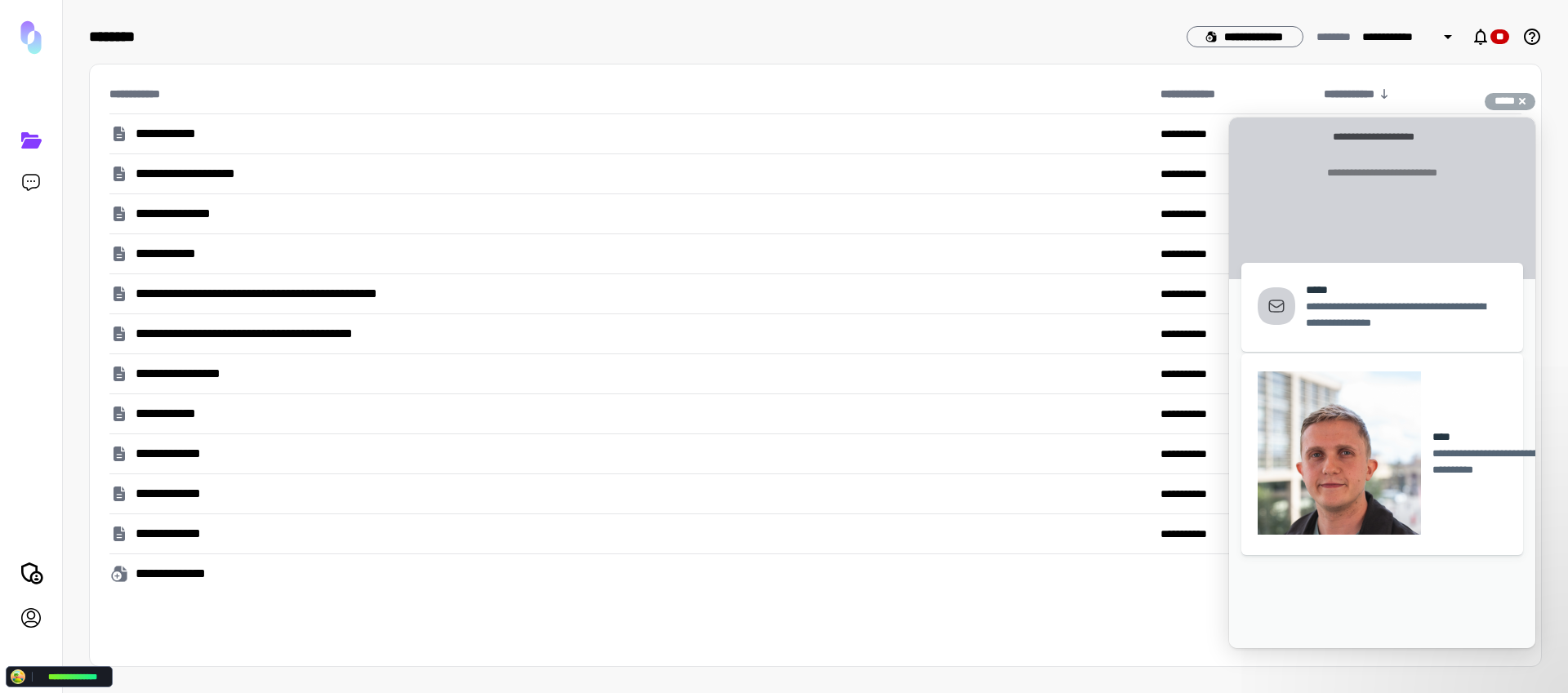 click on "**********" at bounding box center (1531, 462) 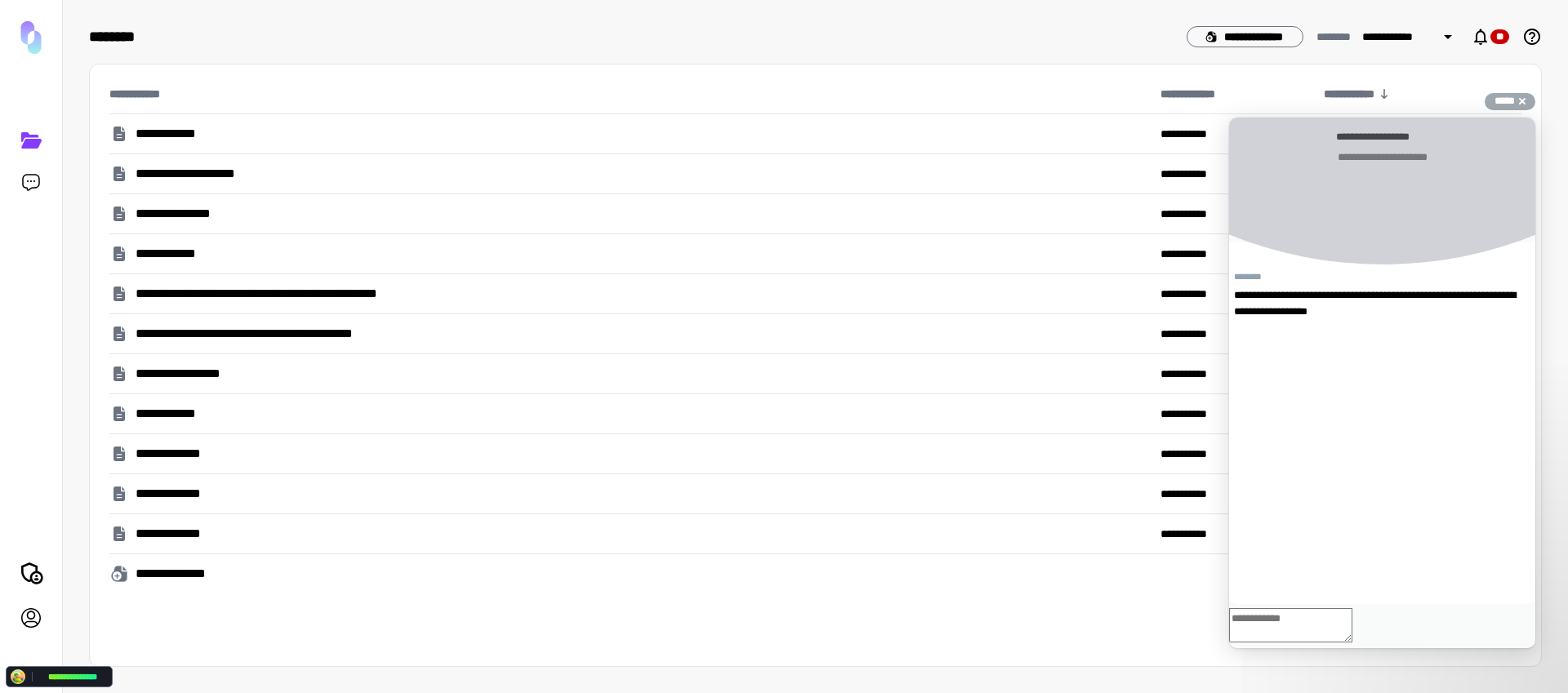 click on "*******" at bounding box center (1336, 136) 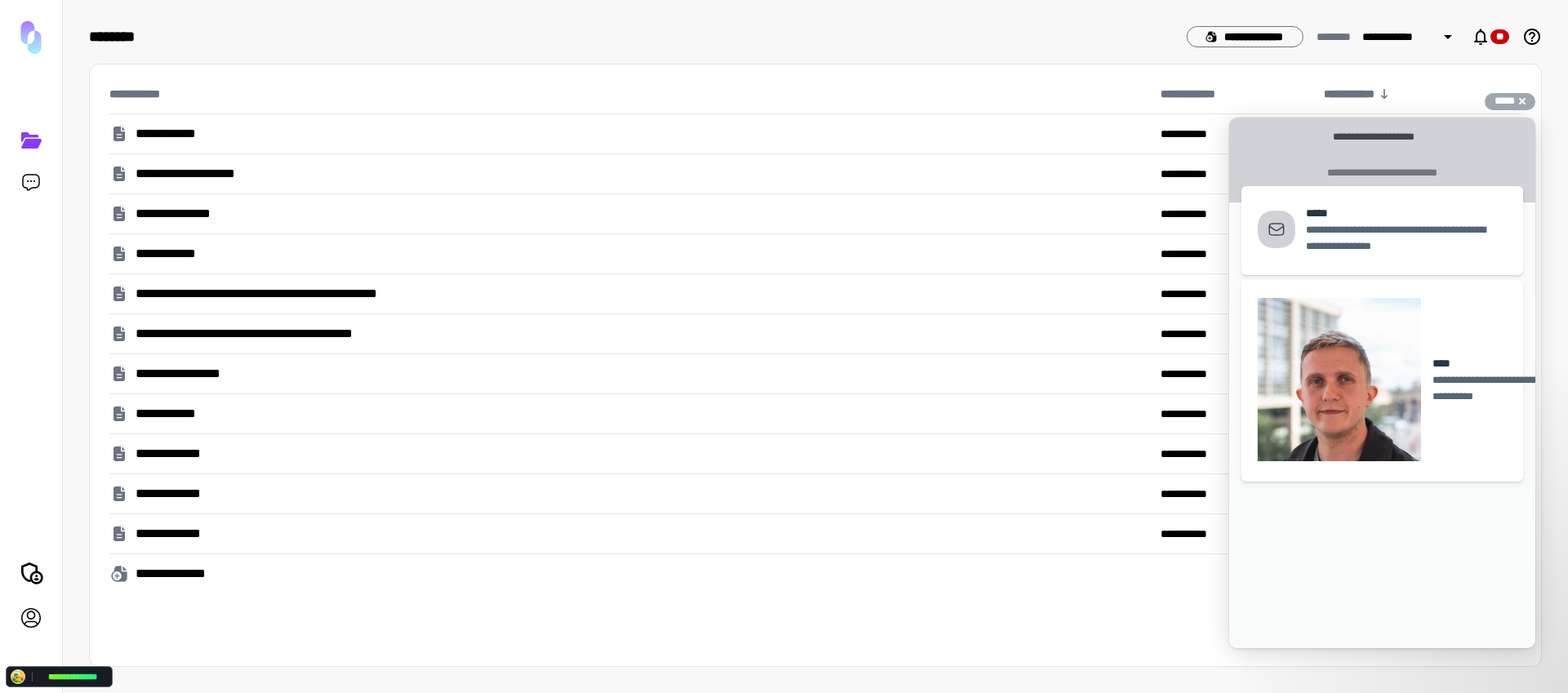 drag, startPoint x: 1516, startPoint y: 105, endPoint x: 1201, endPoint y: 50, distance: 319.76554 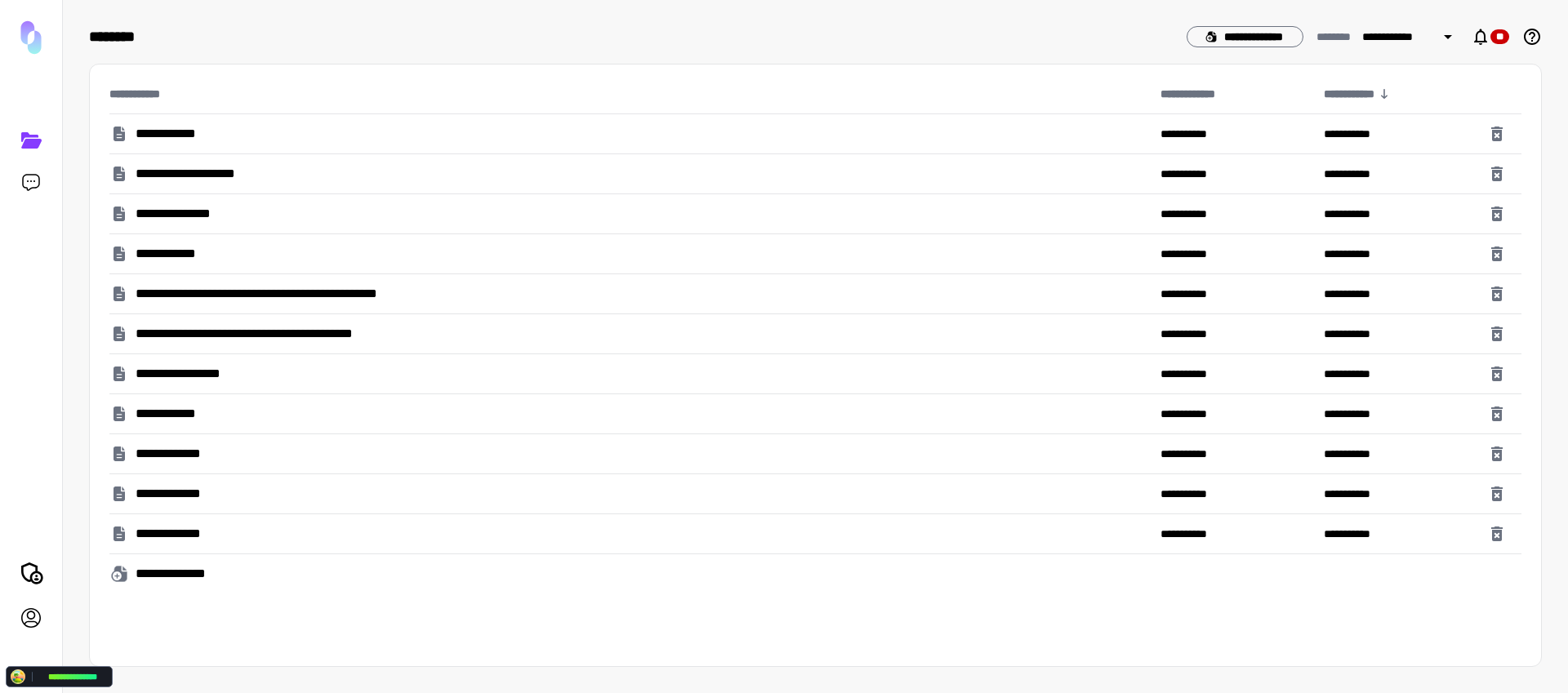 click on "**********" at bounding box center [815, 43] 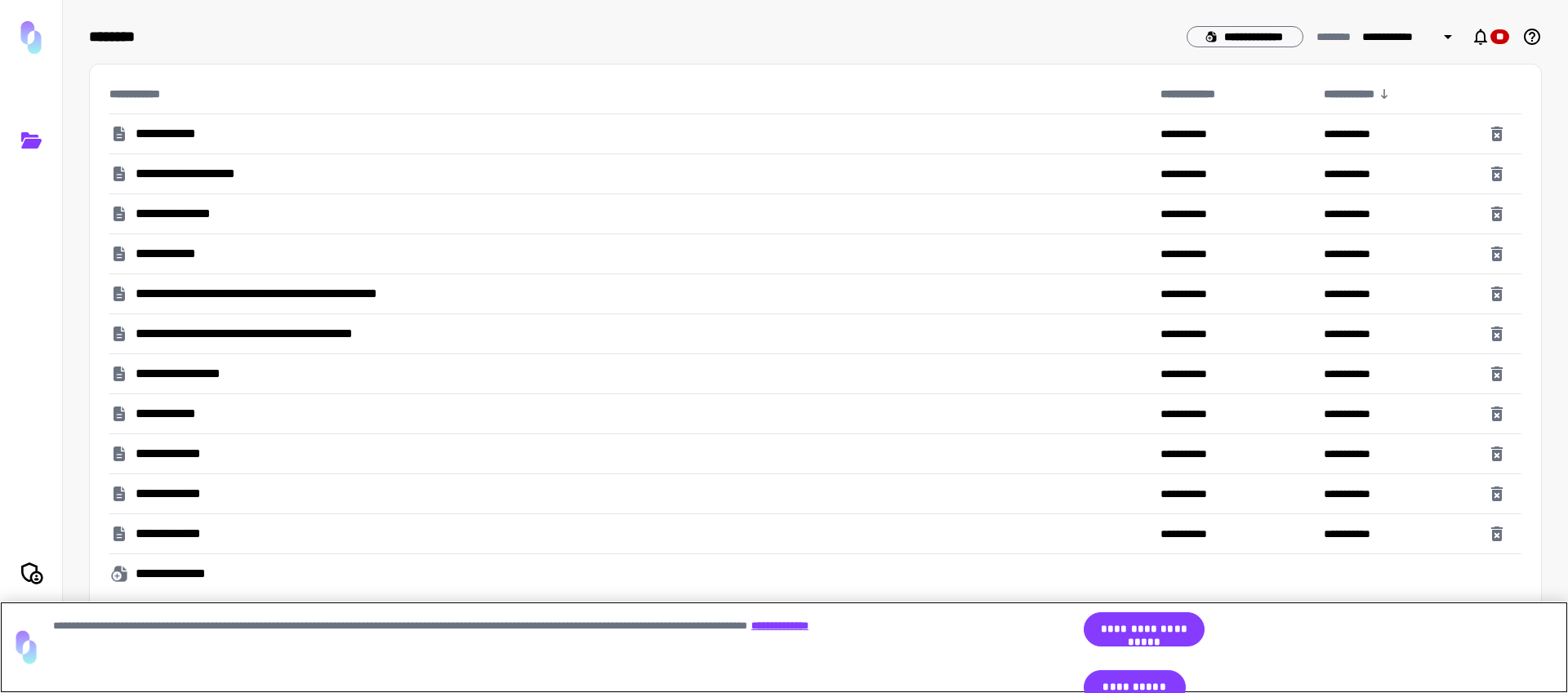scroll, scrollTop: 0, scrollLeft: 0, axis: both 